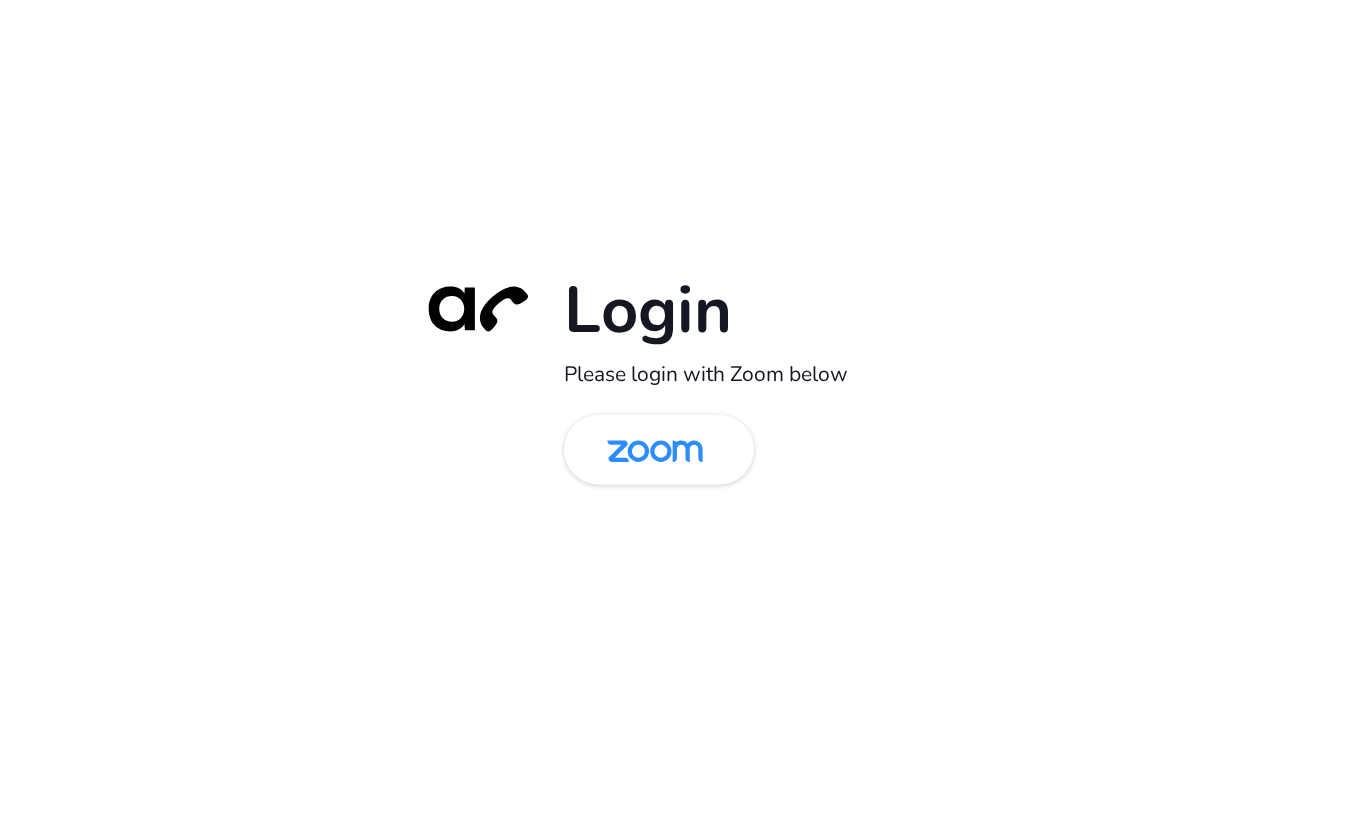 scroll, scrollTop: 0, scrollLeft: 0, axis: both 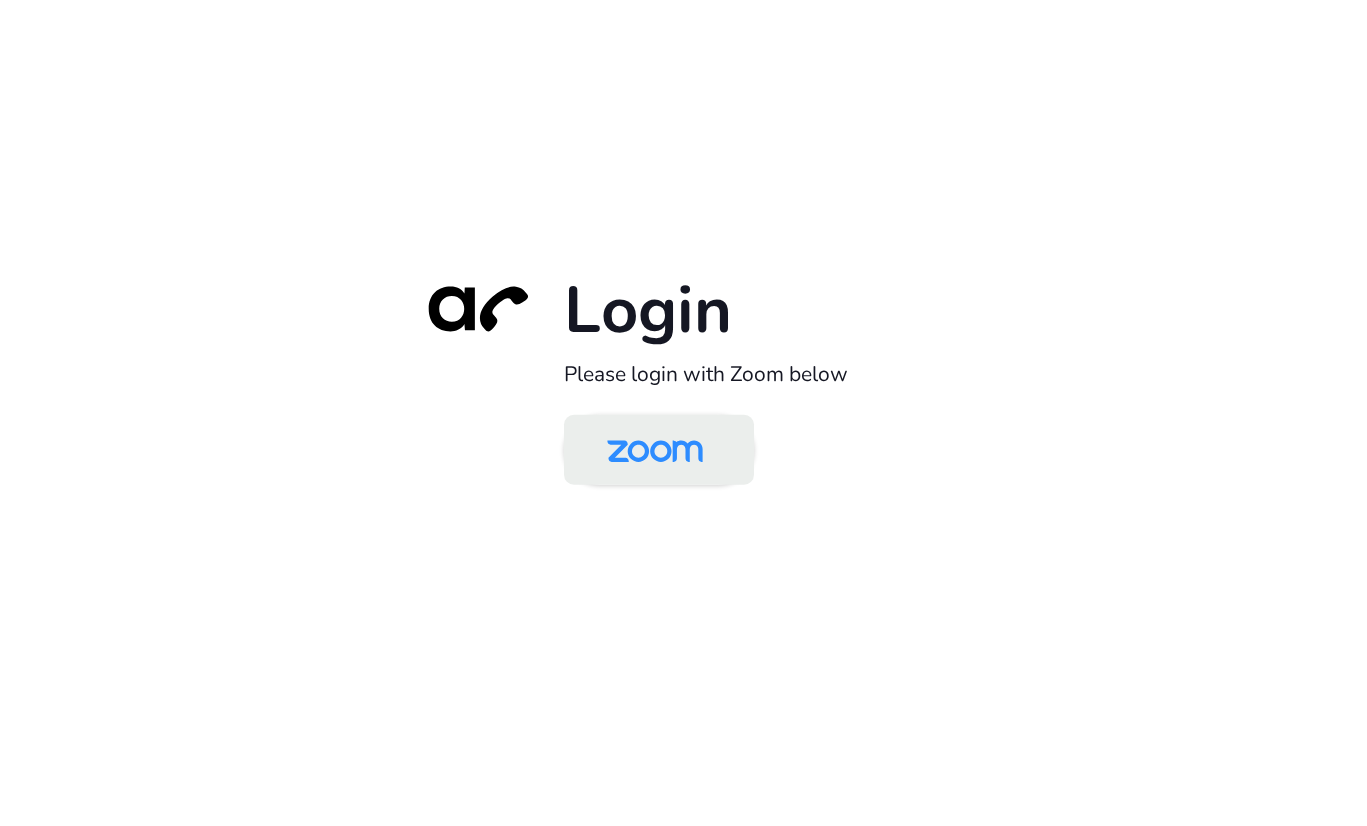 click at bounding box center (655, 451) 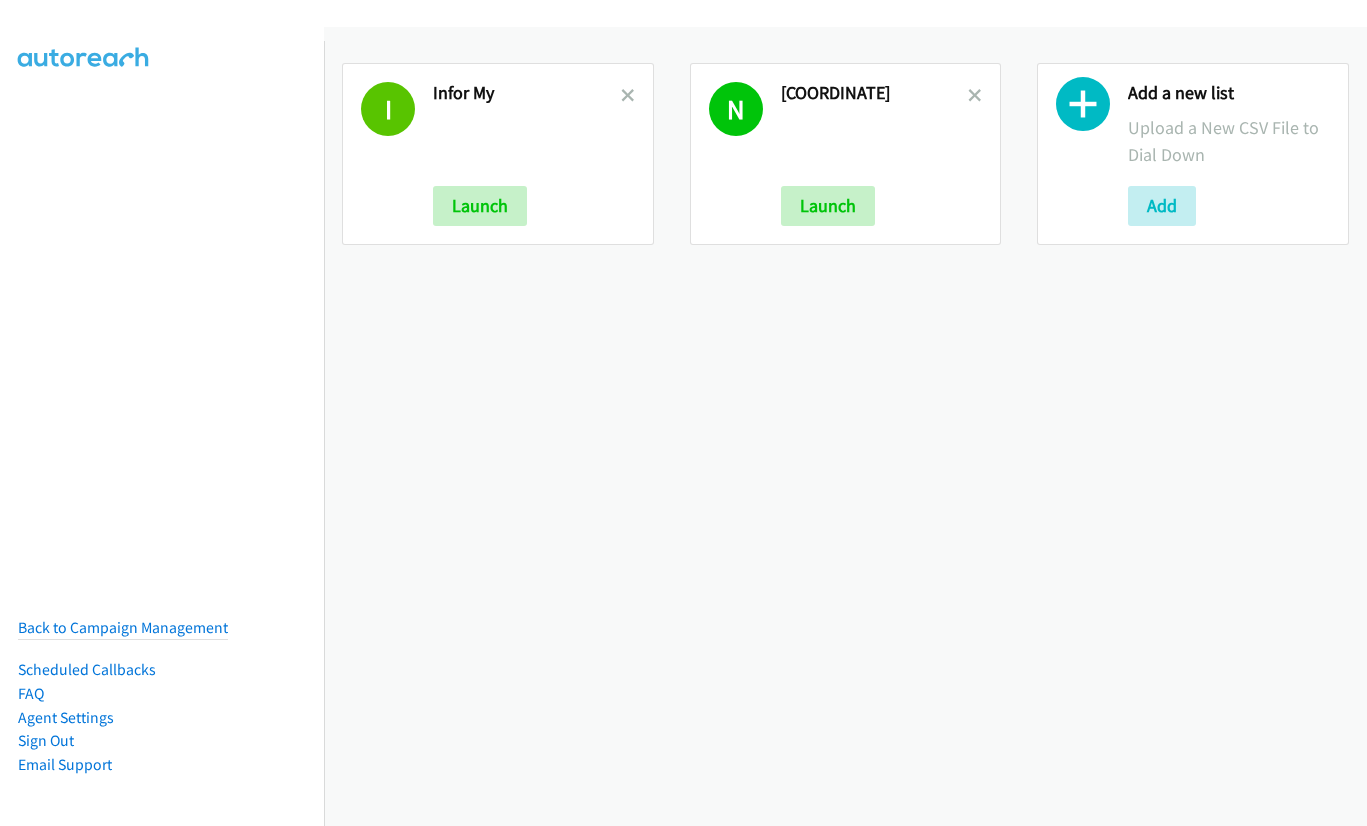scroll, scrollTop: 0, scrollLeft: 0, axis: both 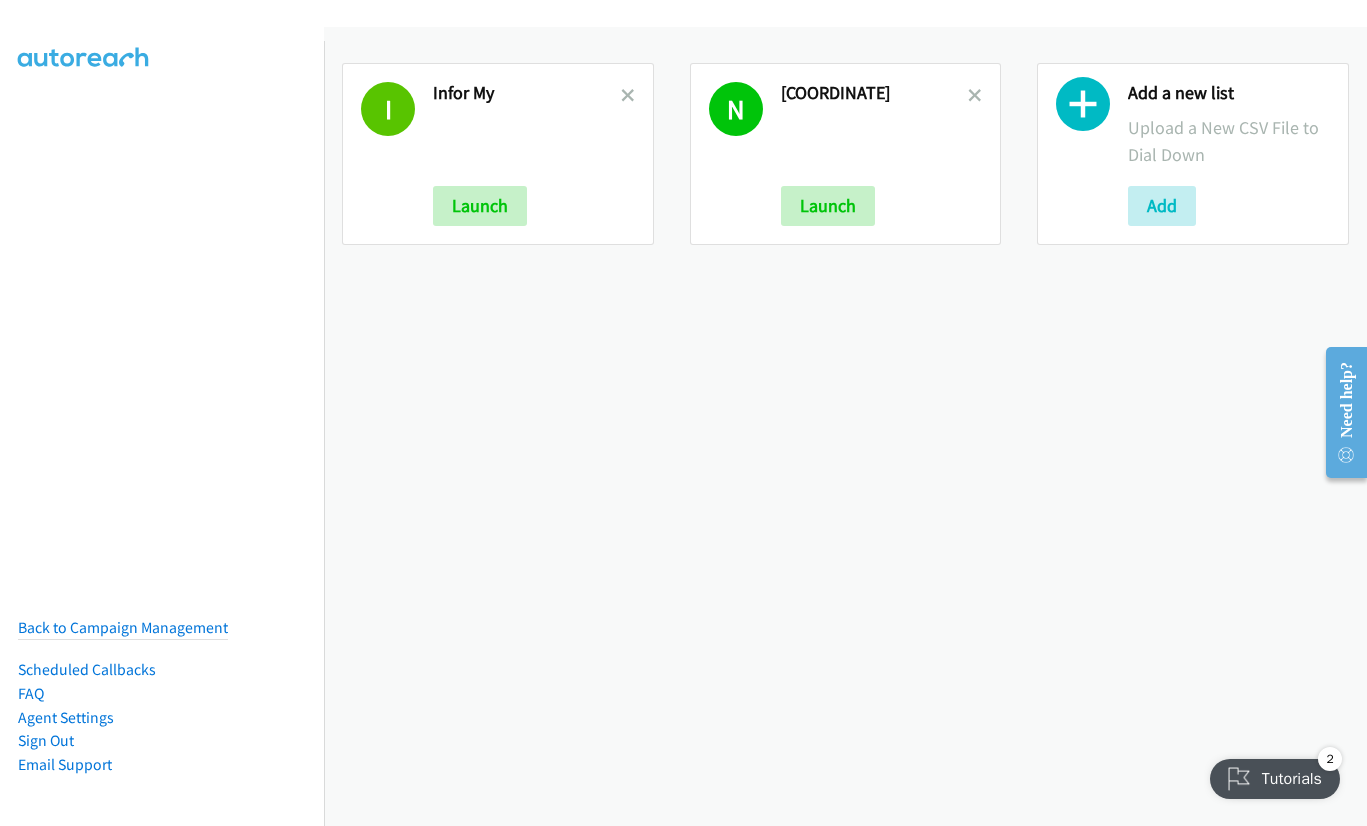 click at bounding box center [1083, 109] 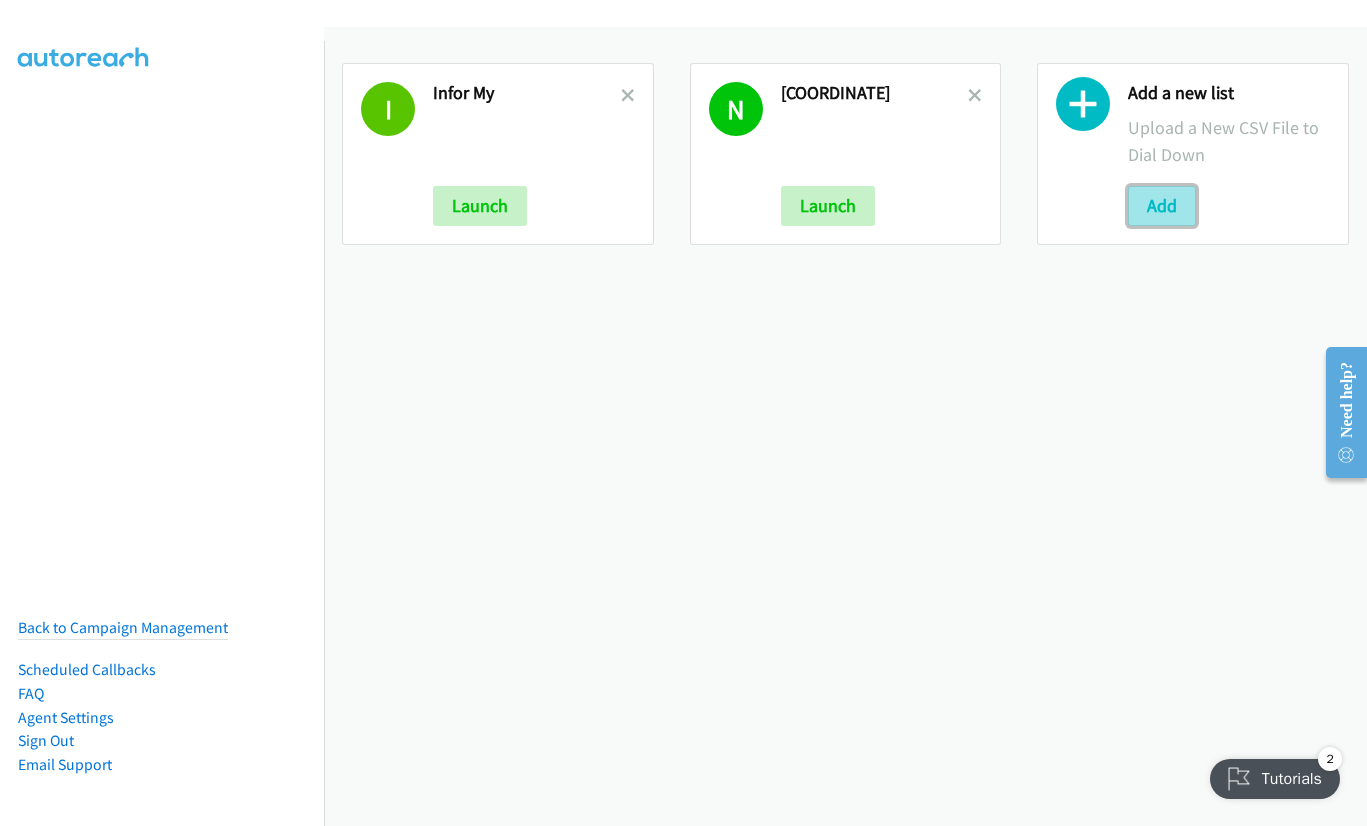 click on "Add" at bounding box center [1162, 206] 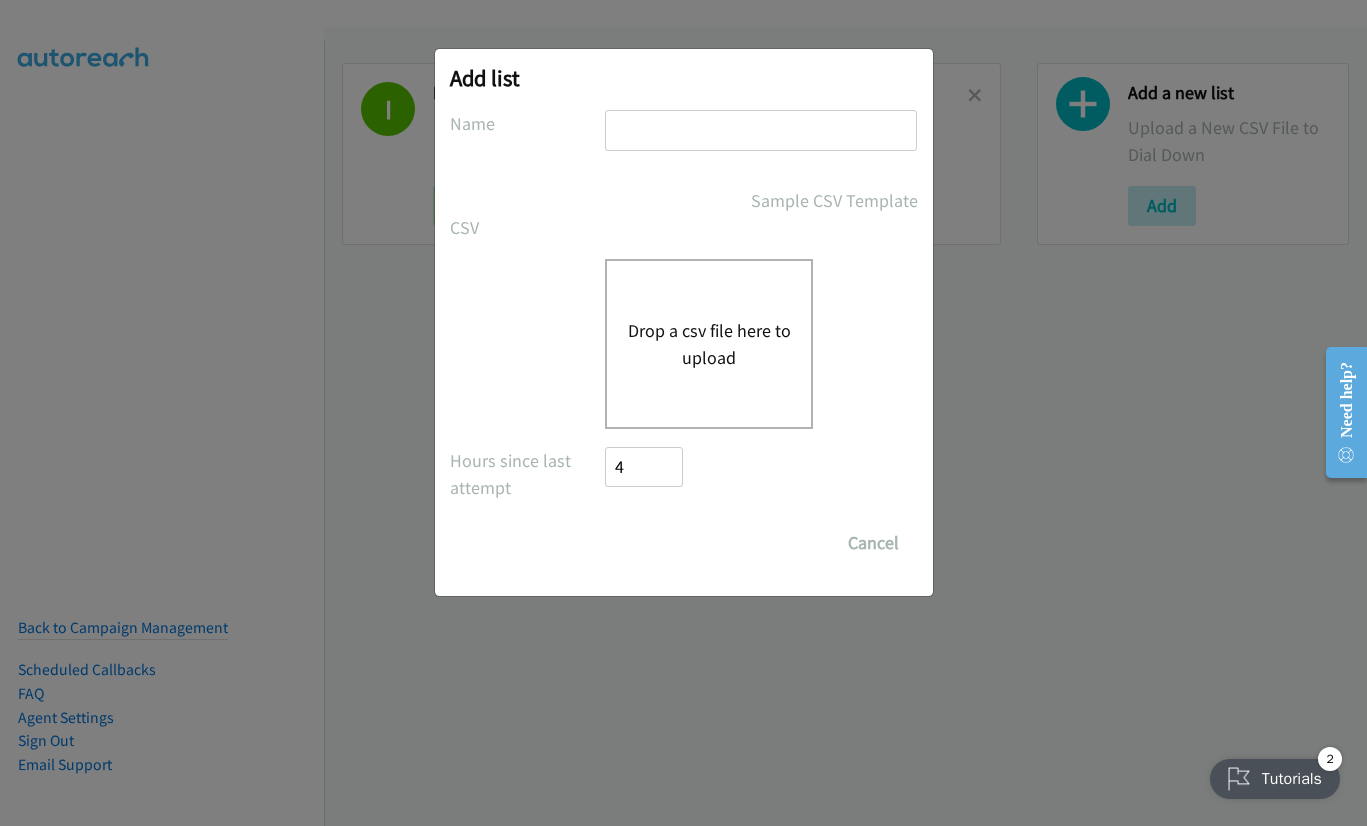 click at bounding box center [761, 130] 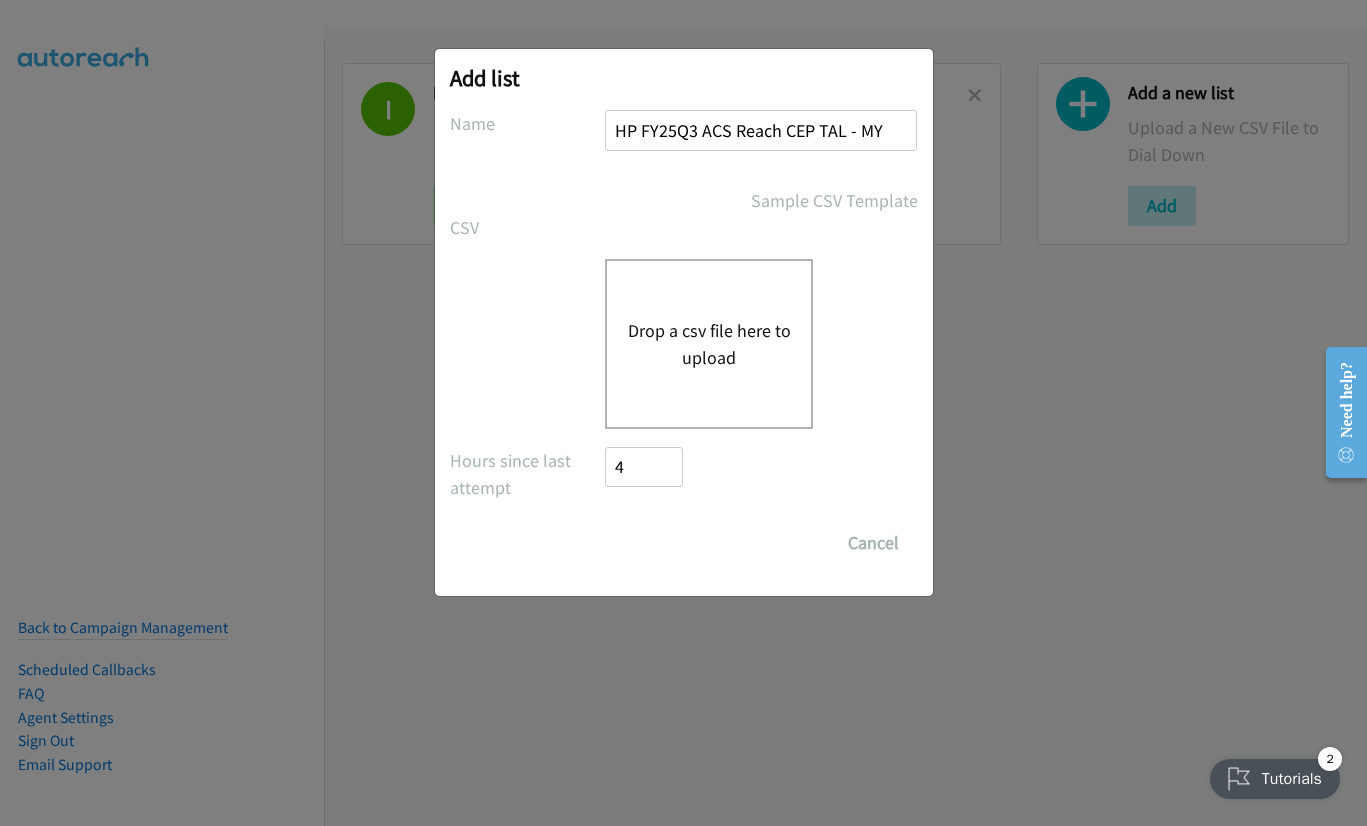 type on "HP FY25Q3 ACS Reach CEP TAL - MY" 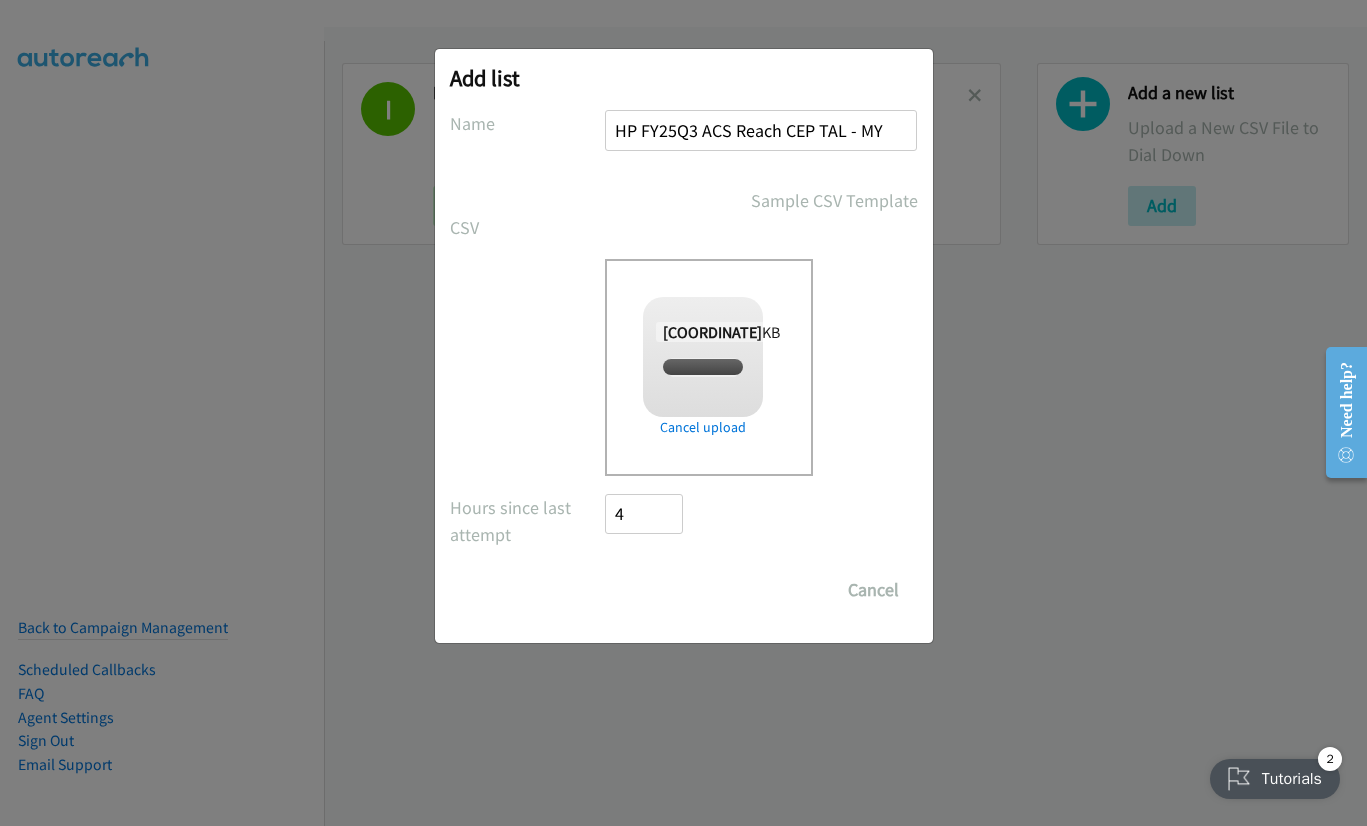 checkbox on "true" 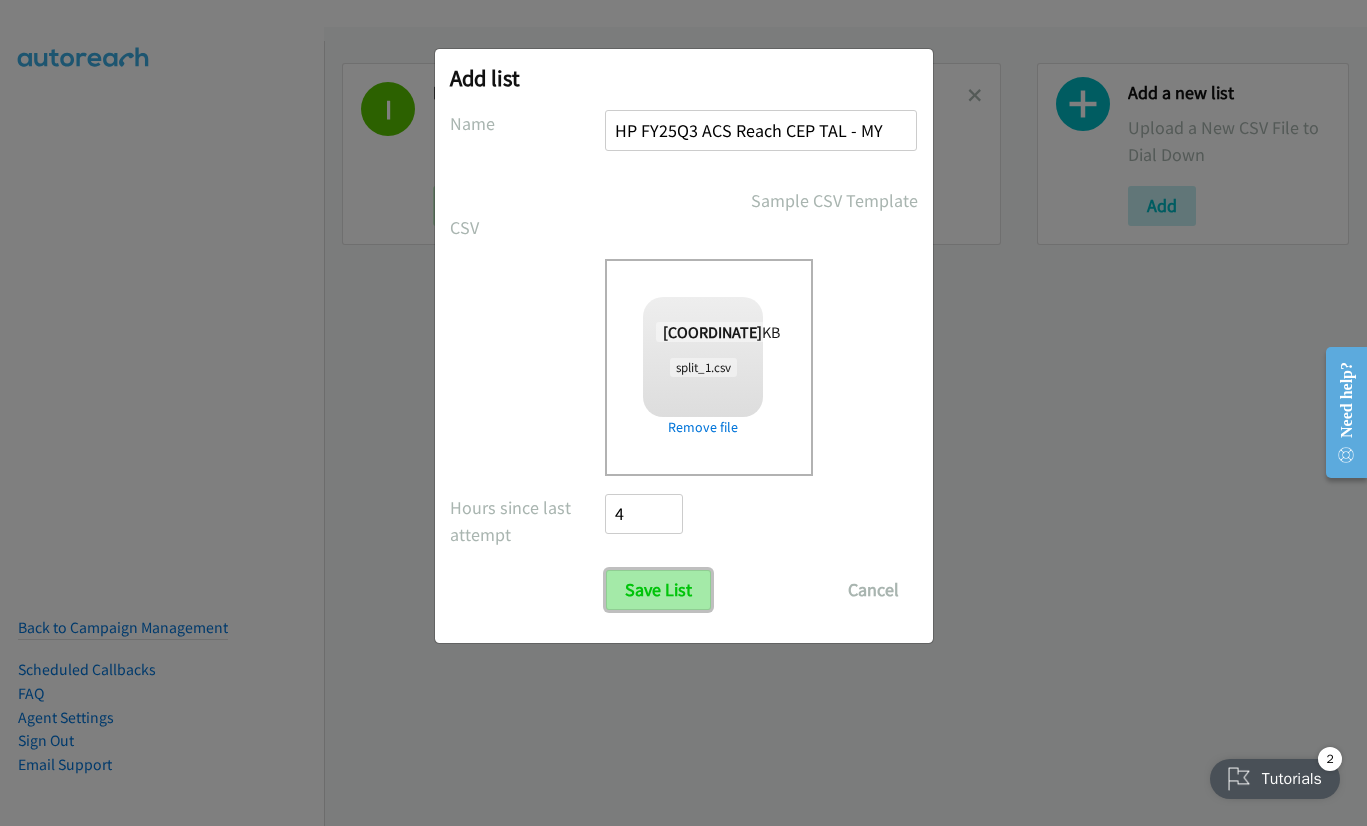 click on "Save List" at bounding box center [658, 590] 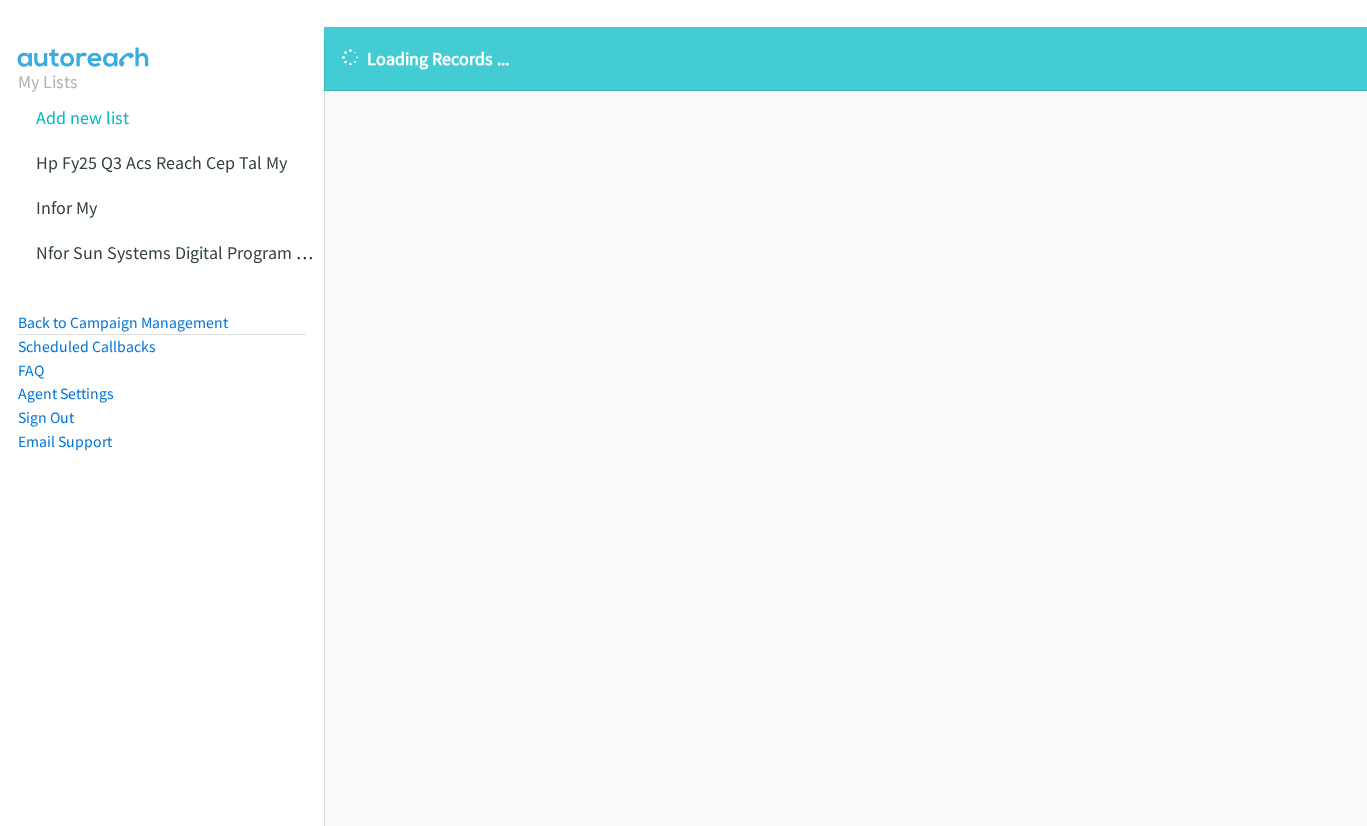 scroll, scrollTop: 0, scrollLeft: 0, axis: both 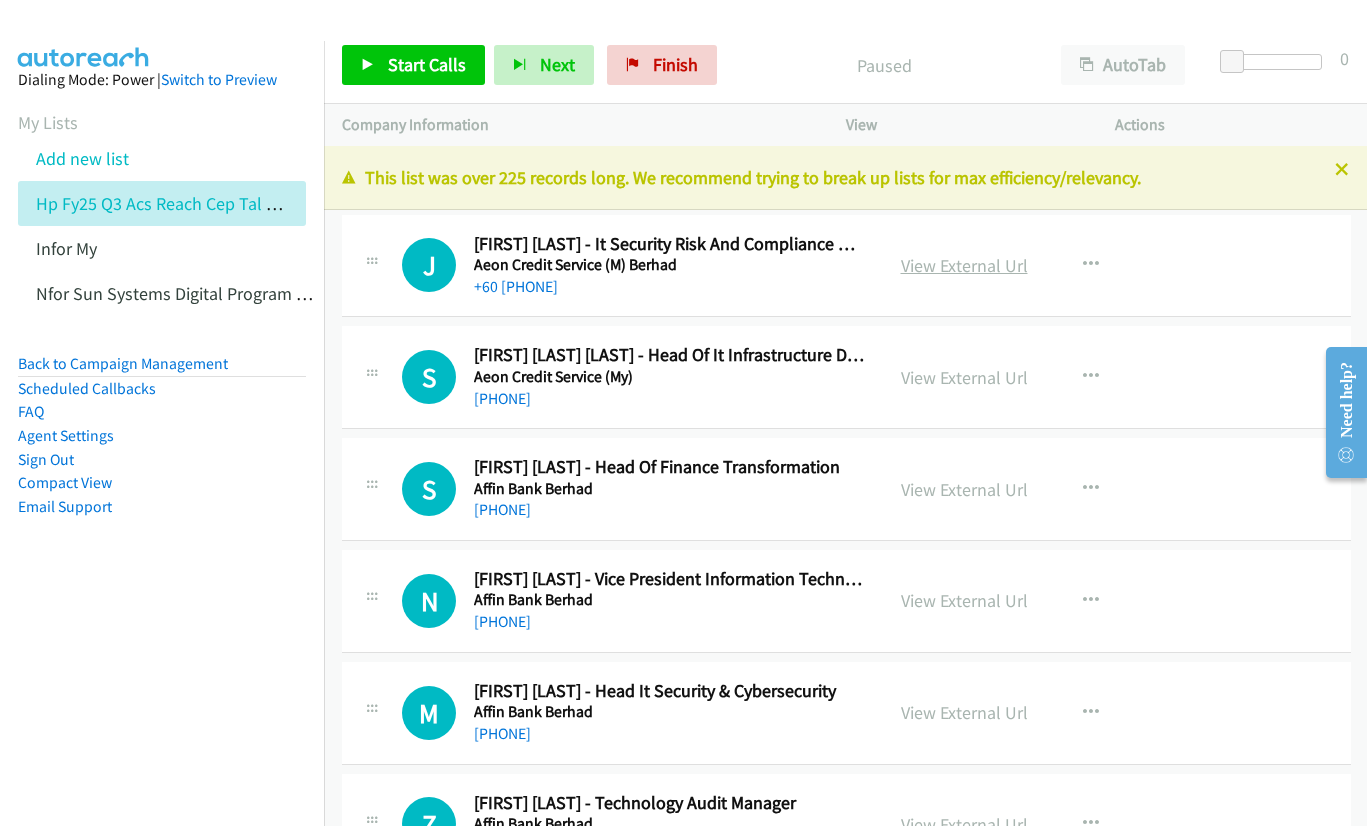 click on "View External Url" at bounding box center (964, 265) 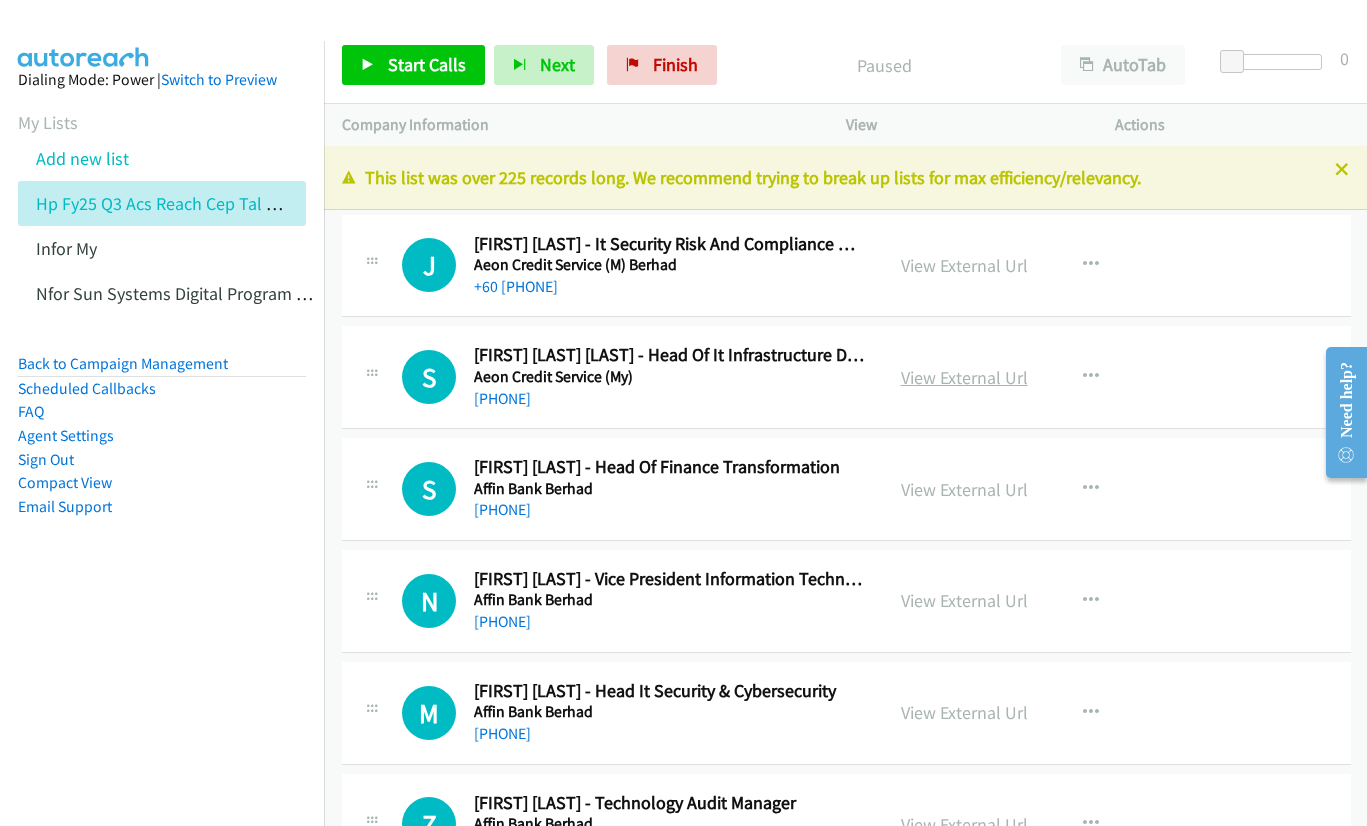 click on "View External Url" at bounding box center (964, 377) 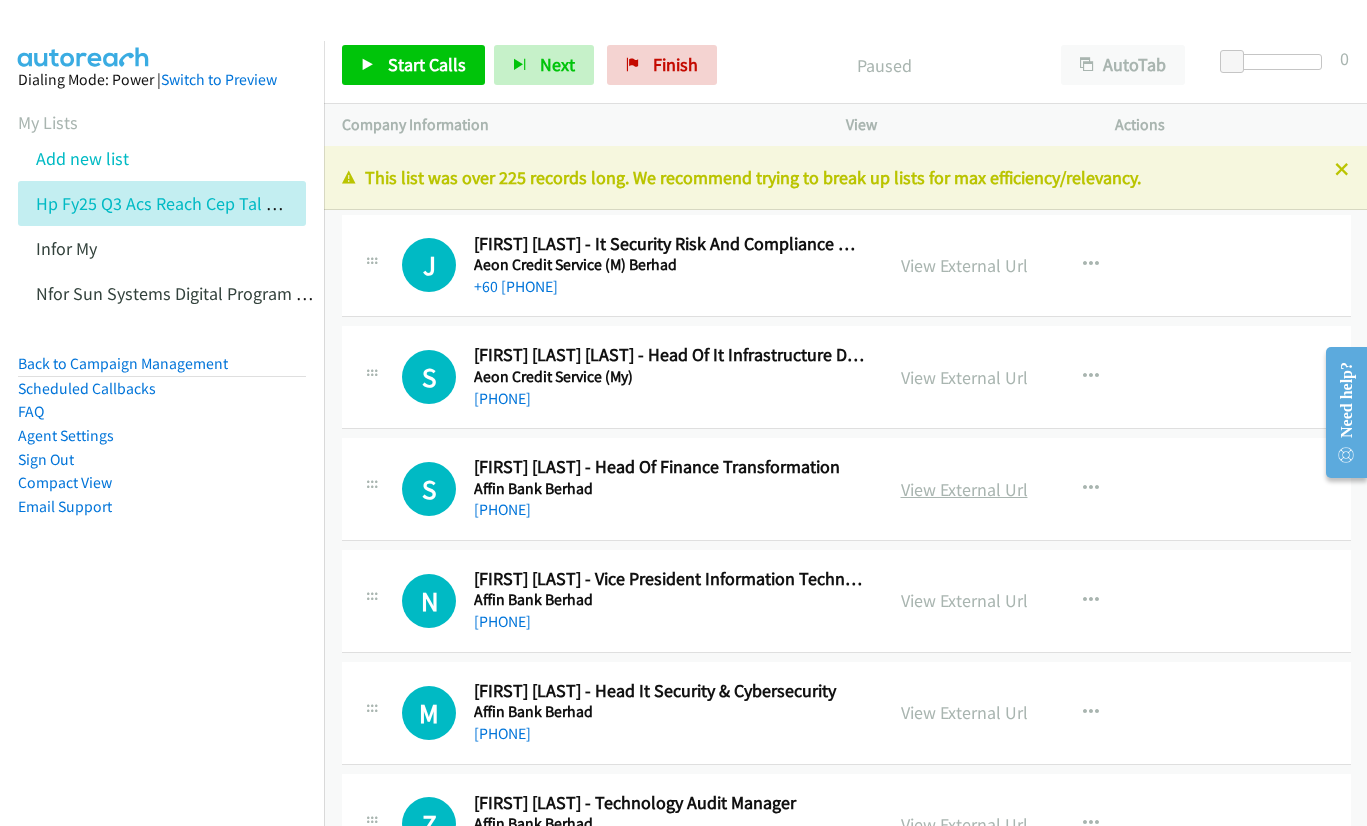 click on "View External Url" at bounding box center [964, 489] 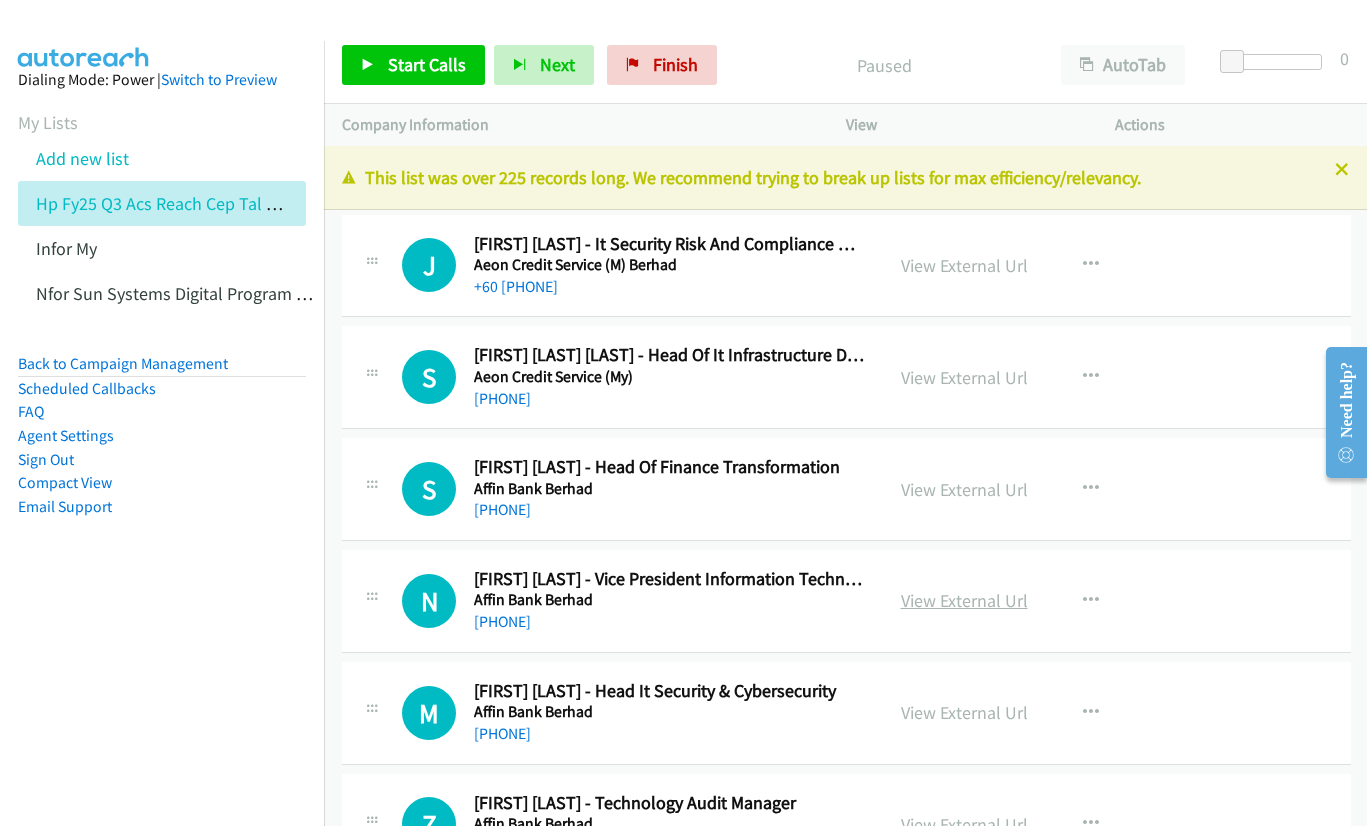 click on "View External Url" at bounding box center [964, 600] 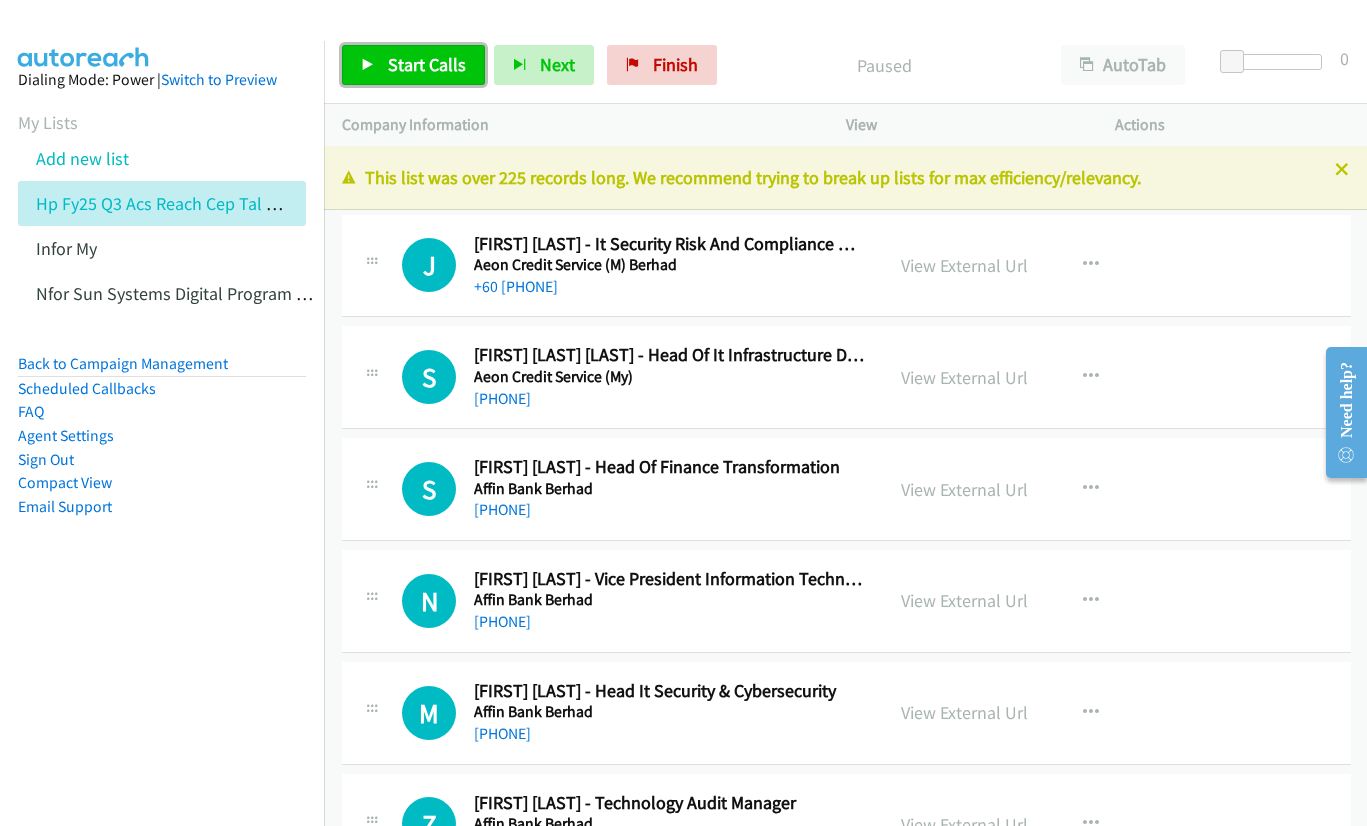 click on "Start Calls" at bounding box center [413, 65] 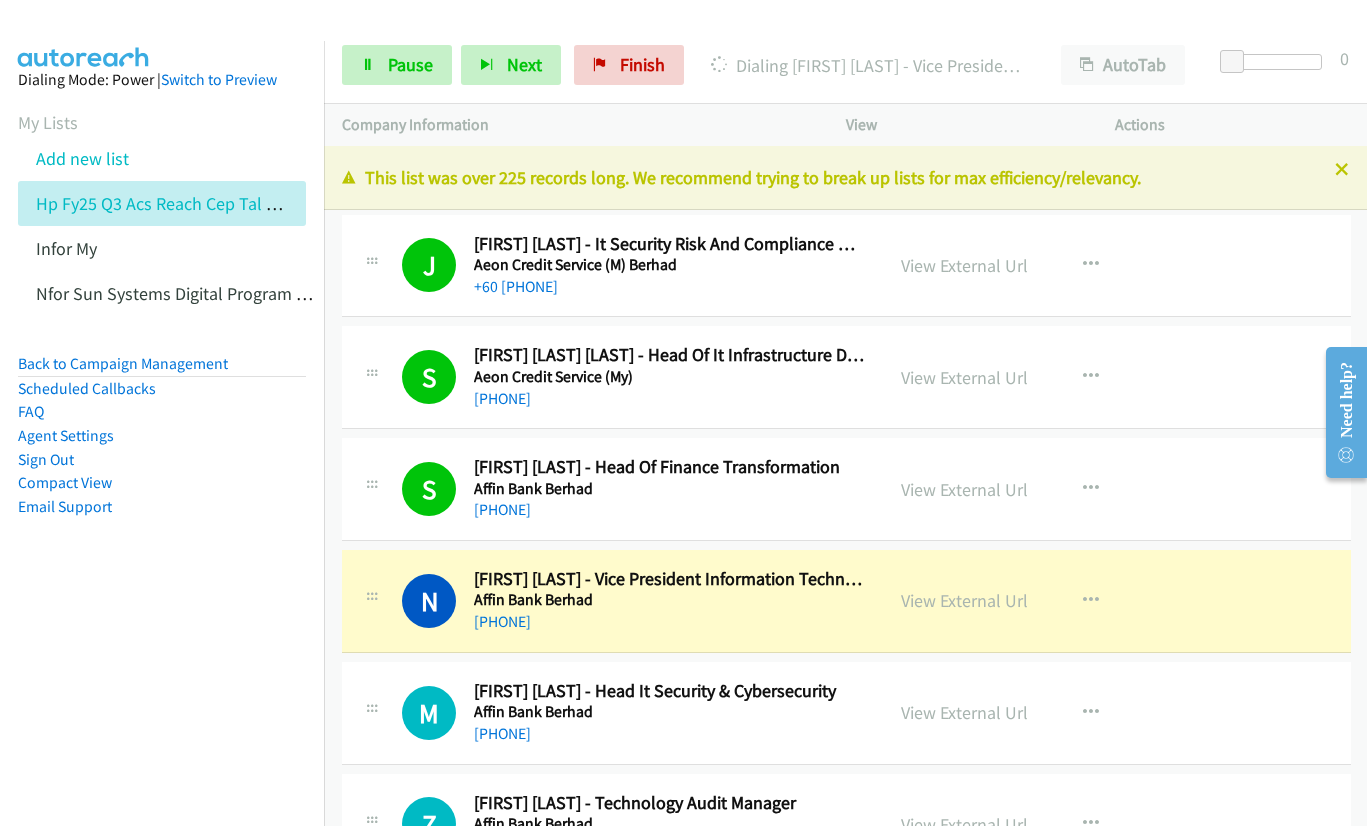 drag, startPoint x: 764, startPoint y: 612, endPoint x: 781, endPoint y: 613, distance: 17.029387 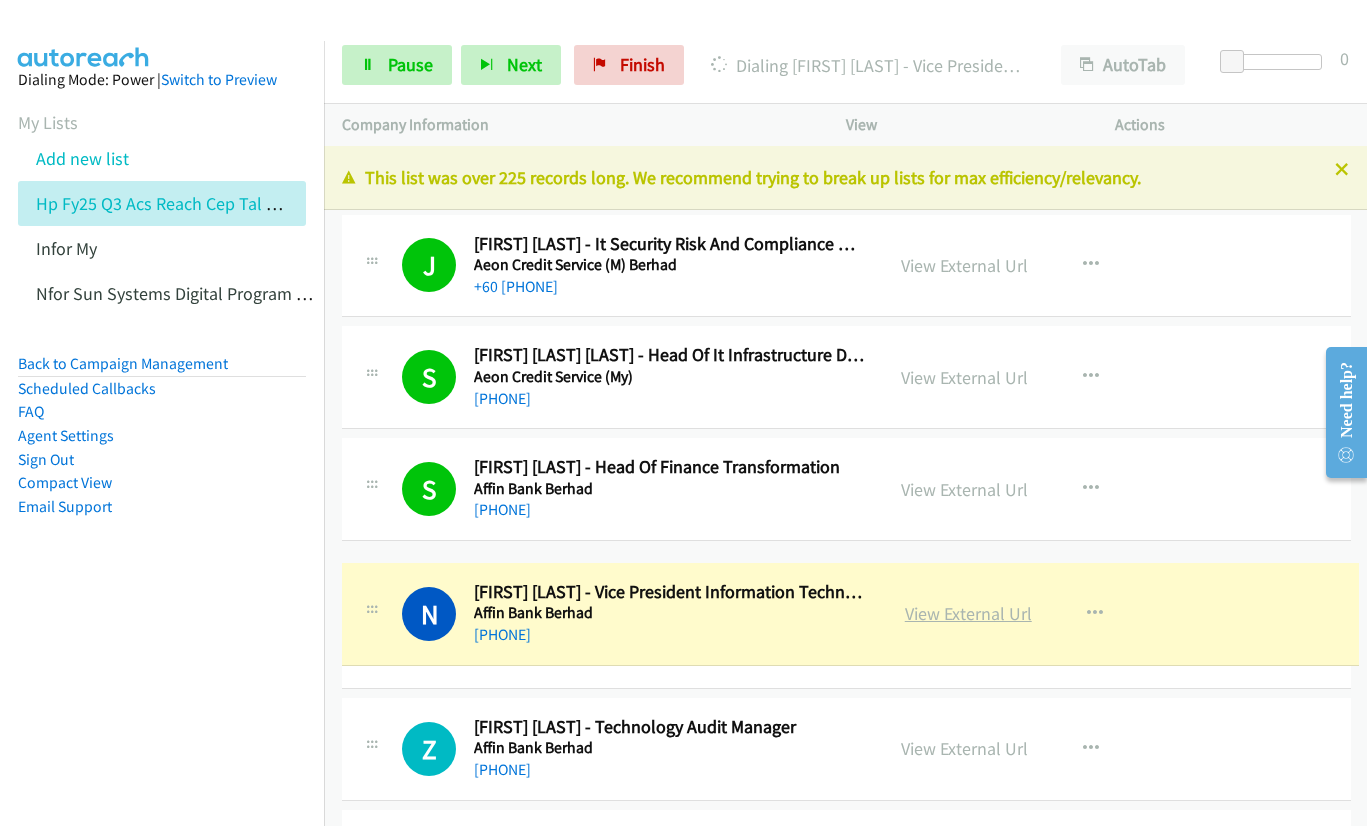 drag, startPoint x: 971, startPoint y: 599, endPoint x: 961, endPoint y: 612, distance: 16.40122 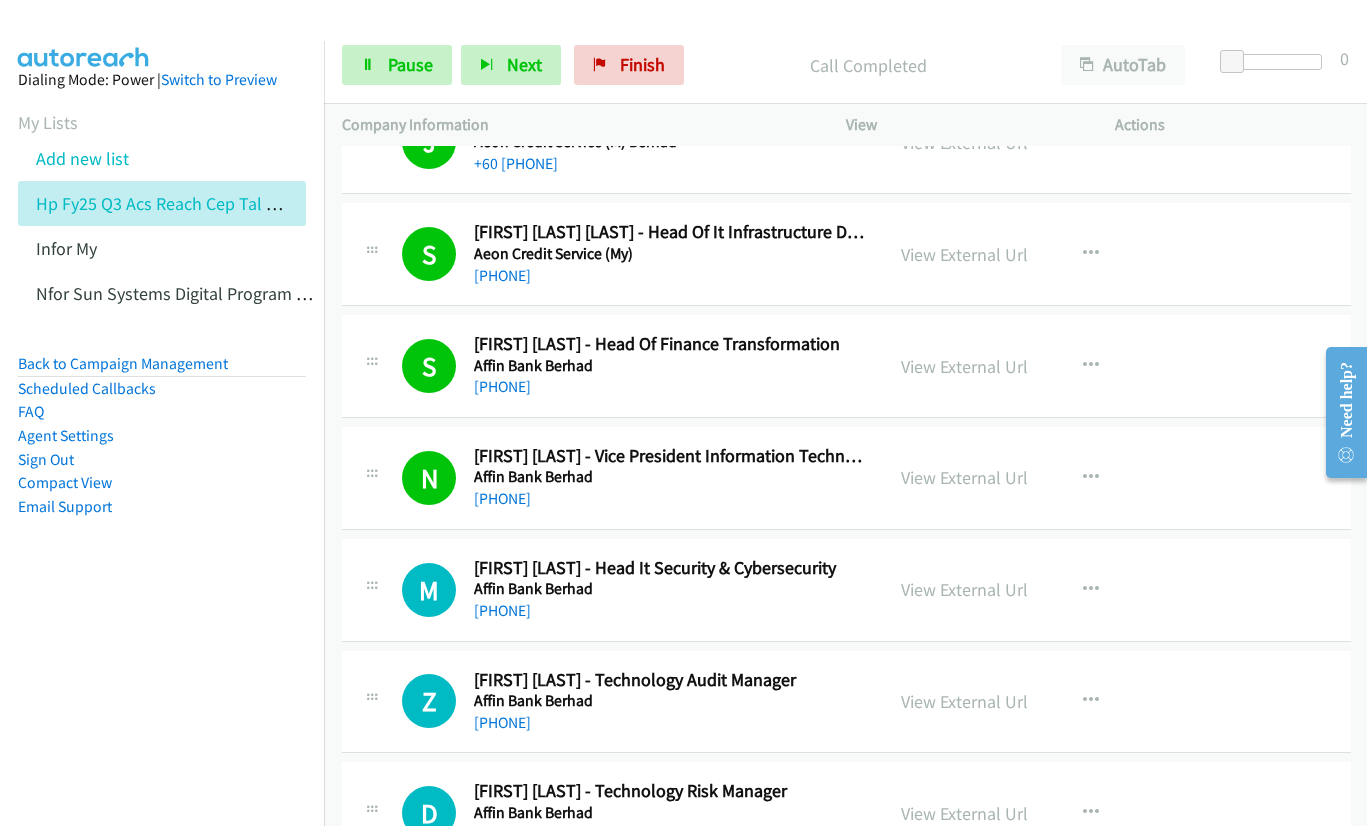 scroll, scrollTop: 300, scrollLeft: 0, axis: vertical 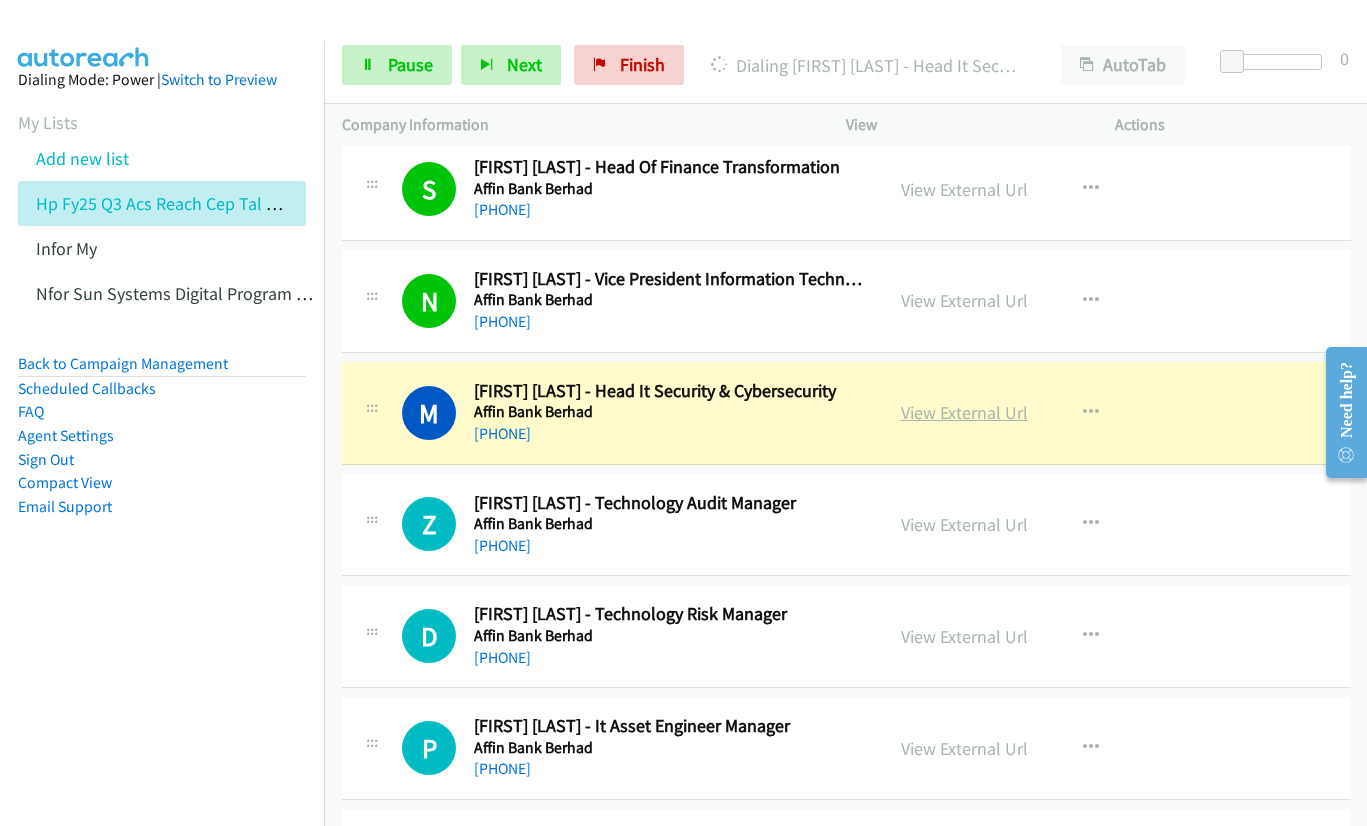 click on "View External Url" at bounding box center (964, 412) 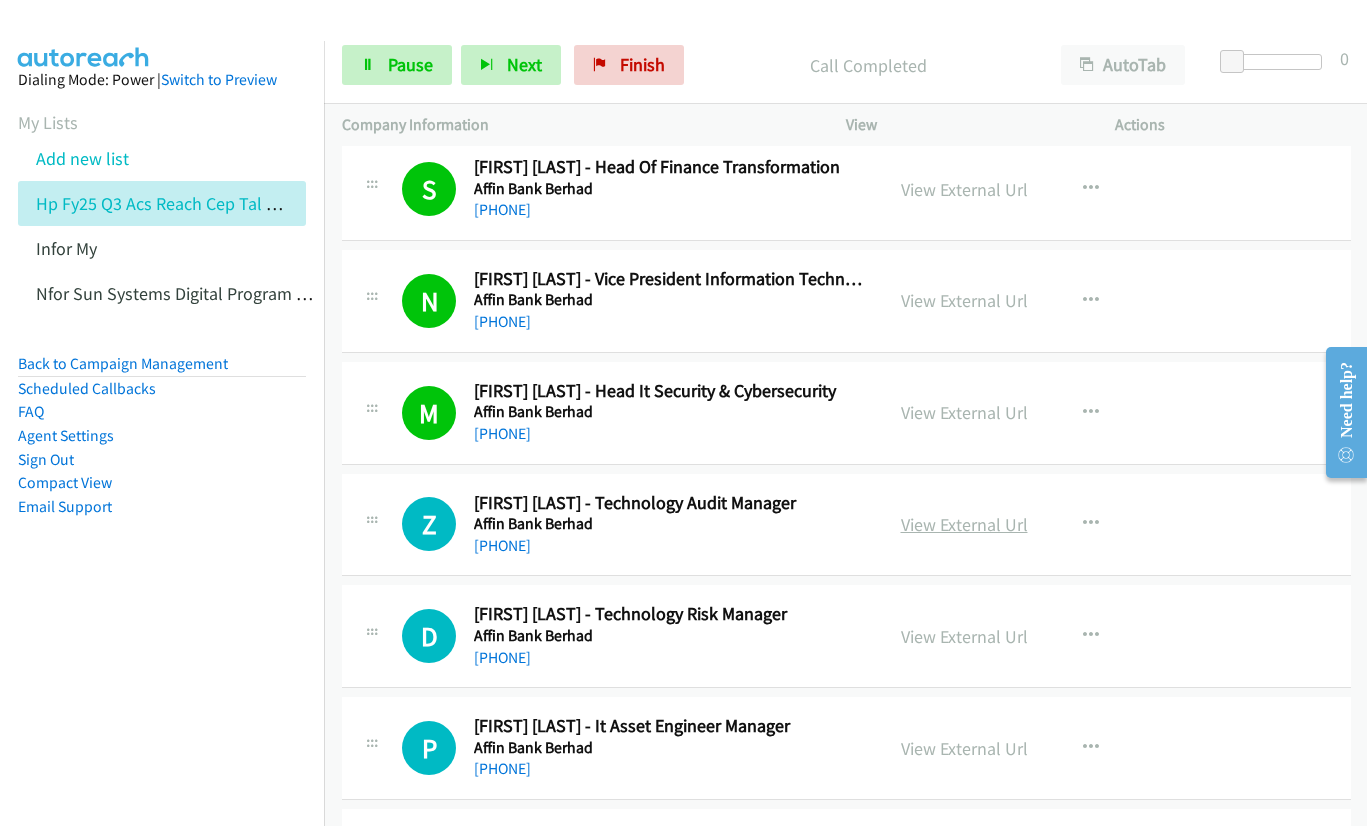 drag, startPoint x: 917, startPoint y: 535, endPoint x: 907, endPoint y: 534, distance: 10.049875 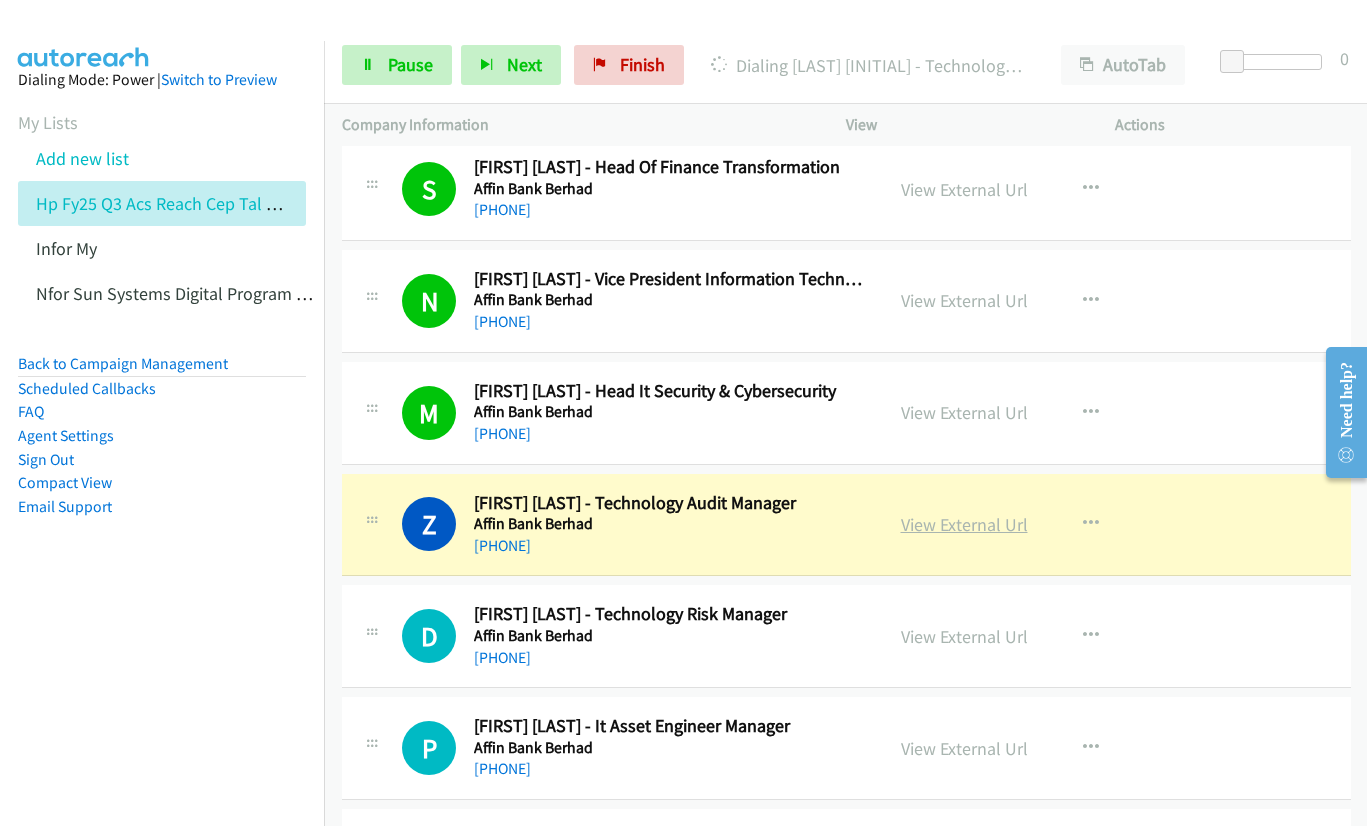 click on "View External Url" at bounding box center (964, 524) 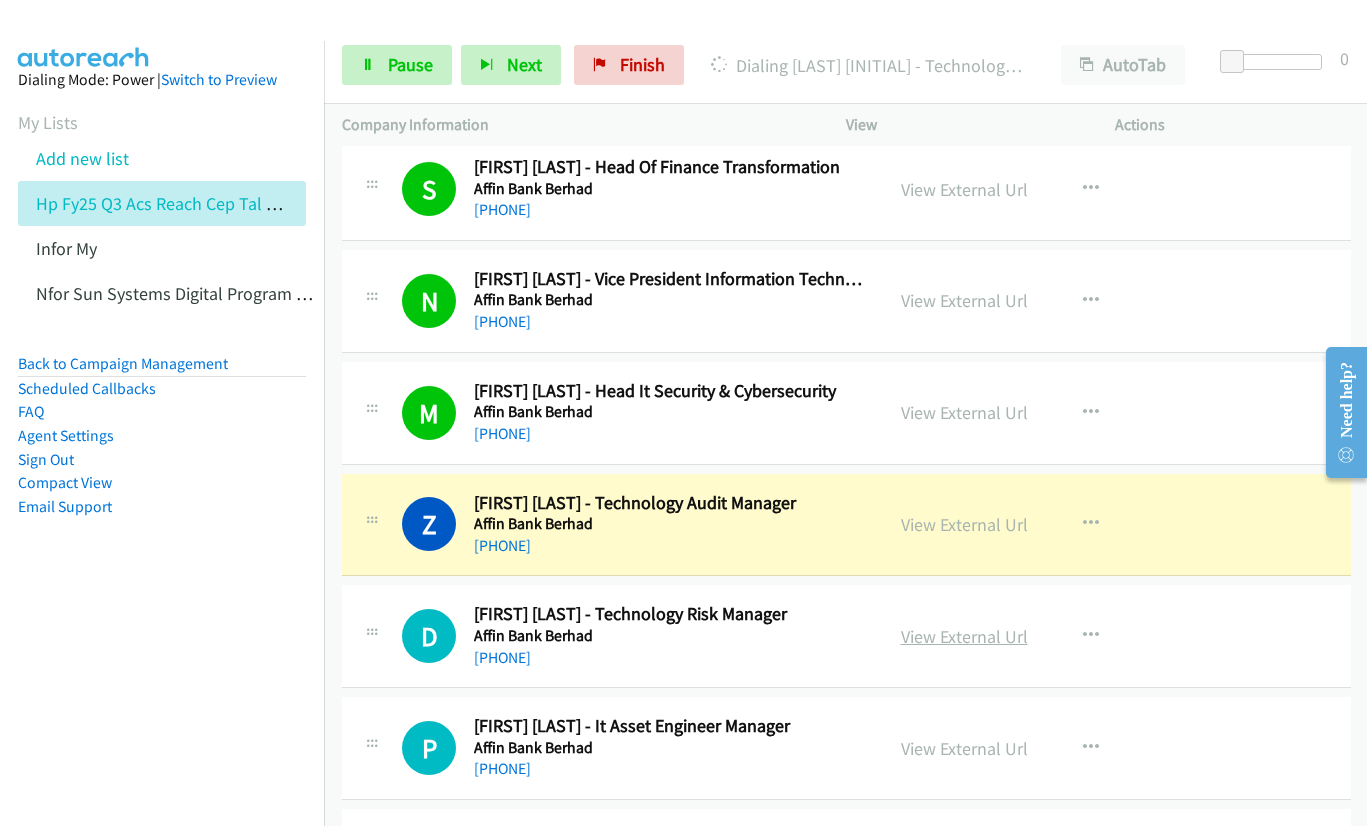 click on "View External Url" at bounding box center [964, 636] 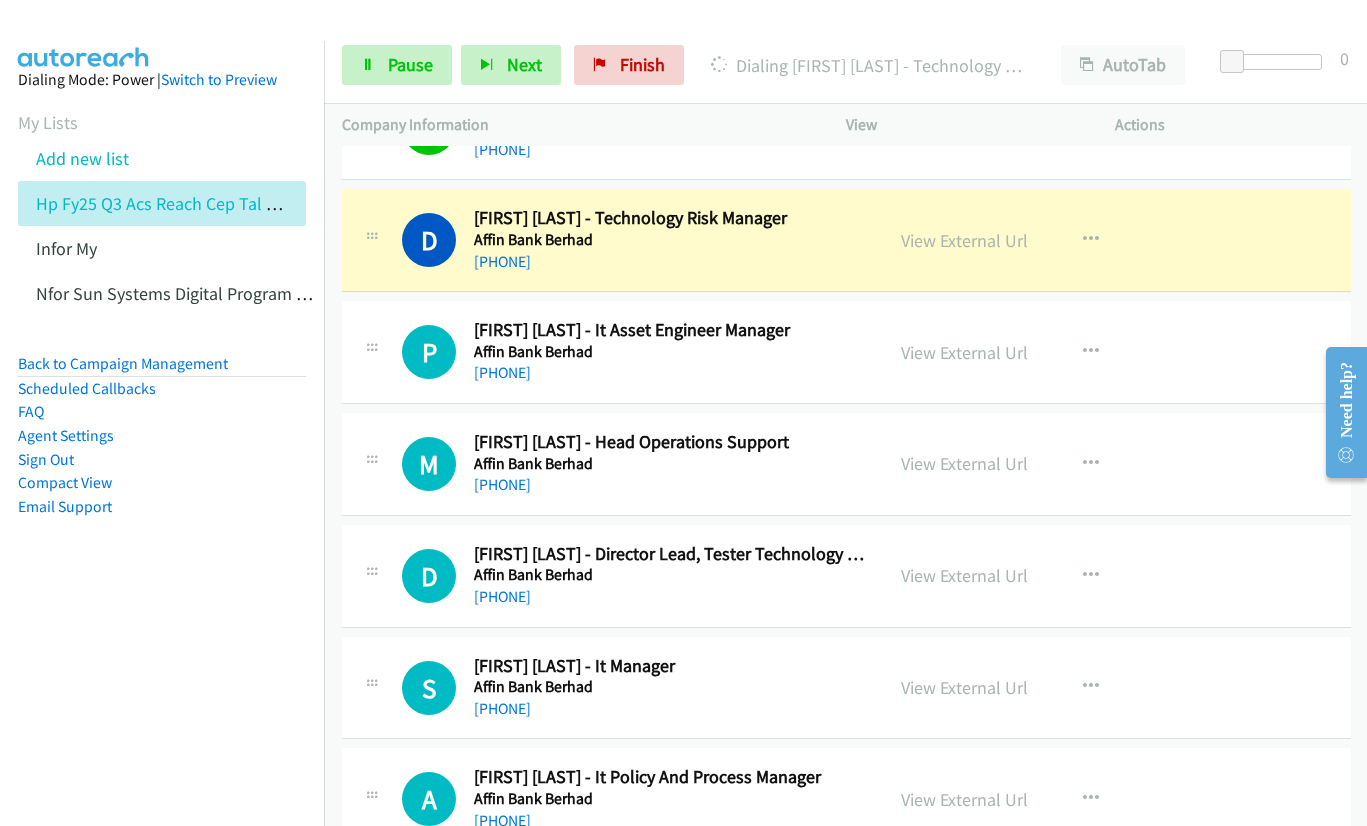 scroll, scrollTop: 700, scrollLeft: 0, axis: vertical 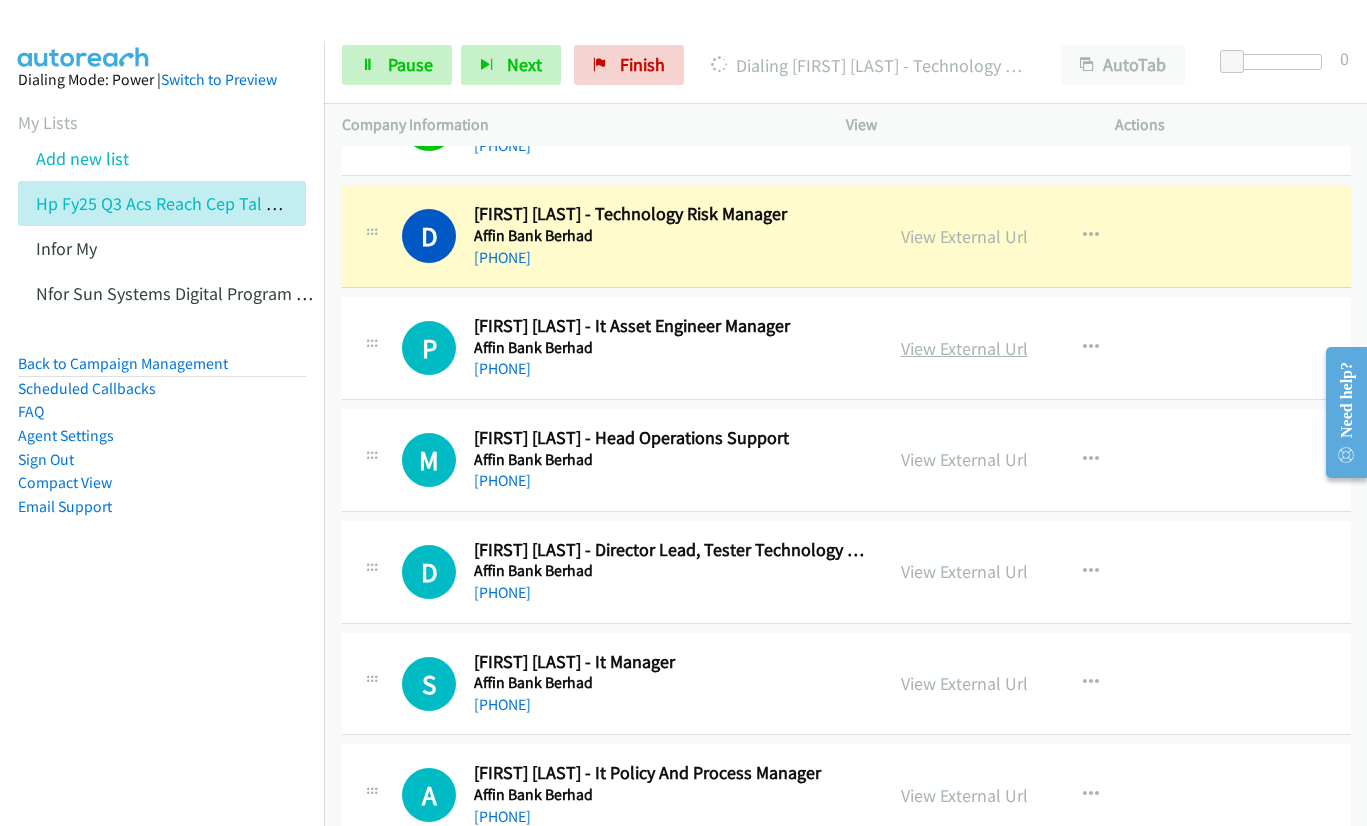 click on "View External Url" at bounding box center (964, 348) 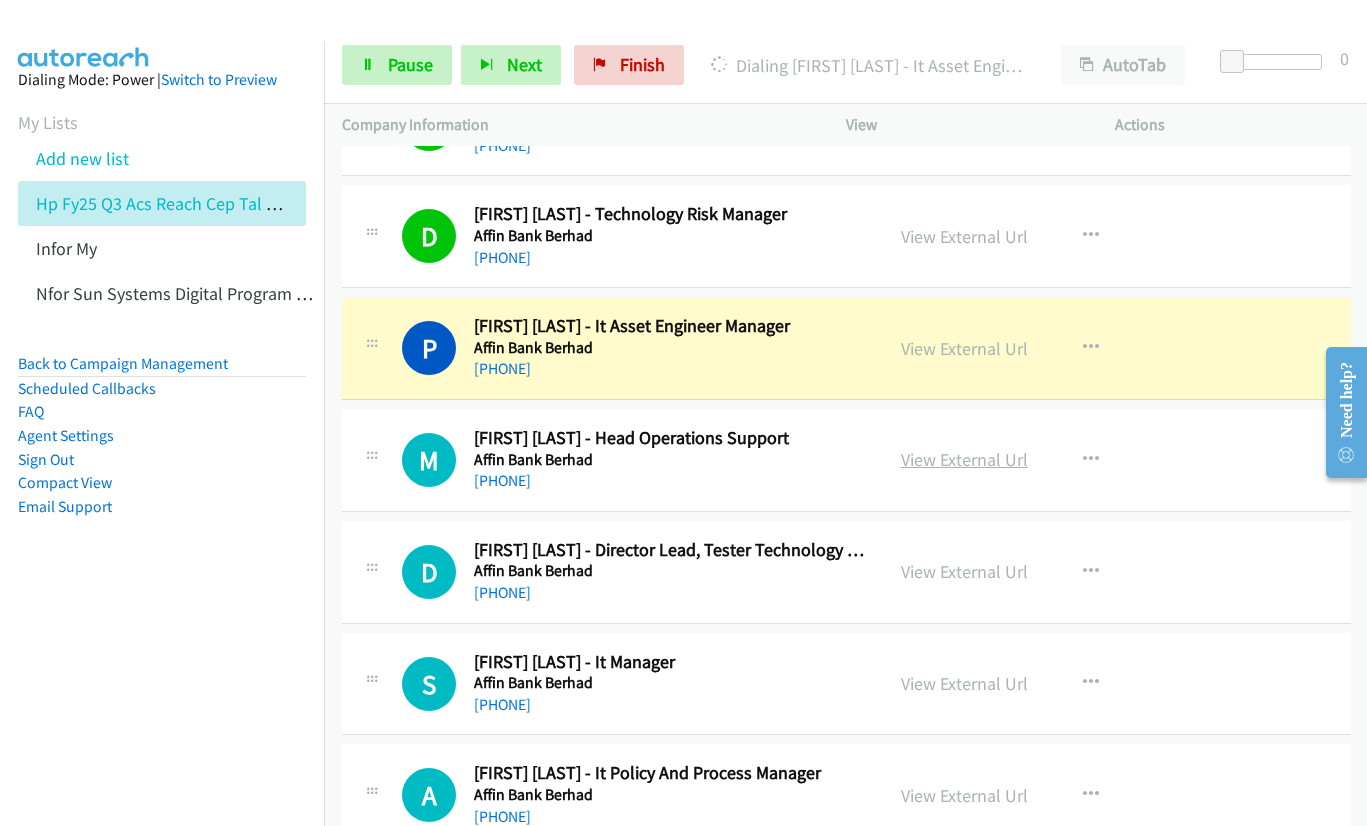 click on "View External Url" at bounding box center [964, 459] 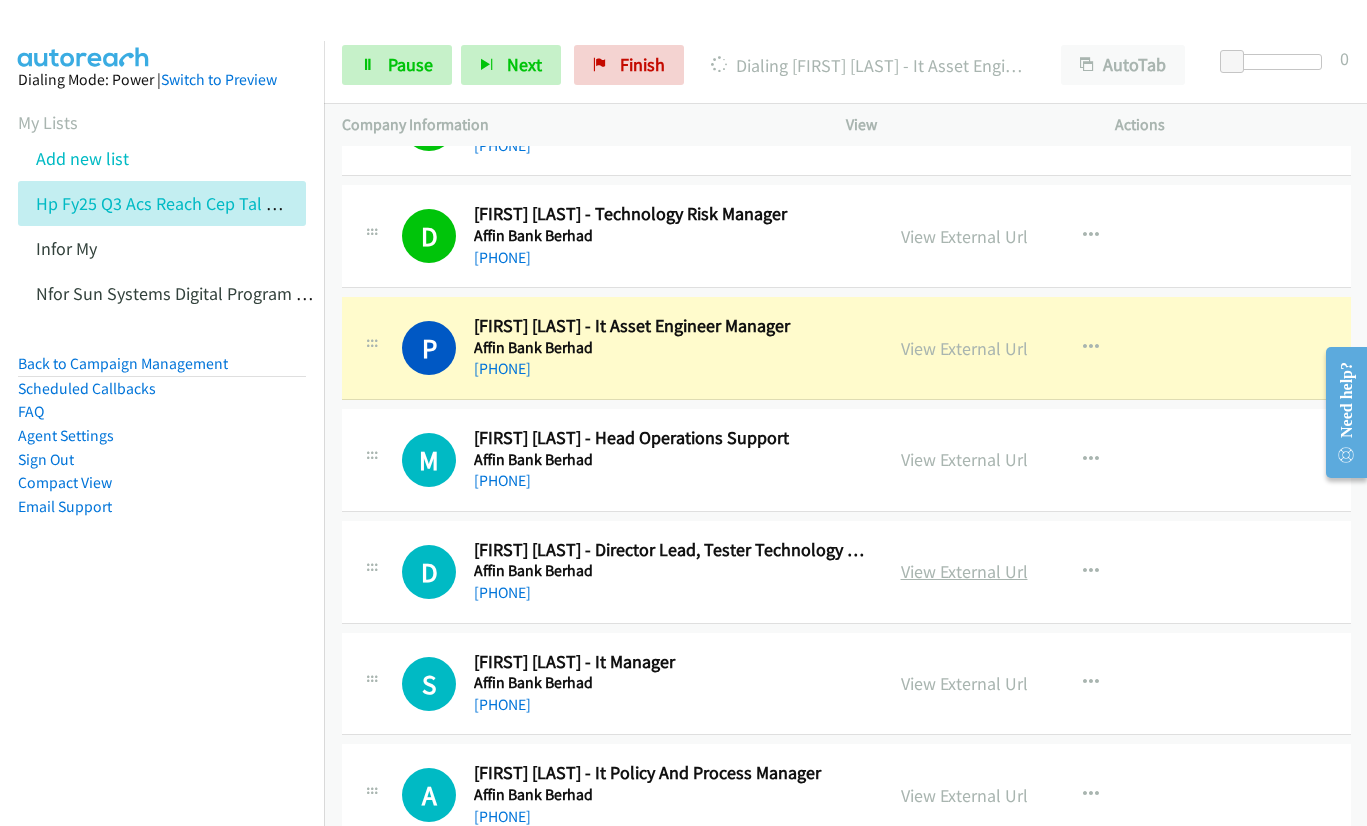 click on "View External Url" at bounding box center (964, 571) 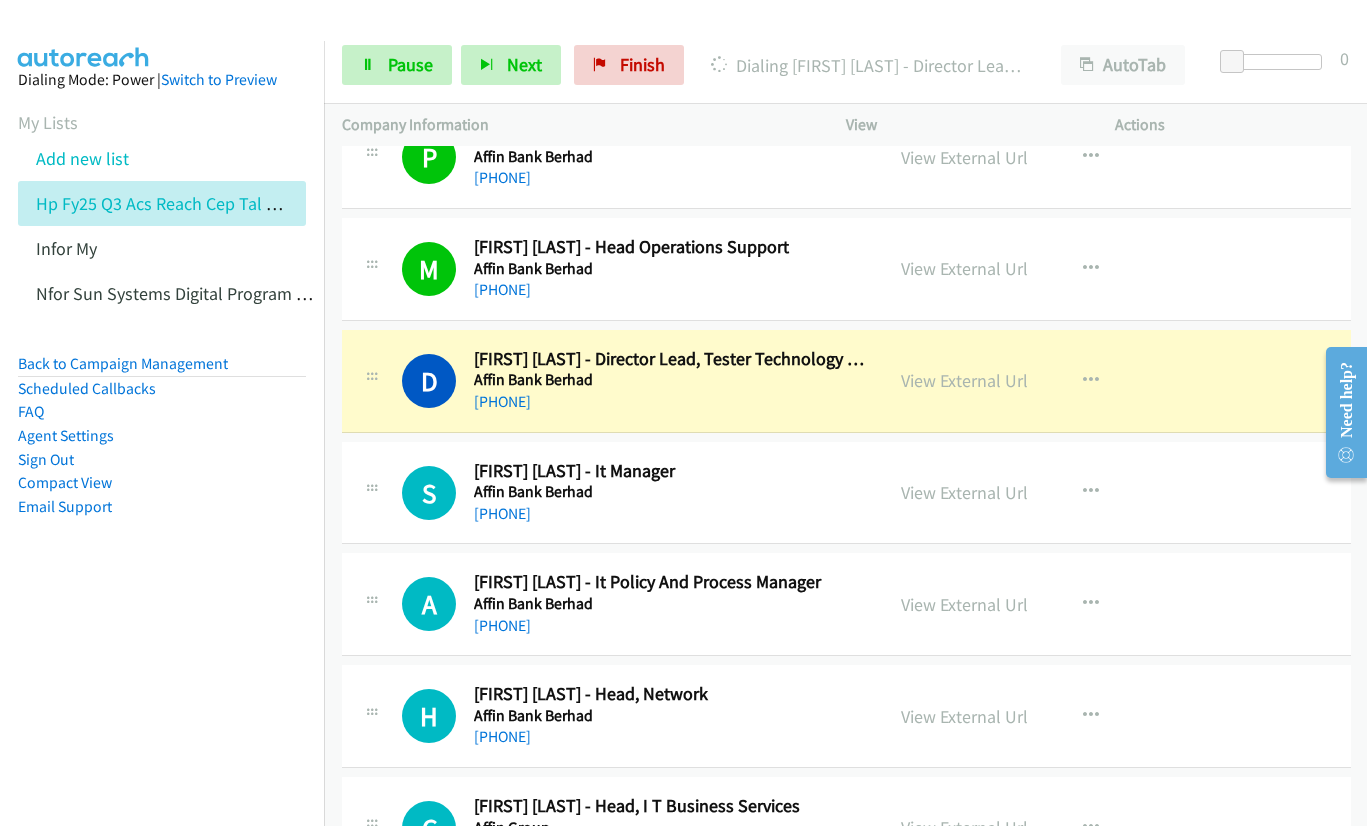 scroll, scrollTop: 900, scrollLeft: 0, axis: vertical 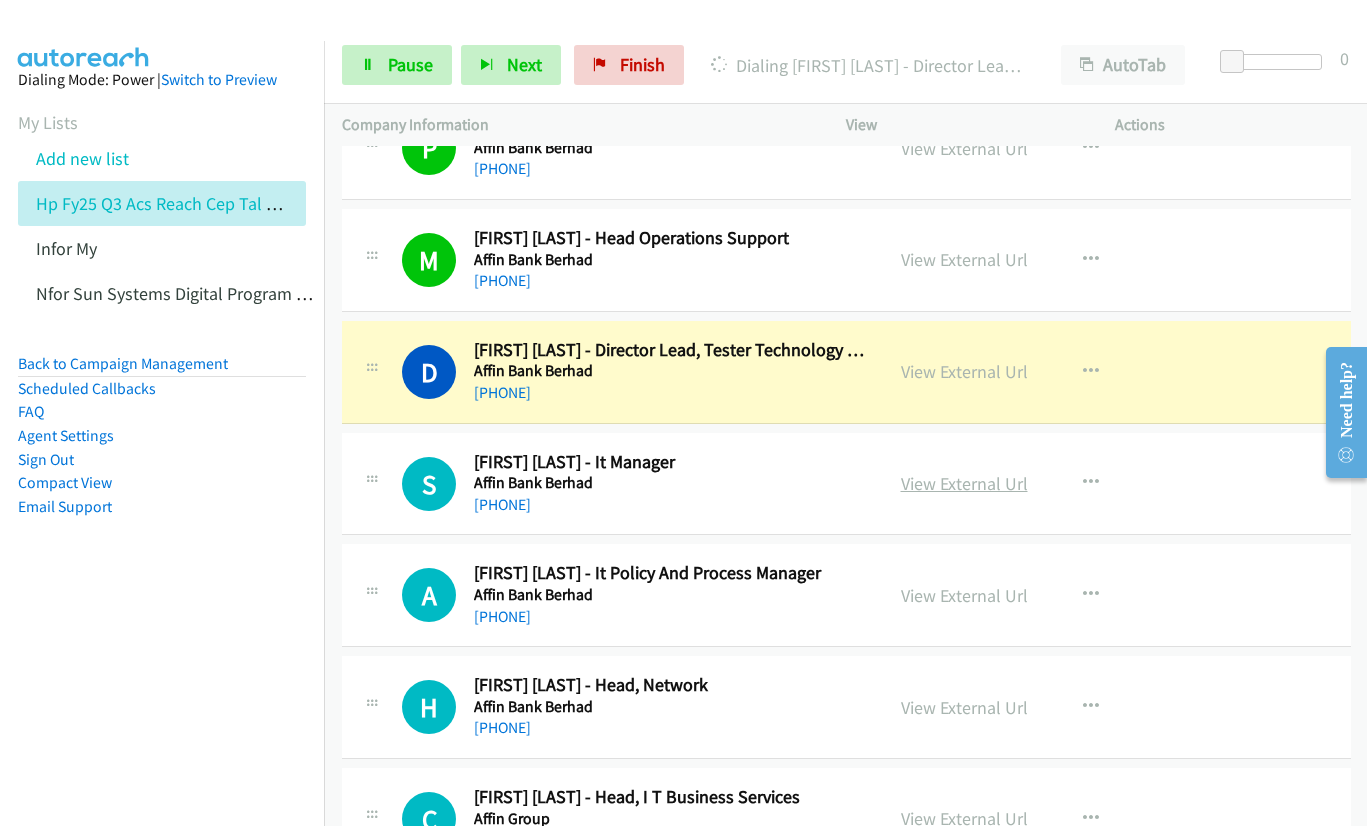 click on "View External Url" at bounding box center (964, 483) 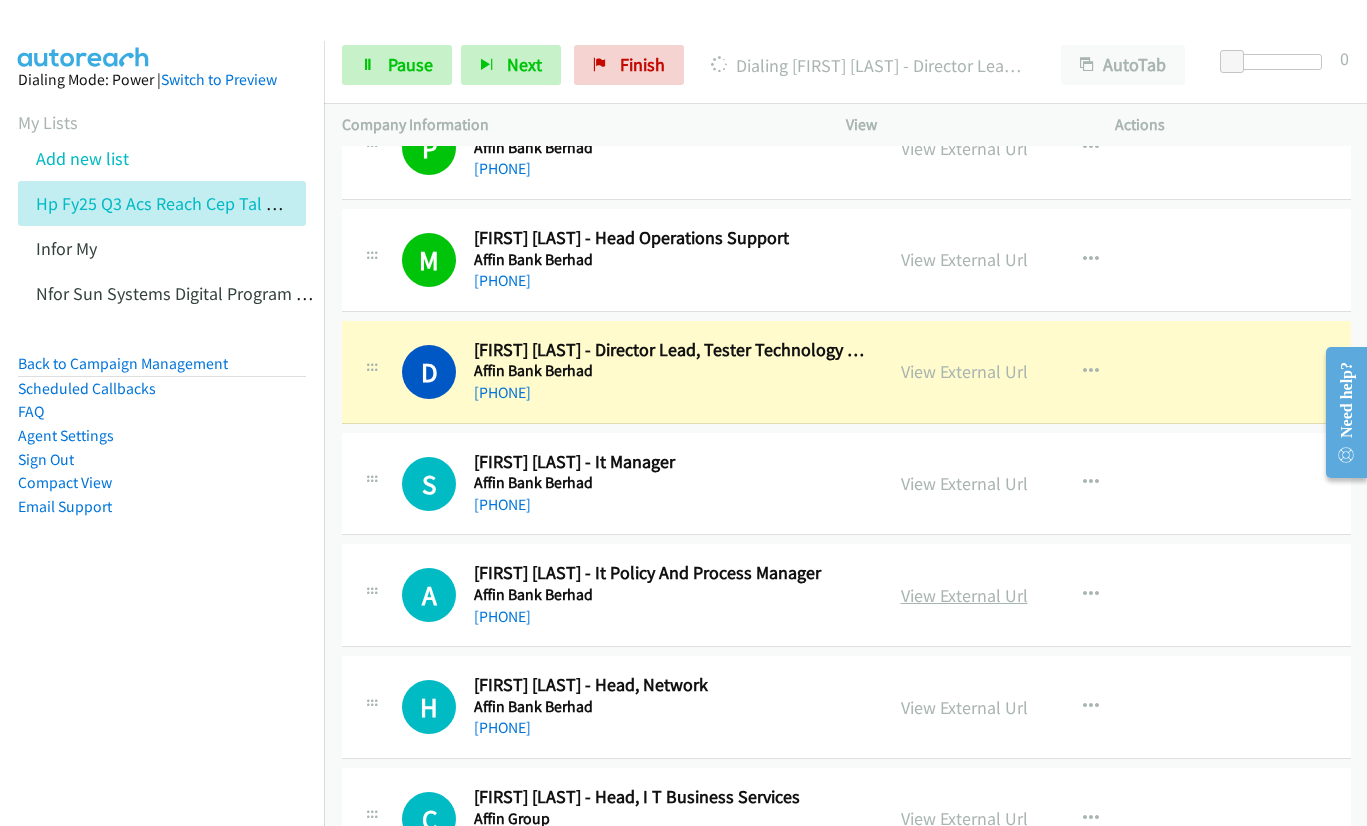 click on "View External Url" at bounding box center [964, 595] 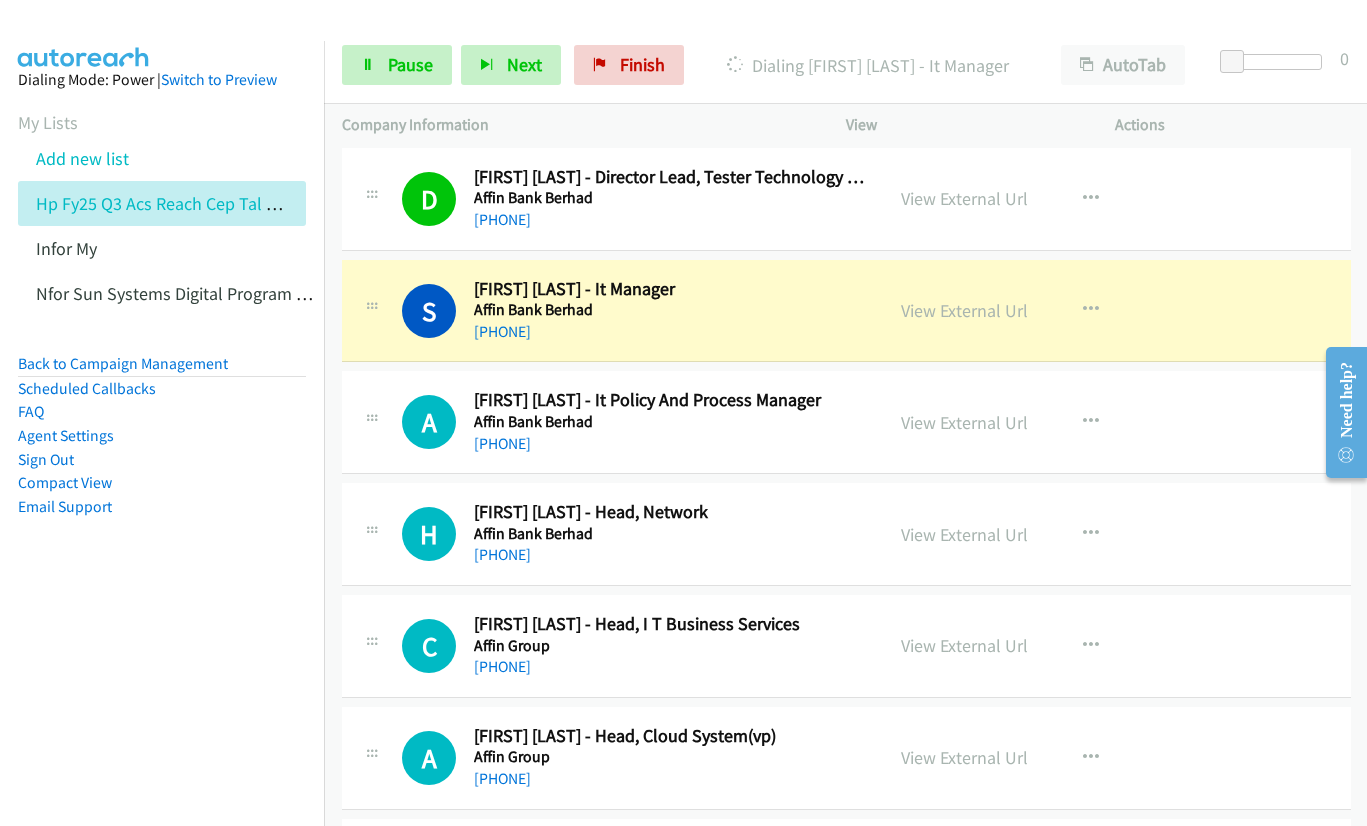 scroll, scrollTop: 1100, scrollLeft: 0, axis: vertical 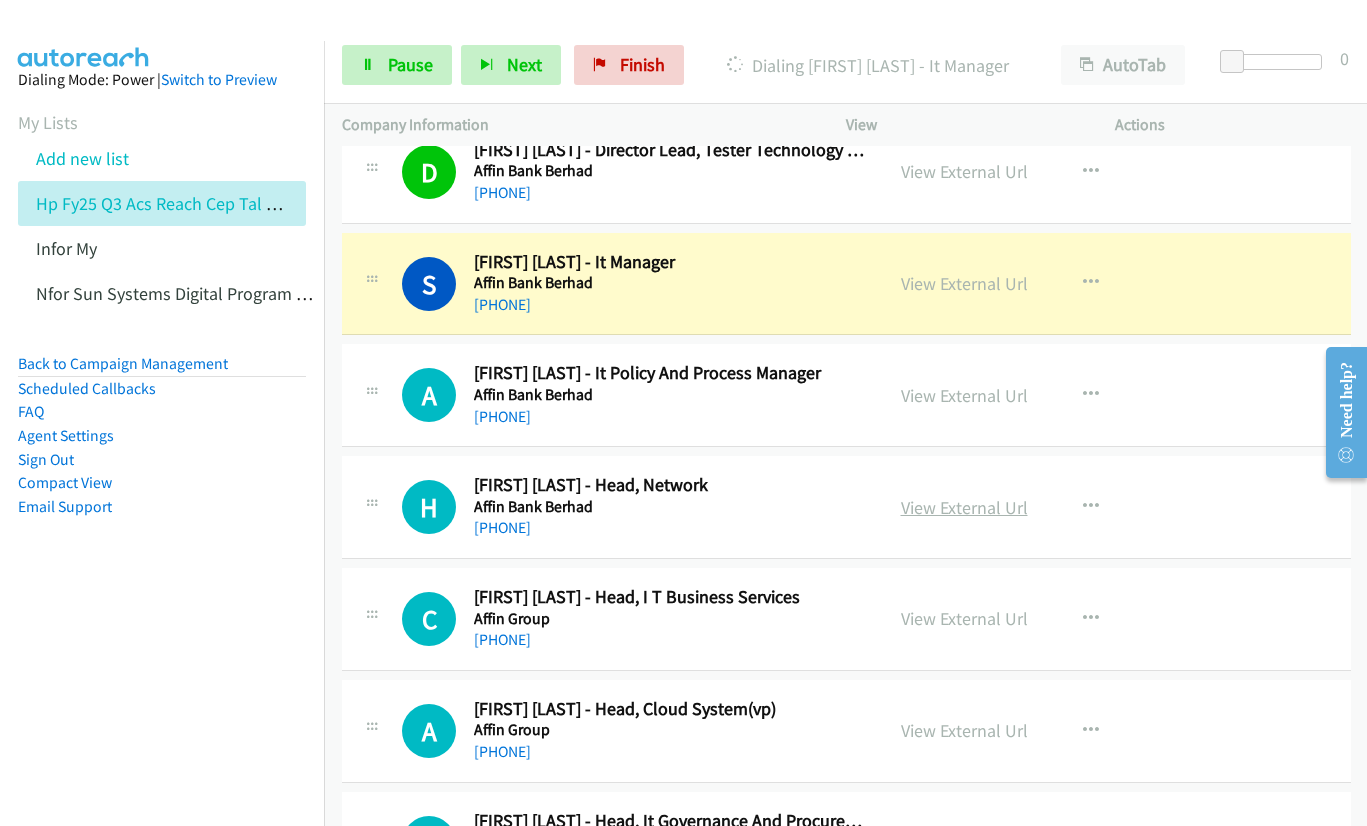 click on "View External Url" at bounding box center [964, 507] 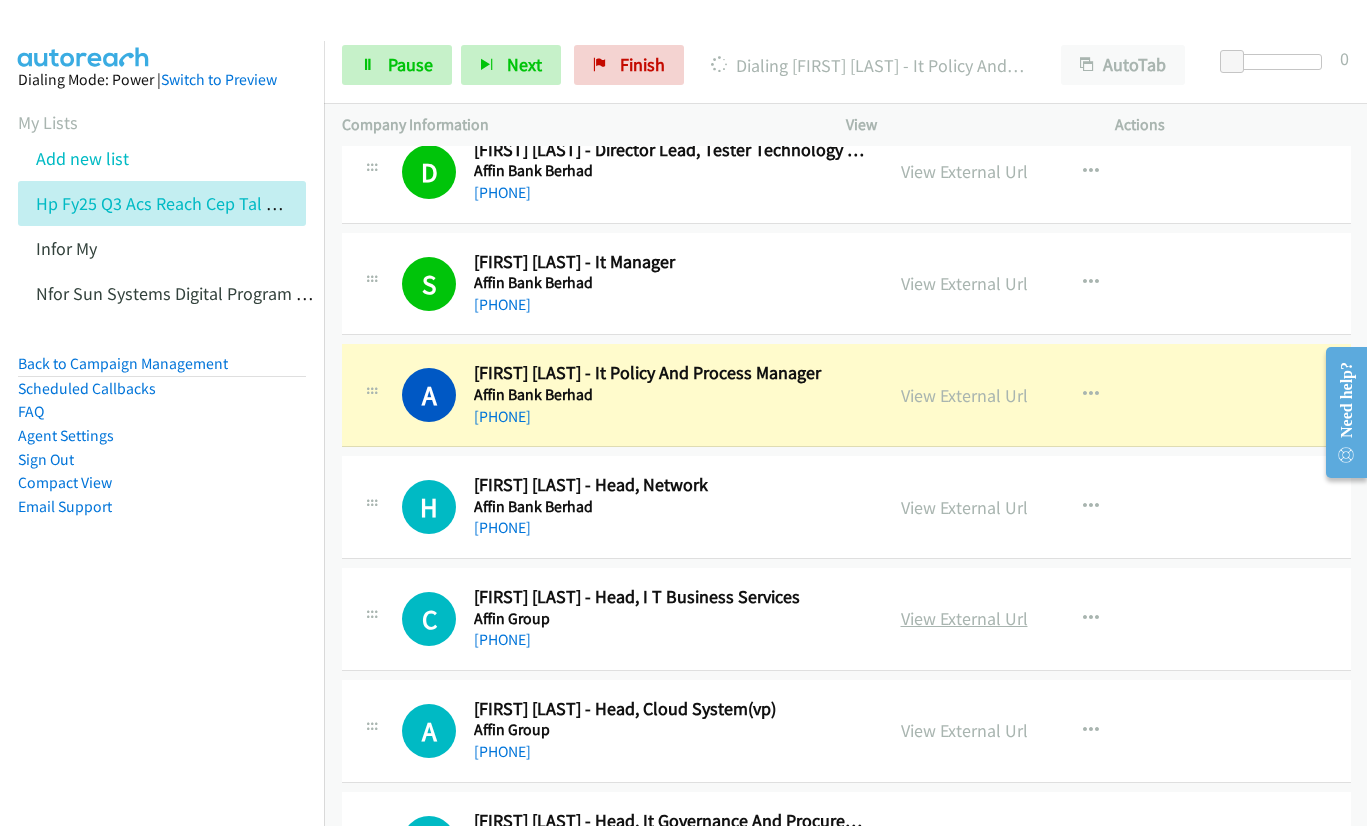 click on "View External Url" at bounding box center [964, 618] 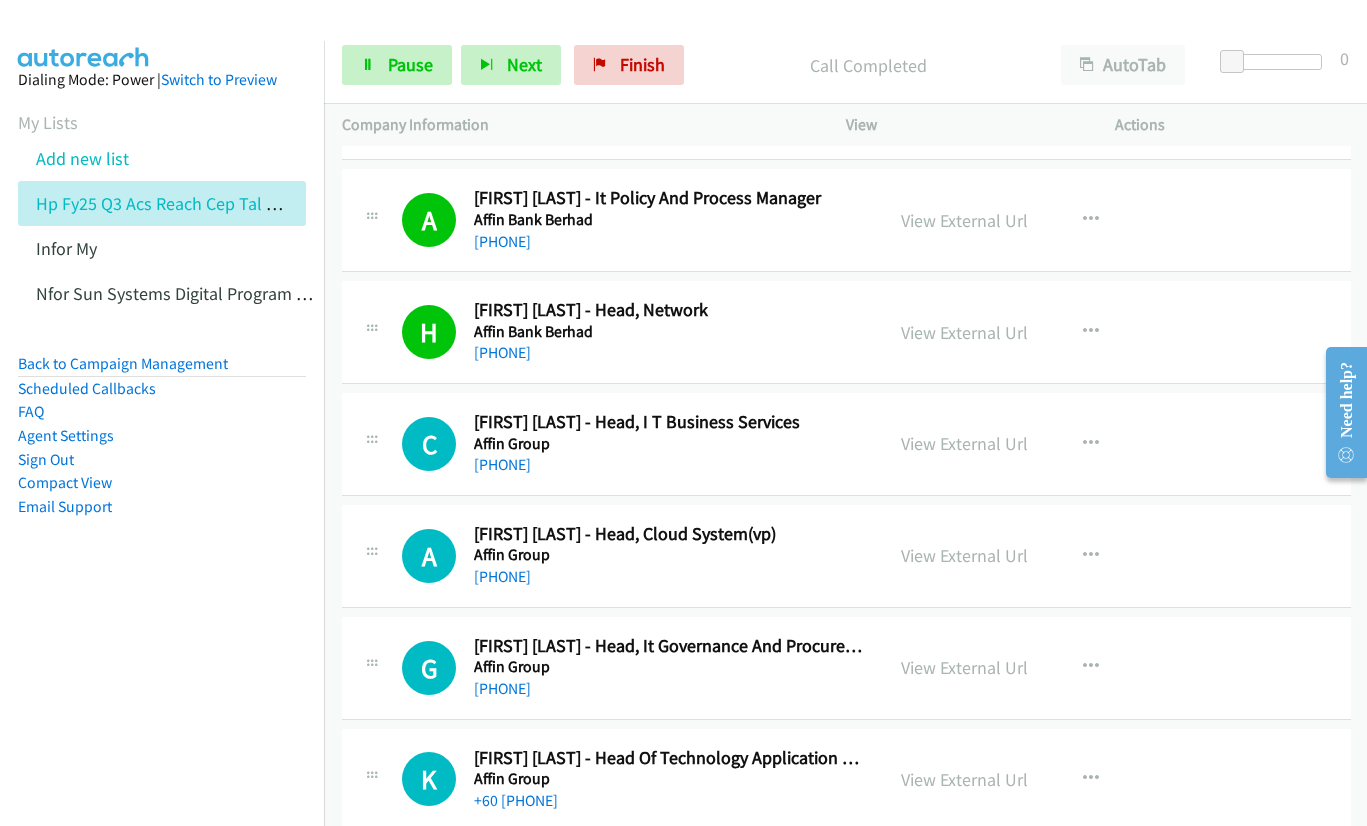 scroll, scrollTop: 1400, scrollLeft: 0, axis: vertical 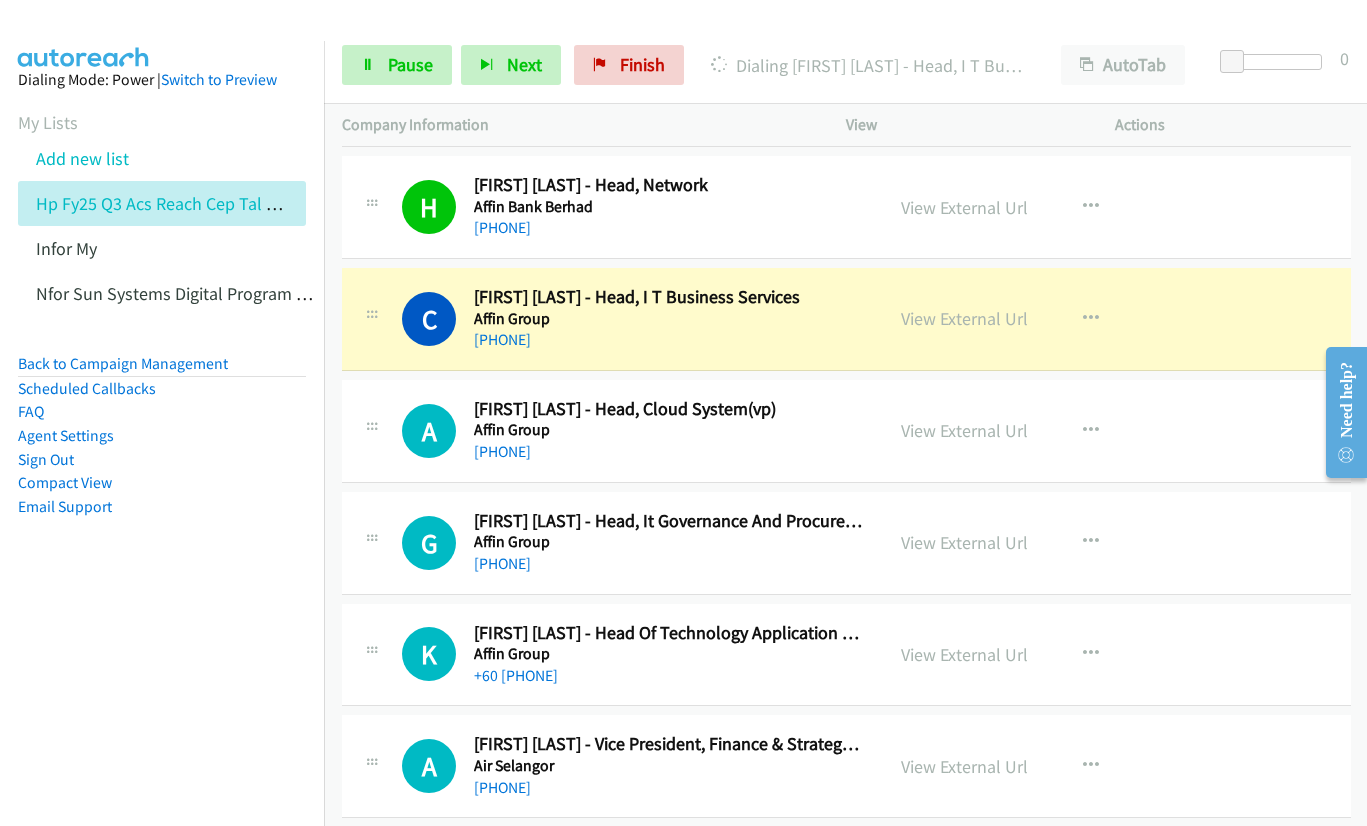 drag, startPoint x: 911, startPoint y: 428, endPoint x: 901, endPoint y: 424, distance: 10.770329 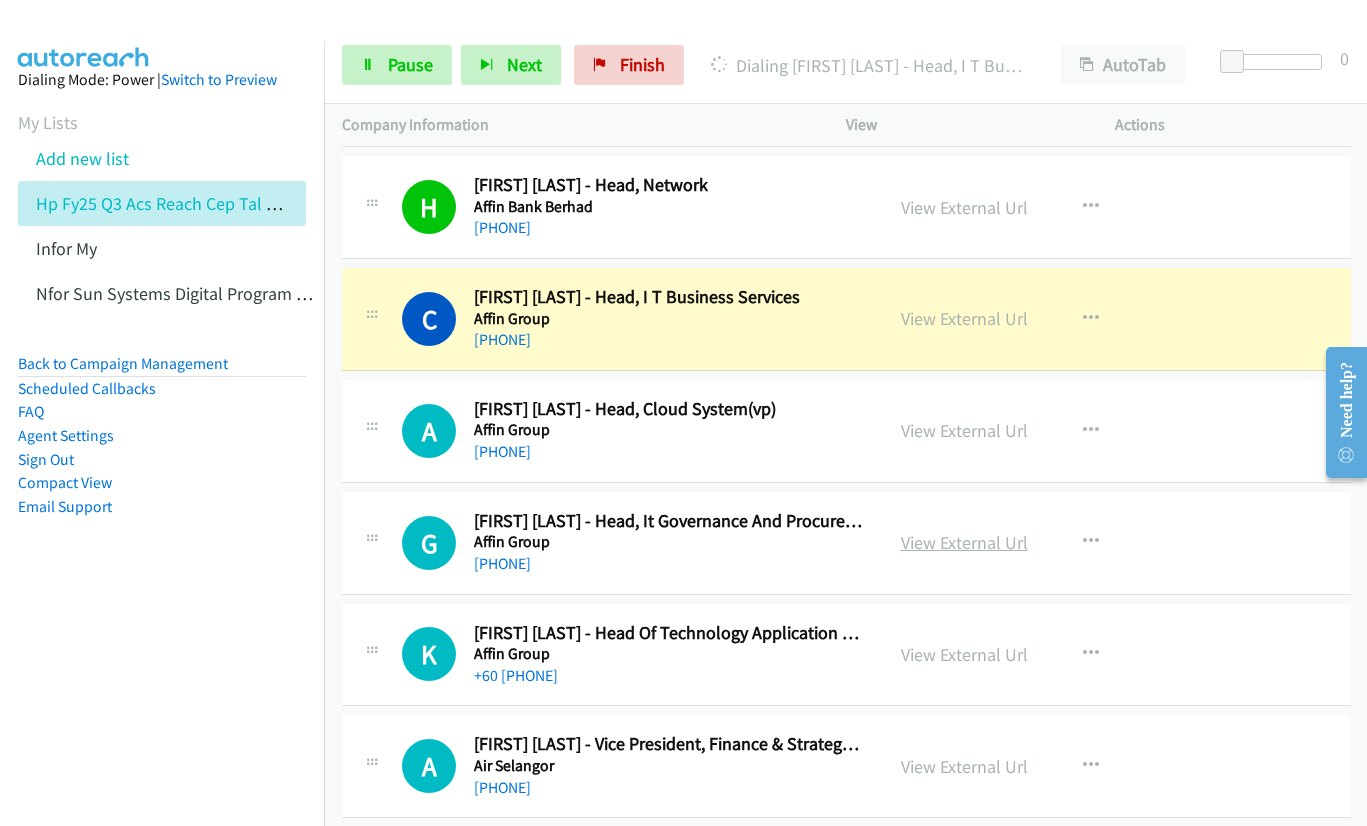 click on "View External Url" at bounding box center (964, 542) 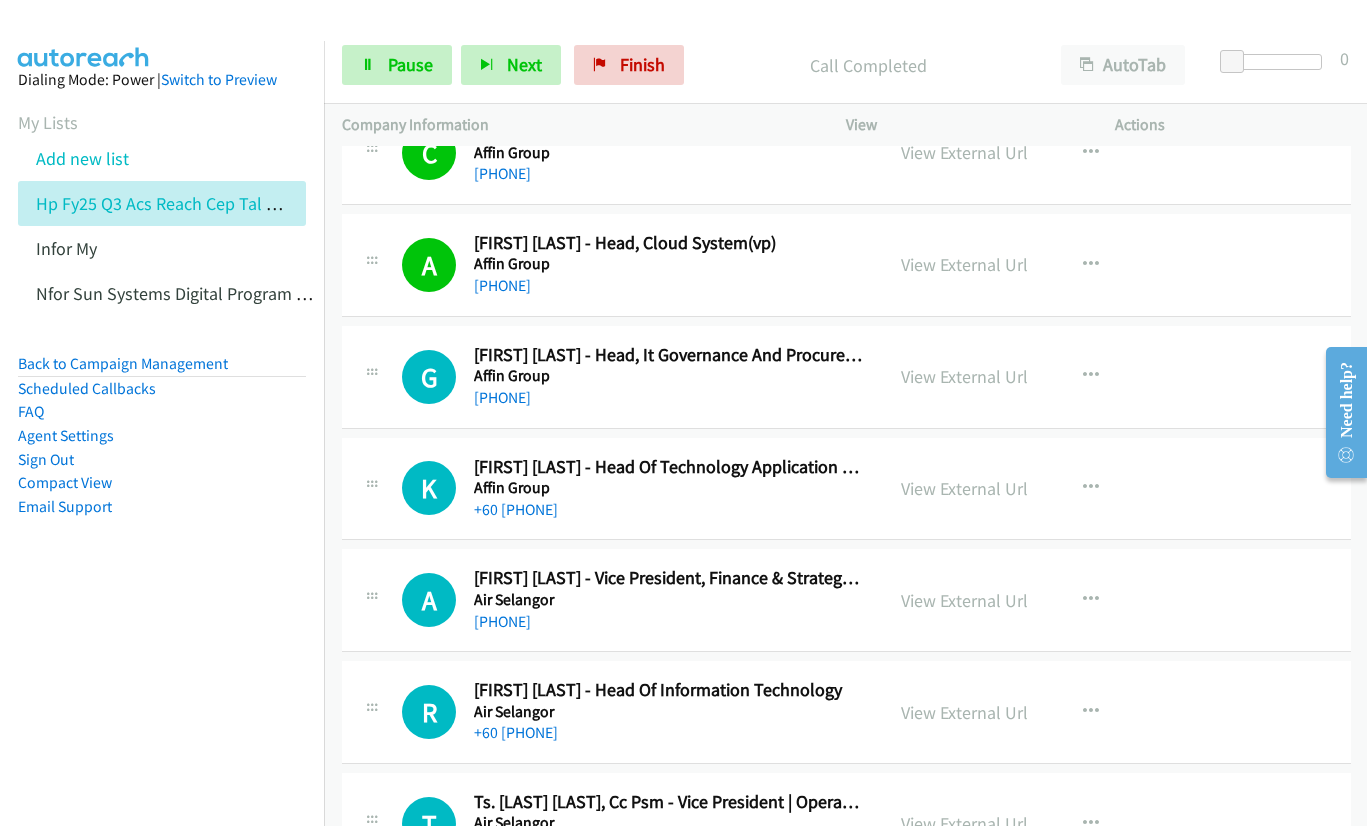 scroll, scrollTop: 1700, scrollLeft: 0, axis: vertical 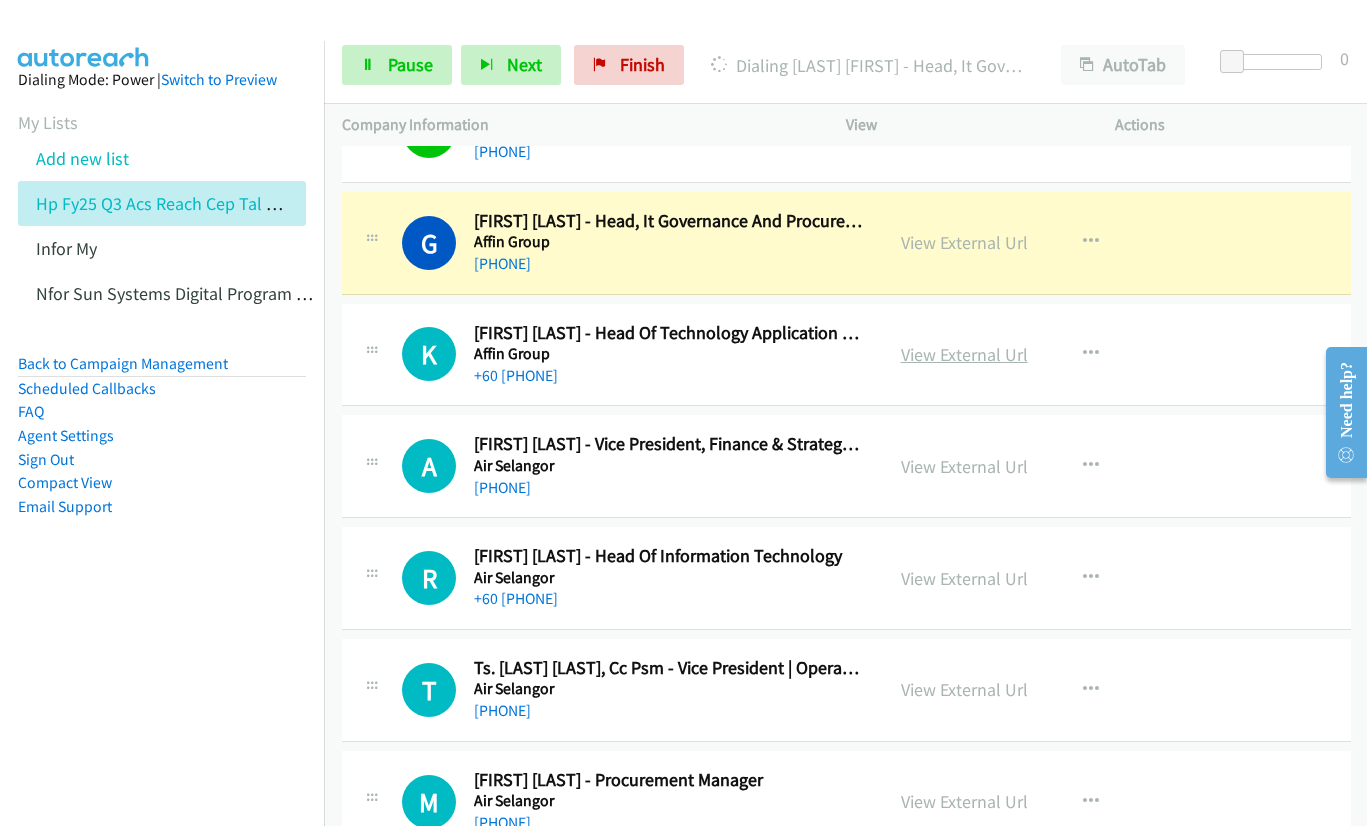 click on "View External Url" at bounding box center (964, 354) 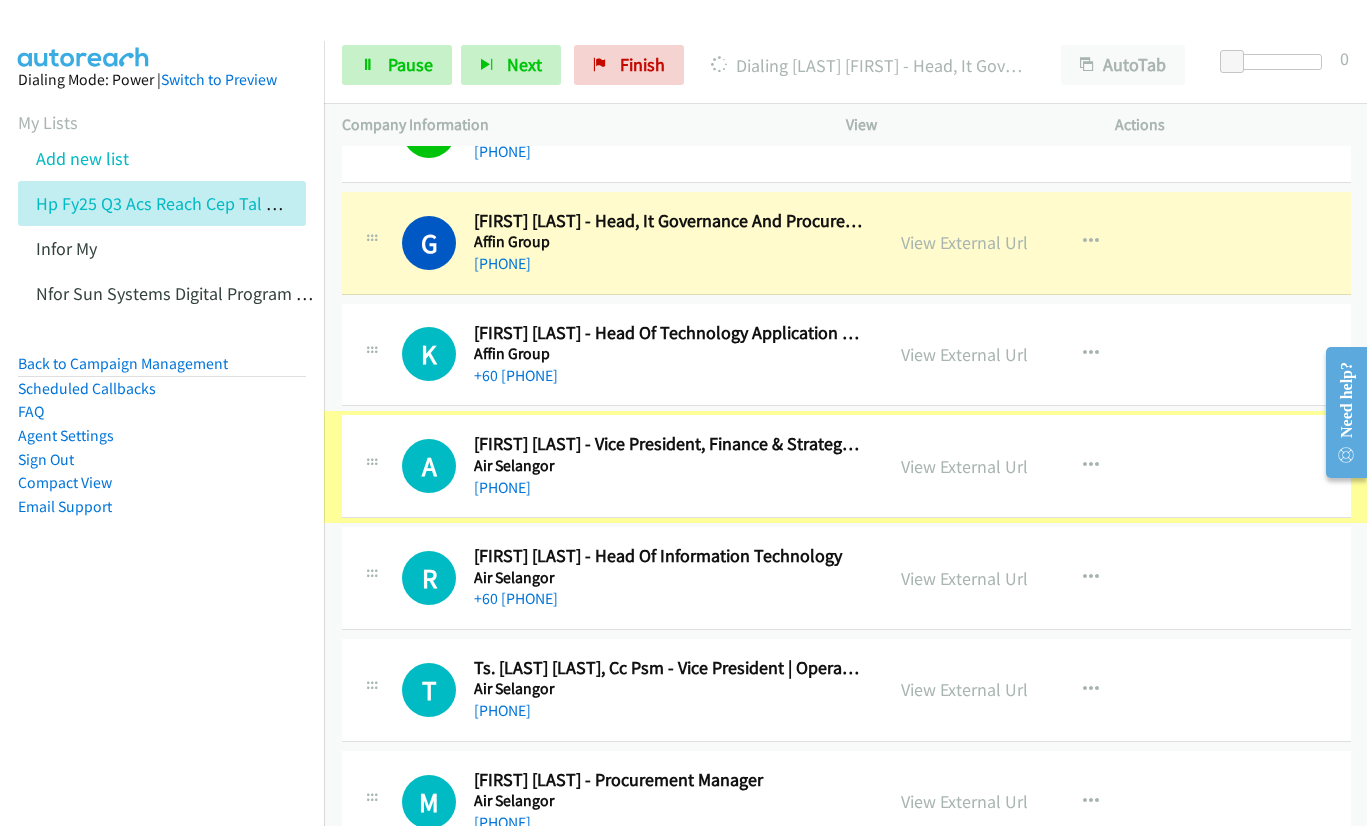 click on "View External Url" at bounding box center (964, 466) 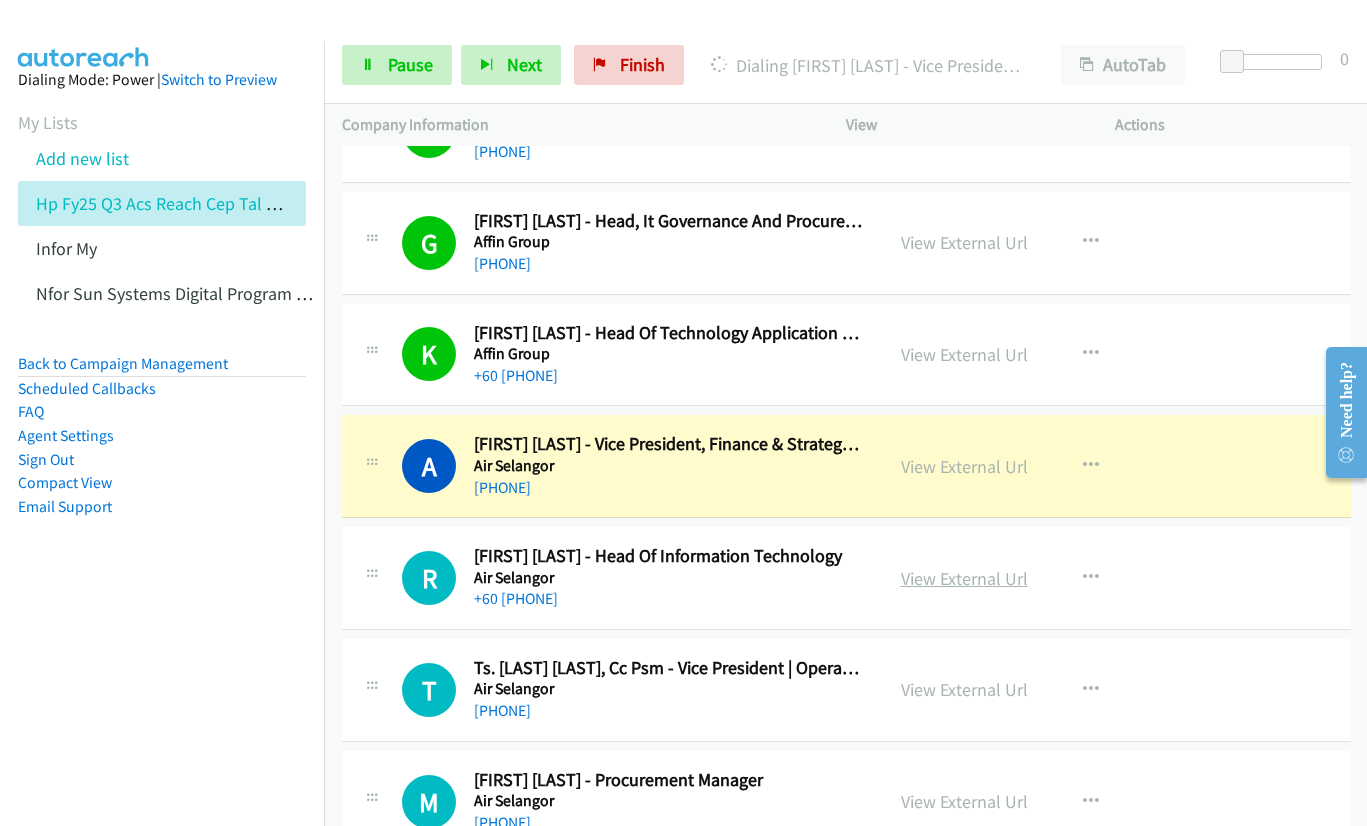 click on "View External Url" at bounding box center (964, 578) 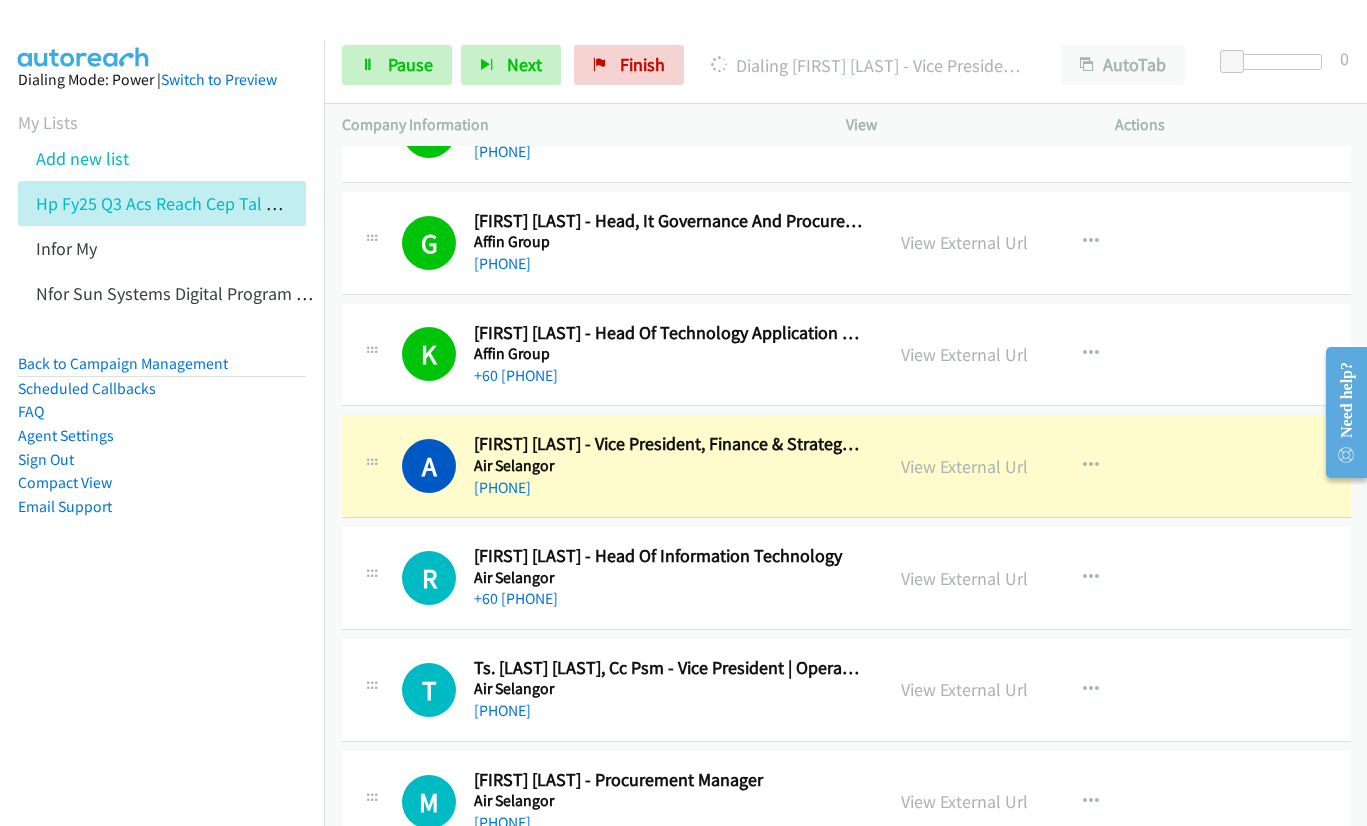 click on "View External Url
View External Url
Schedule/Manage Callback
Start Calls Here
Remove from list
Add to do not call list
Reset Call Status" at bounding box center (1027, 578) 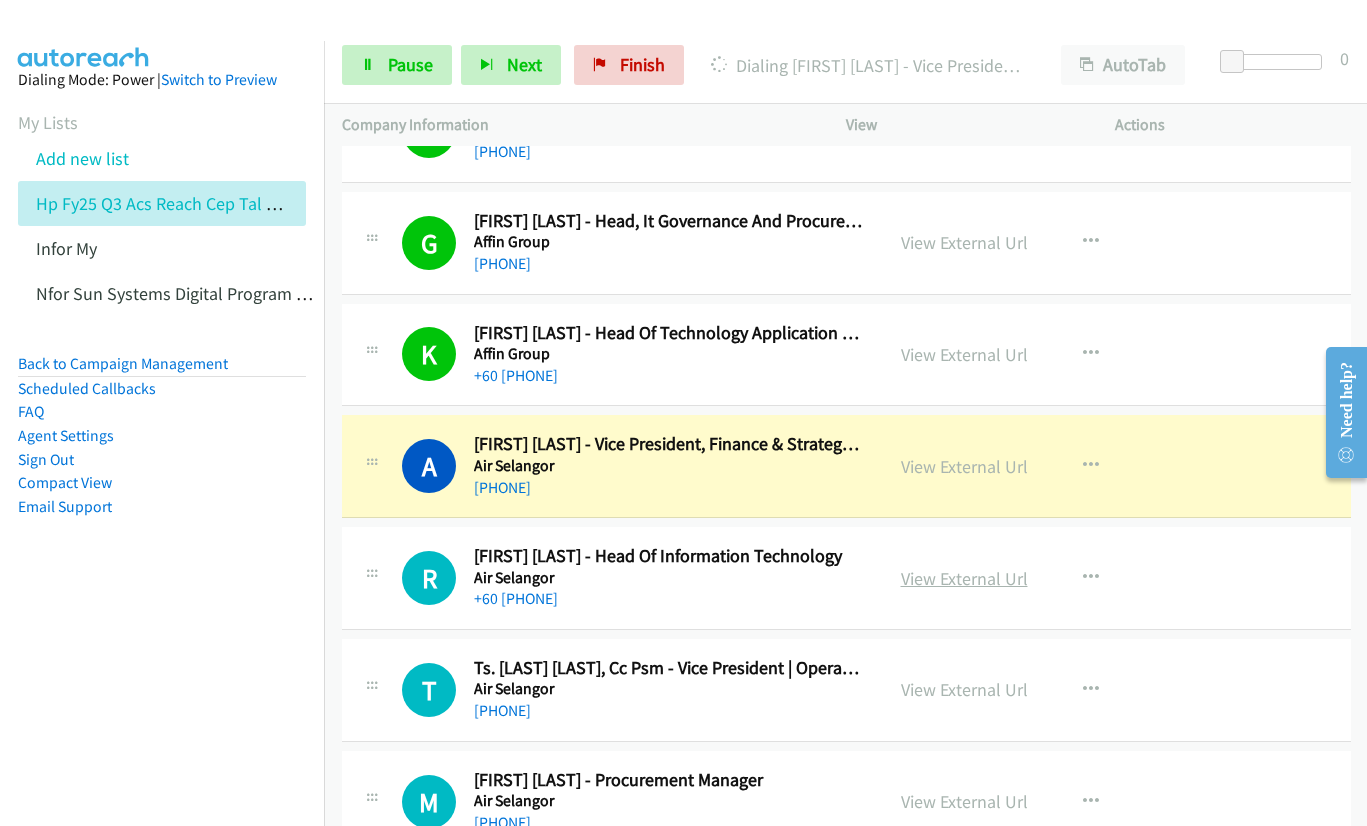 click on "View External Url" at bounding box center [964, 578] 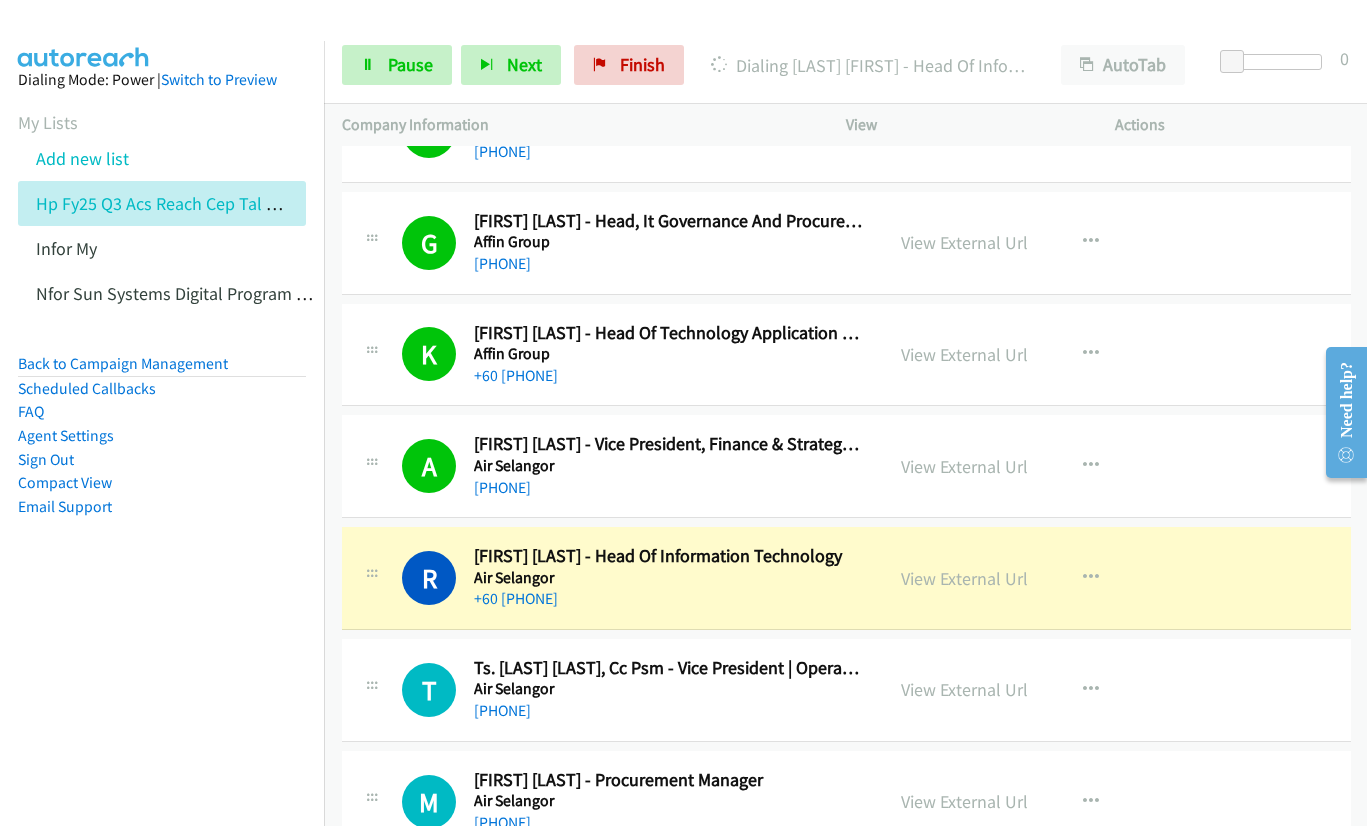 scroll, scrollTop: 2100, scrollLeft: 0, axis: vertical 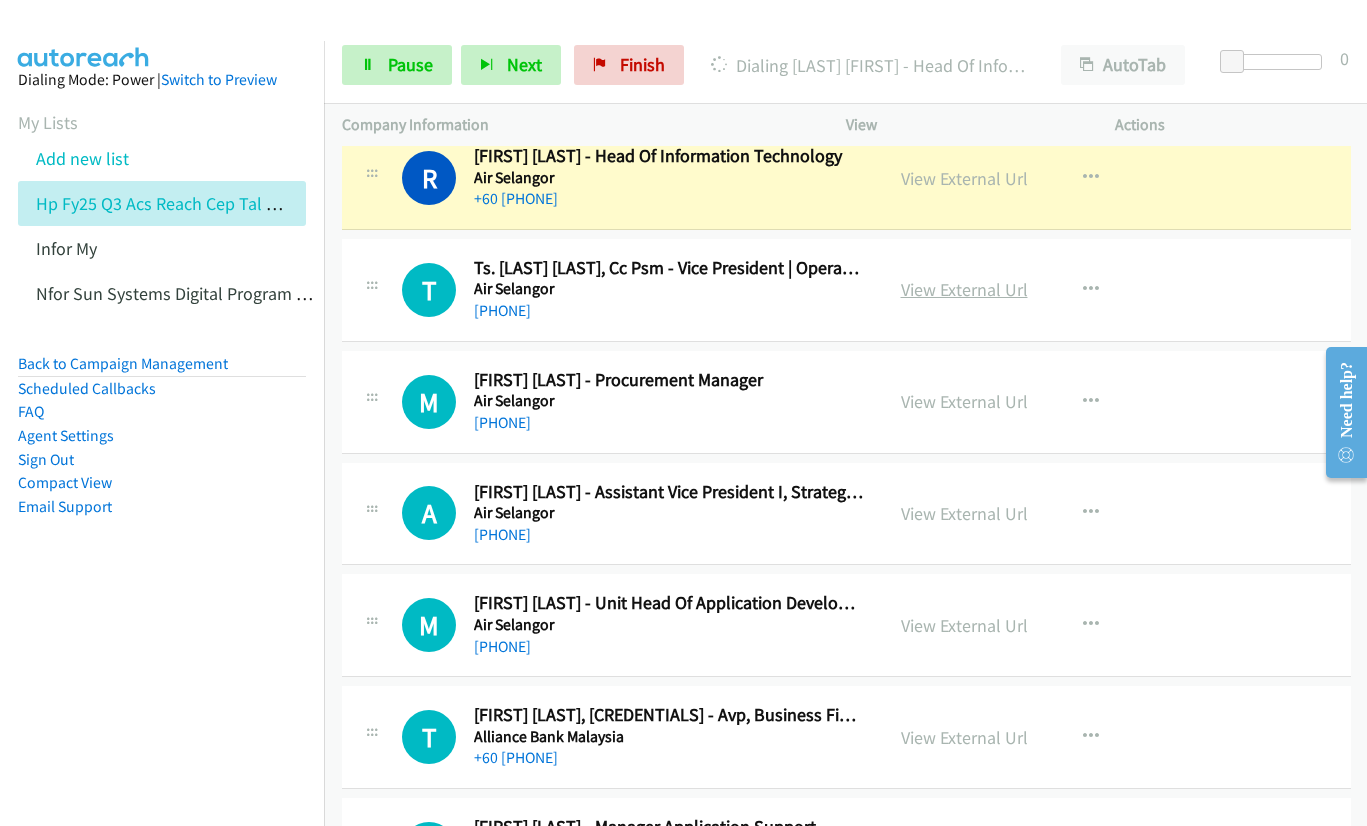 click on "View External Url" at bounding box center (964, 289) 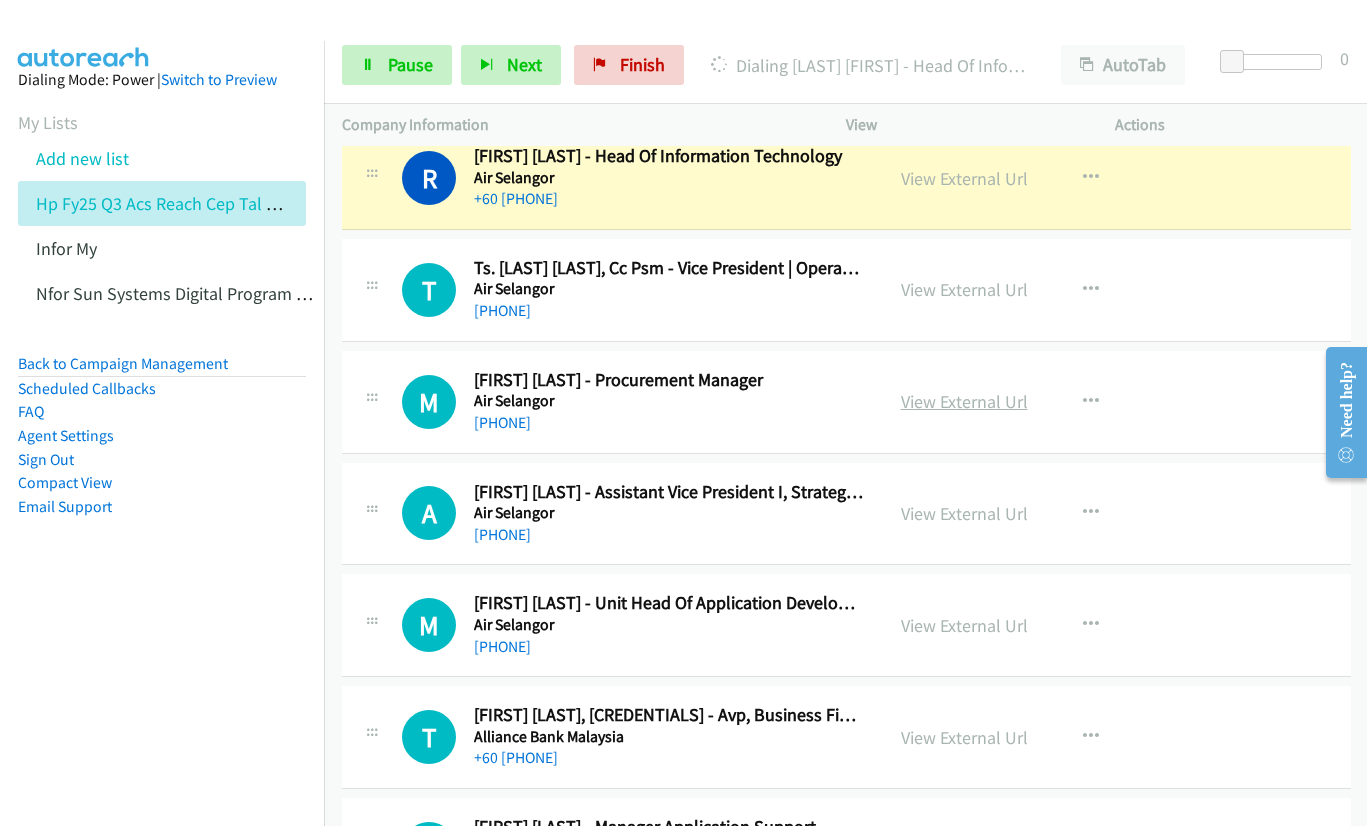 click on "View External Url" at bounding box center [964, 401] 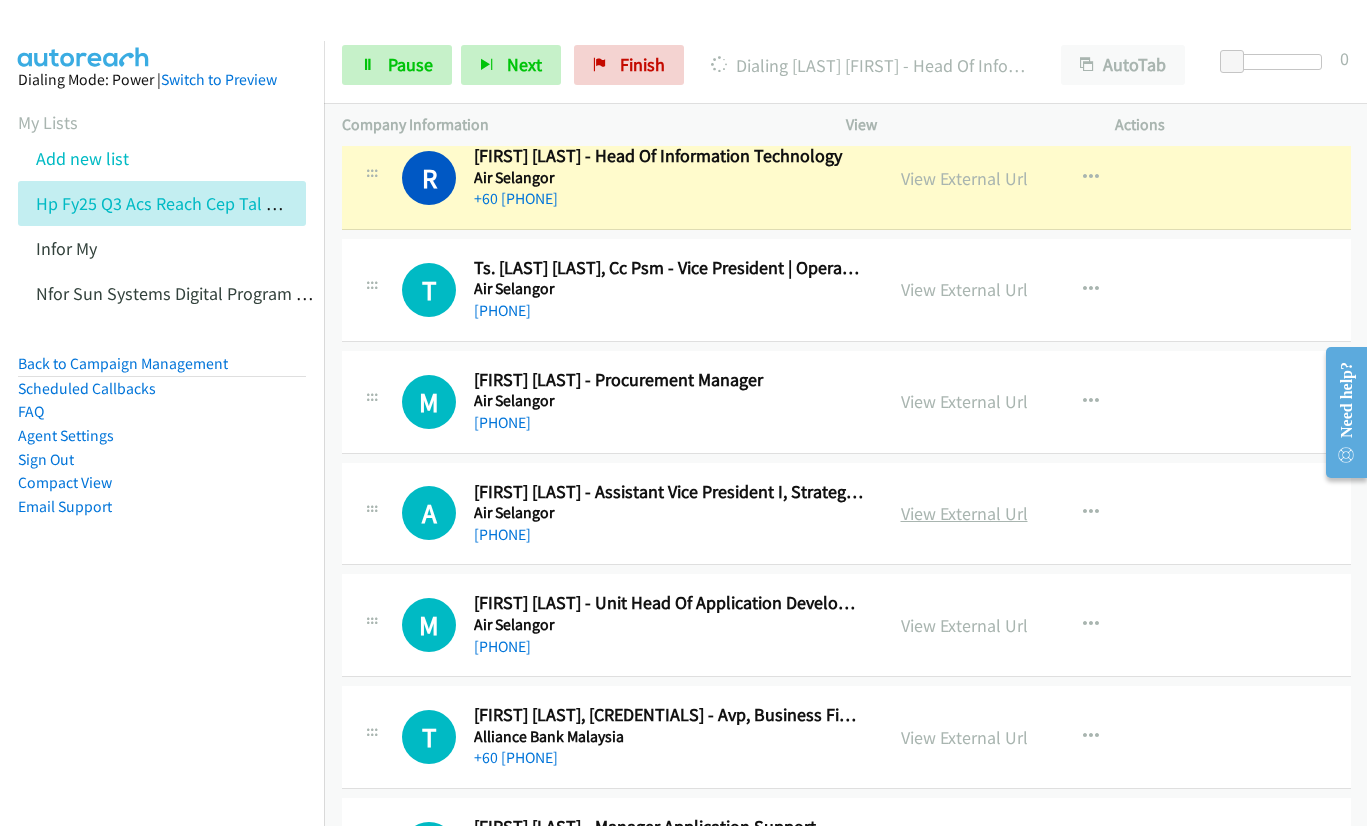 click on "View External Url" at bounding box center (964, 513) 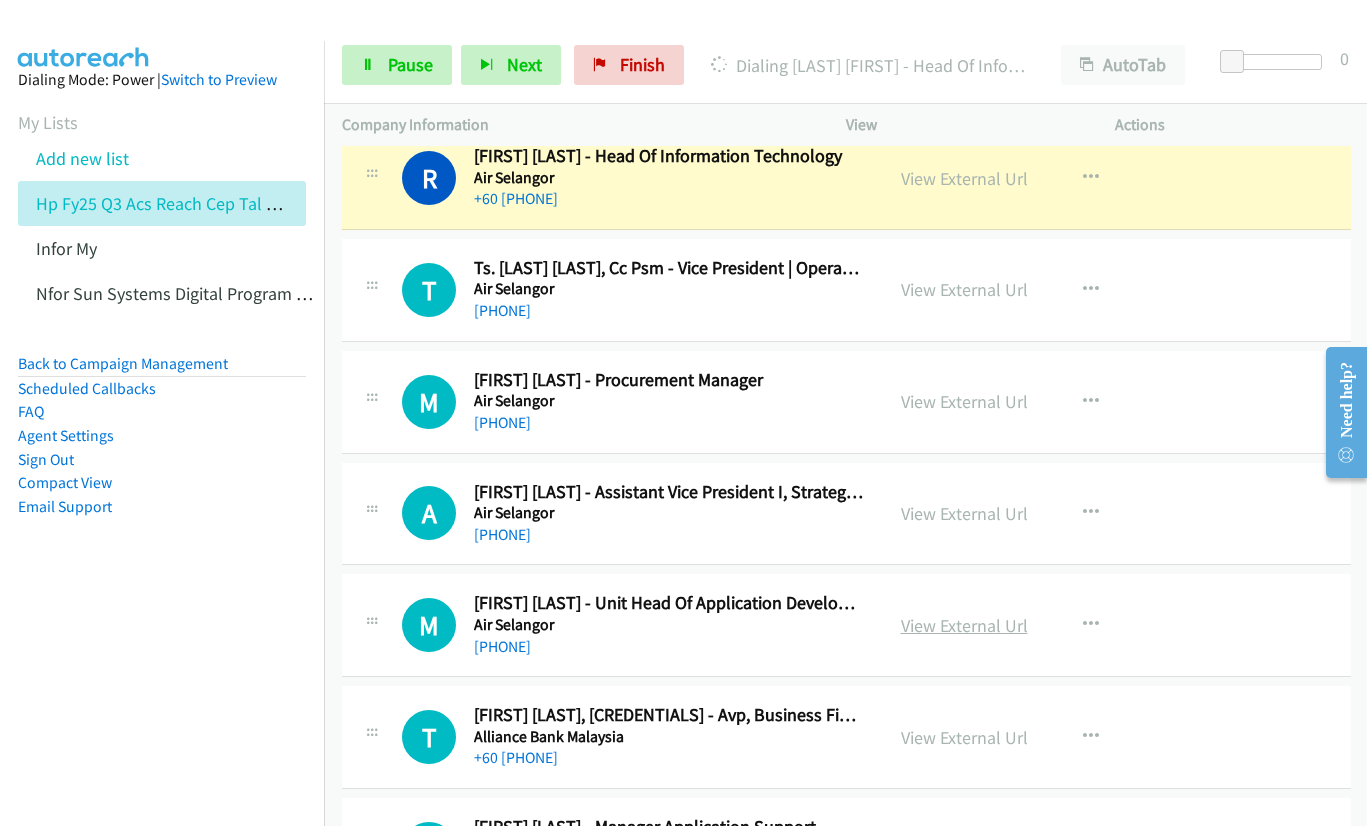 click on "View External Url" at bounding box center [964, 625] 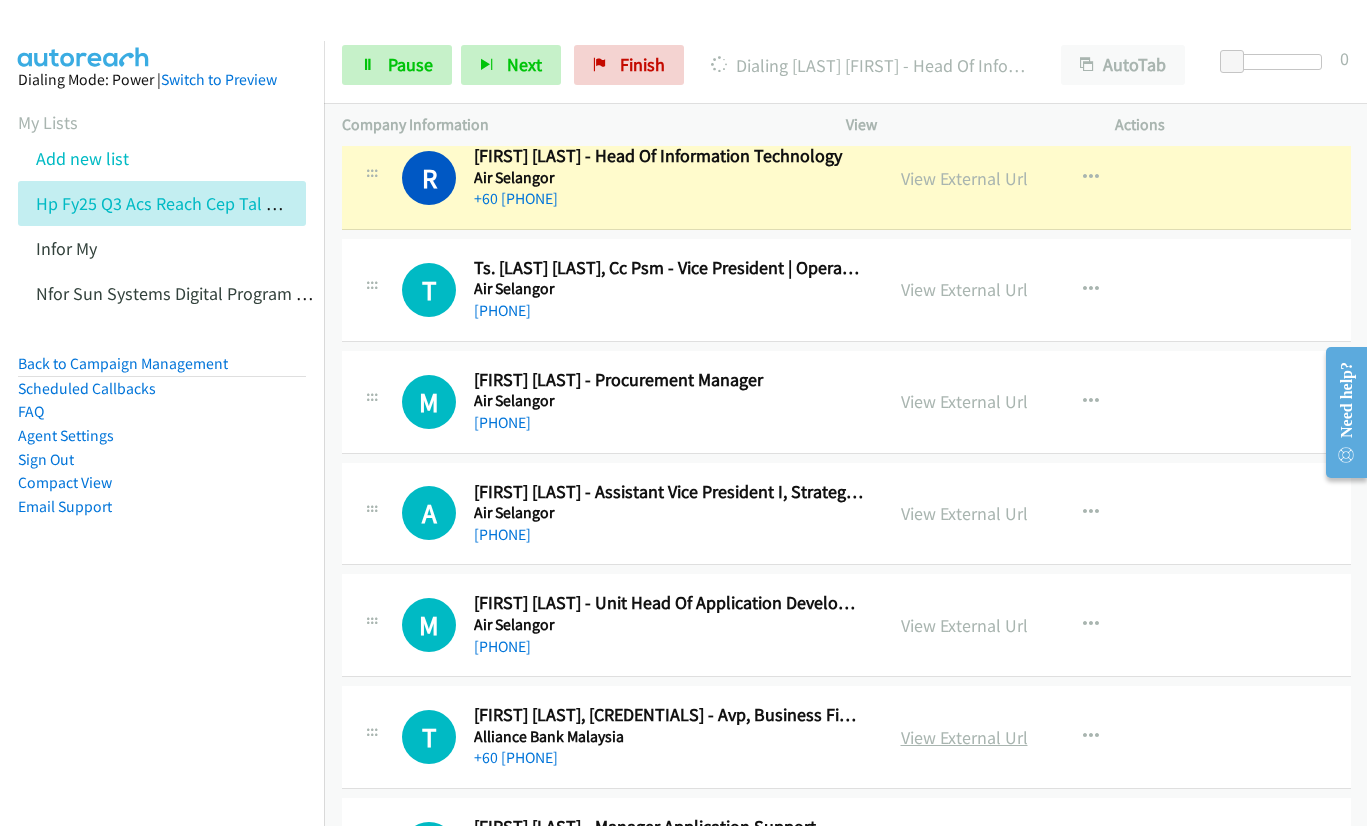 click on "View External Url" at bounding box center (964, 737) 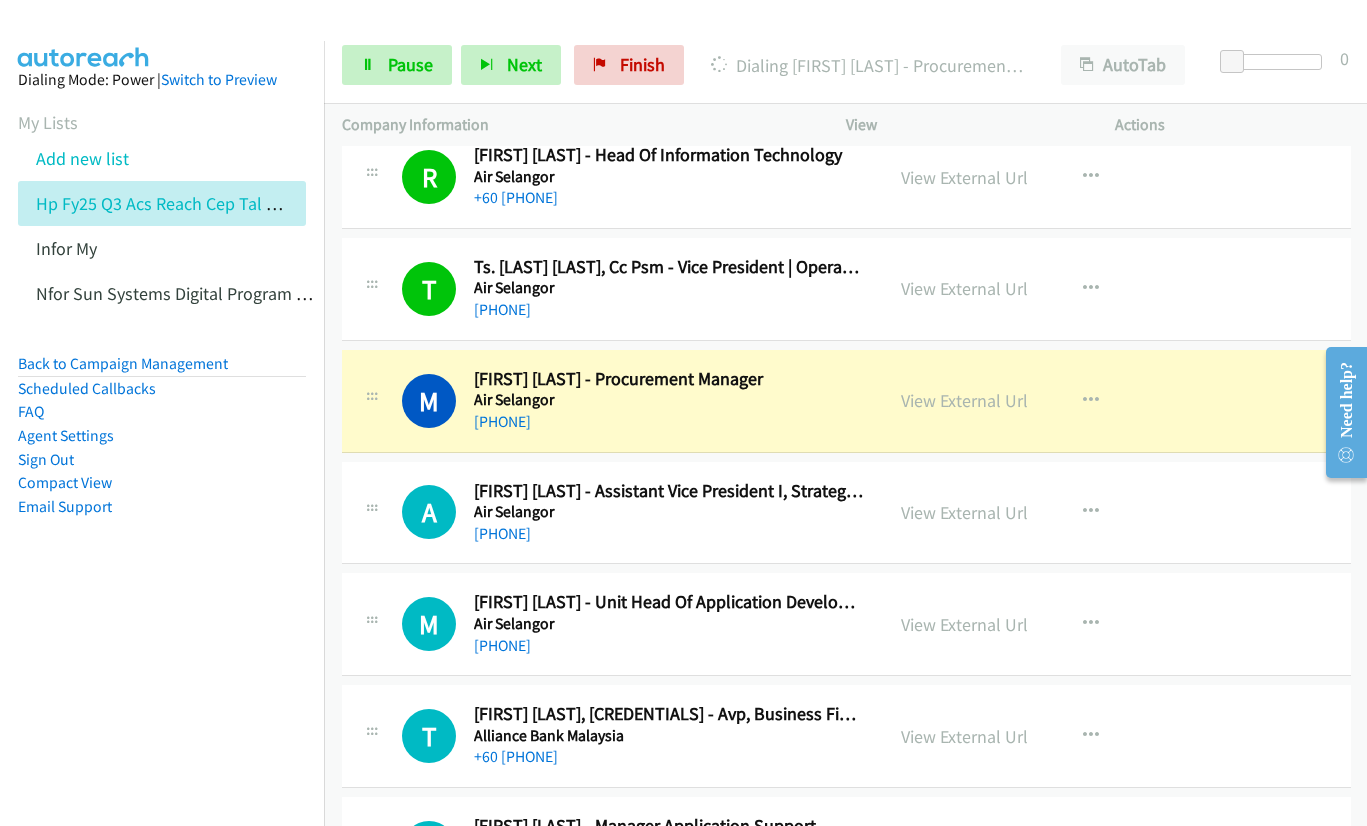 scroll, scrollTop: 2100, scrollLeft: 0, axis: vertical 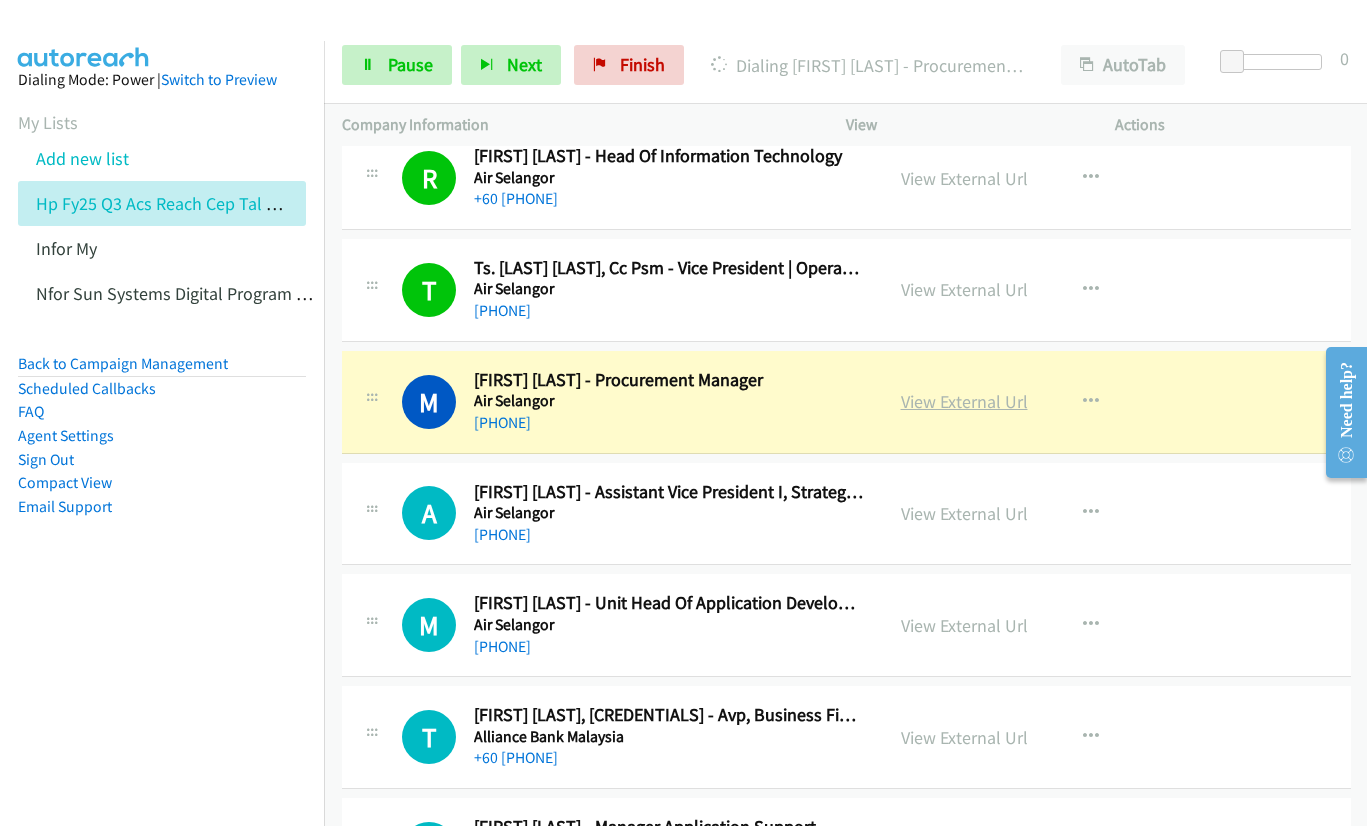 click on "View External Url" at bounding box center (964, 401) 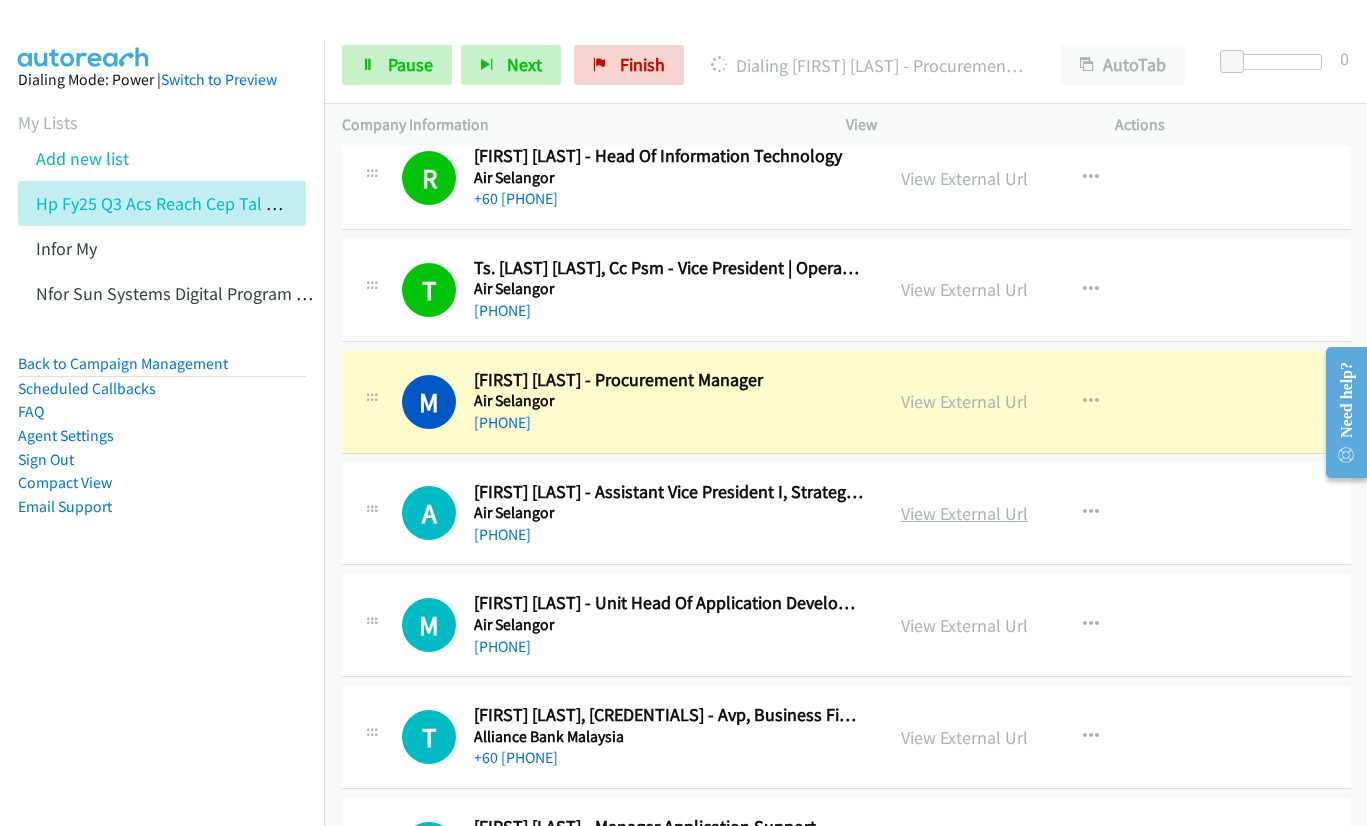 click on "View External Url" at bounding box center [964, 513] 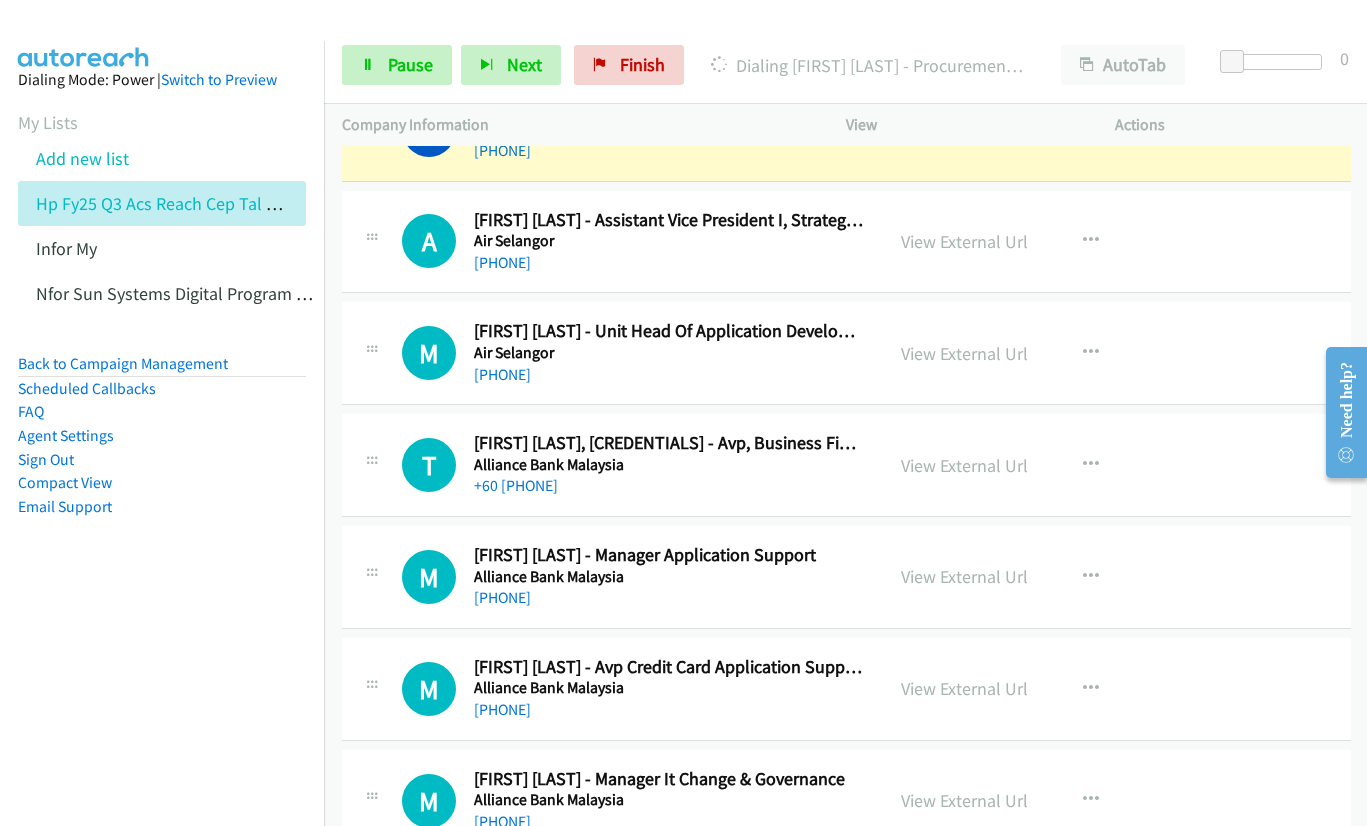 scroll, scrollTop: 2400, scrollLeft: 0, axis: vertical 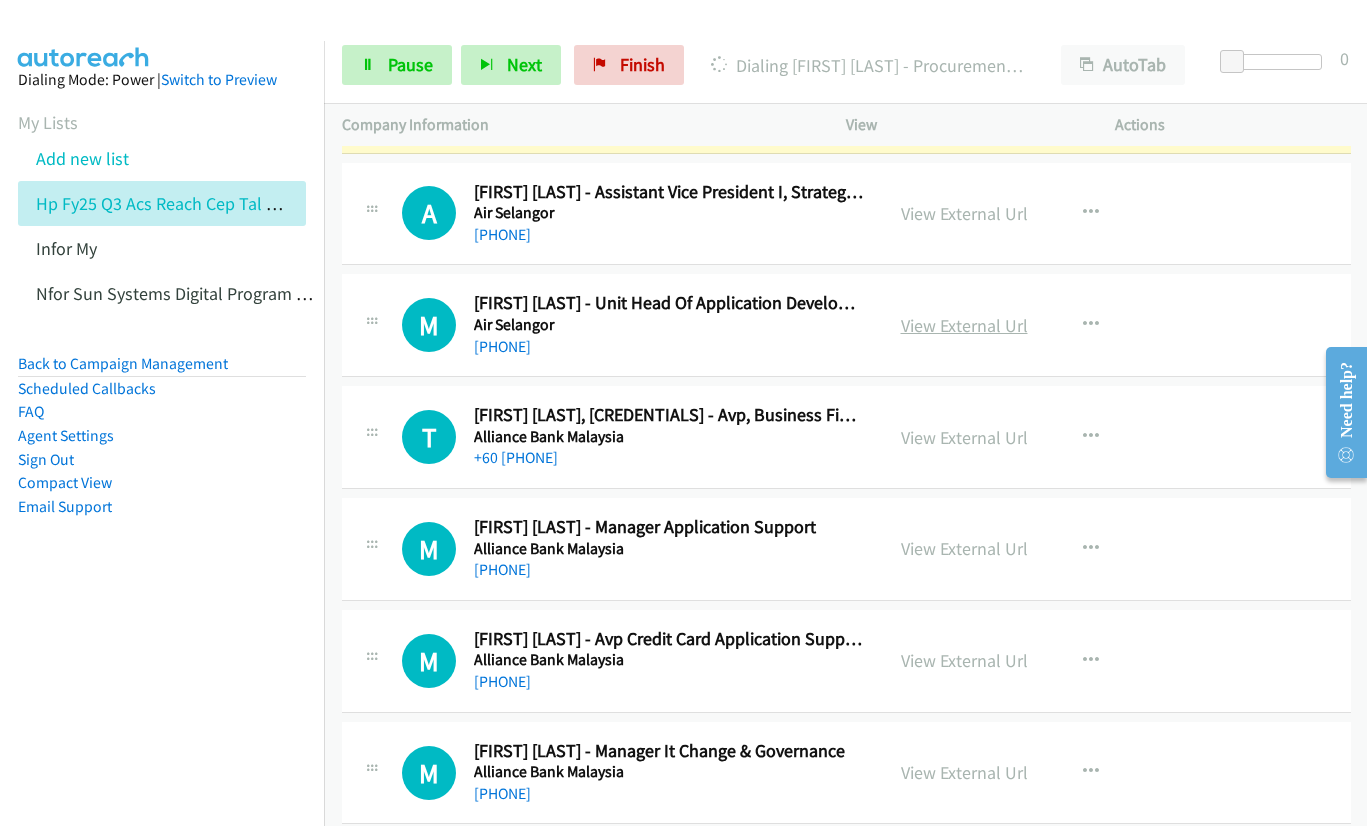click on "View External Url" at bounding box center (964, 325) 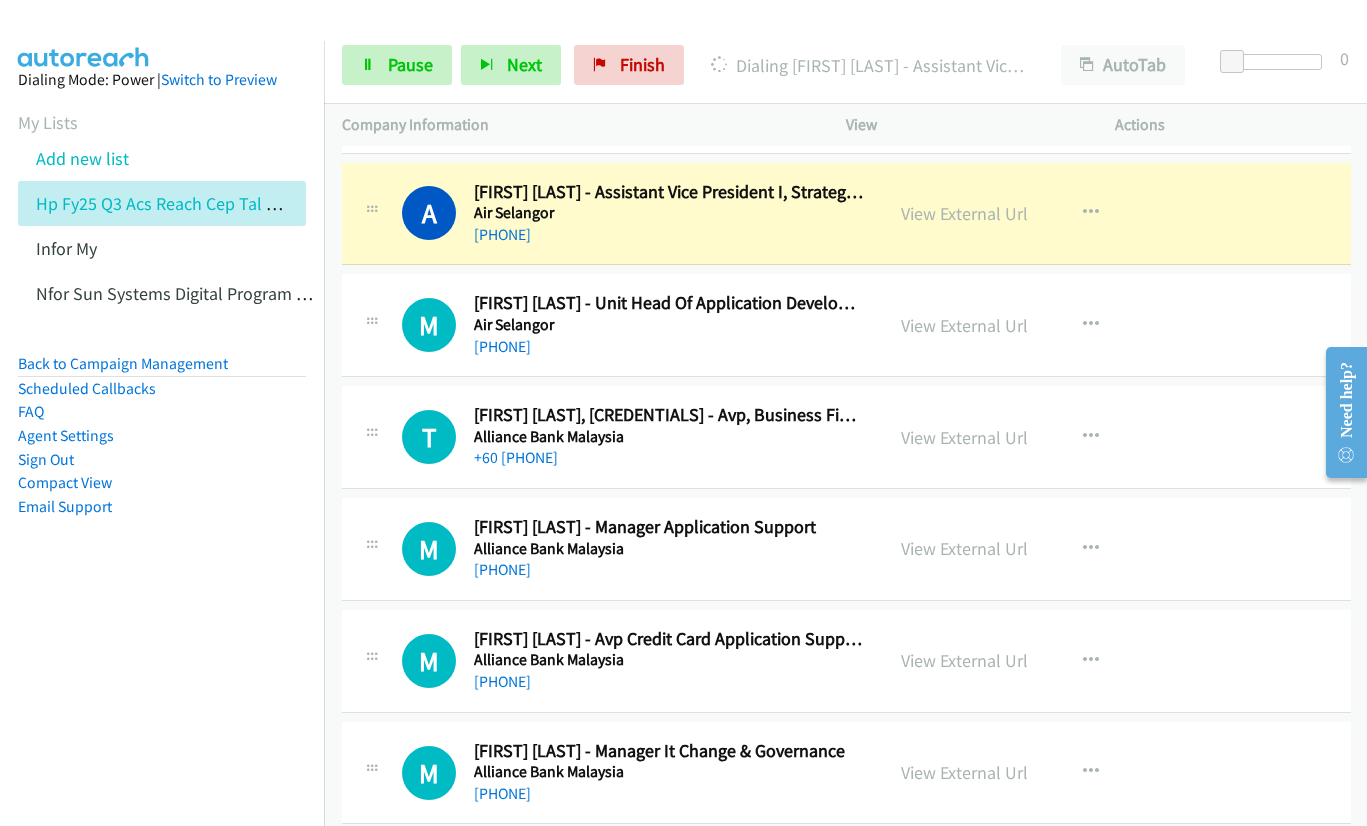 scroll, scrollTop: 2300, scrollLeft: 0, axis: vertical 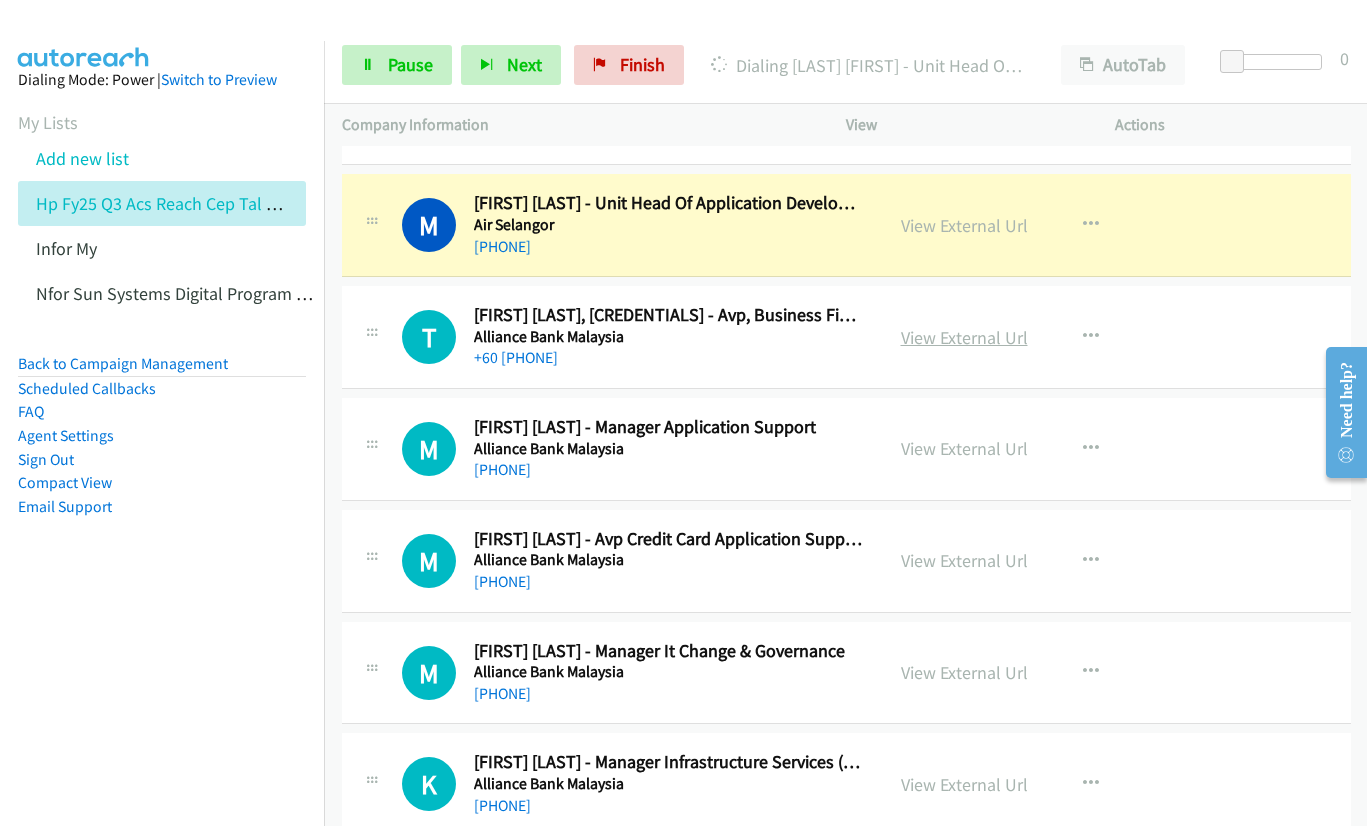 click on "View External Url" at bounding box center [964, 337] 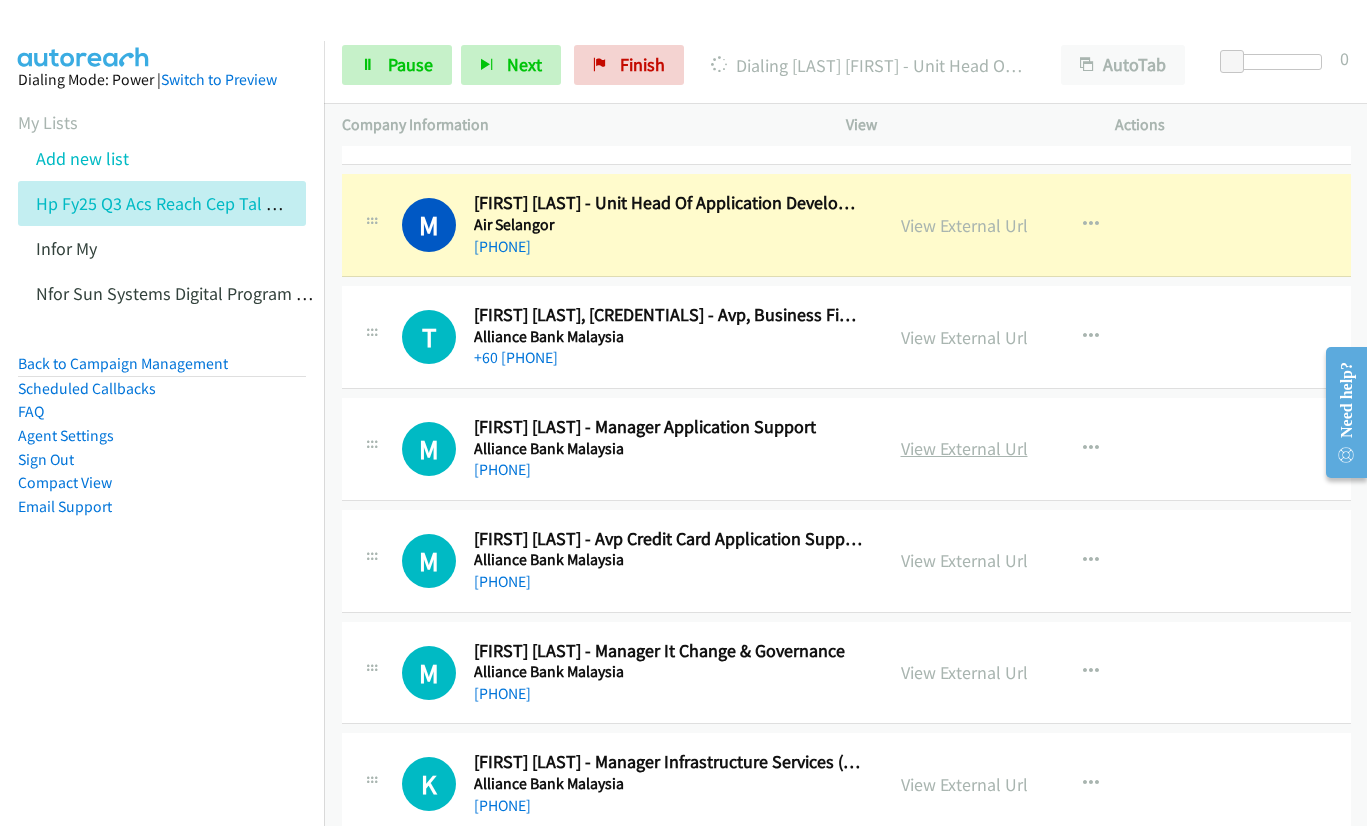 click on "View External Url" at bounding box center [964, 448] 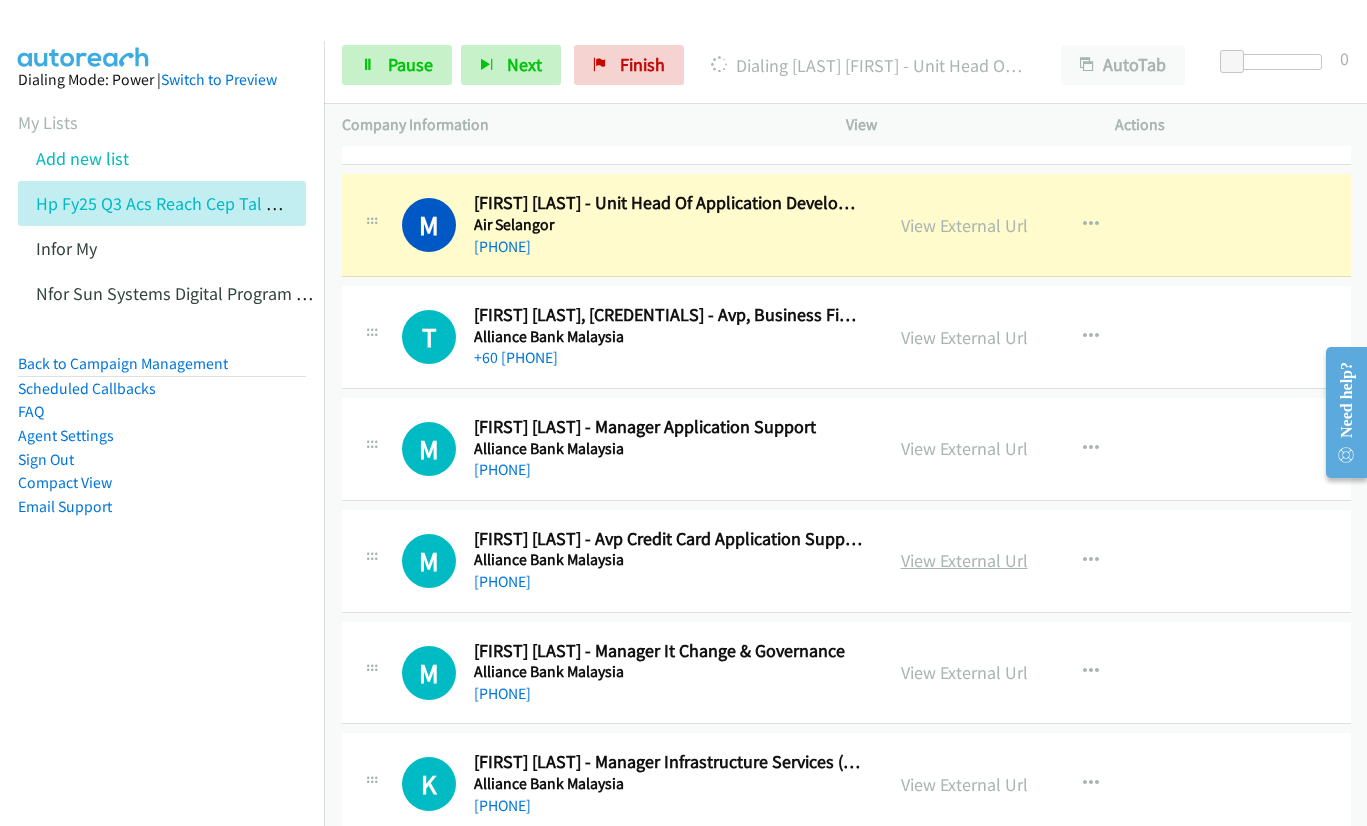click on "View External Url" at bounding box center [964, 560] 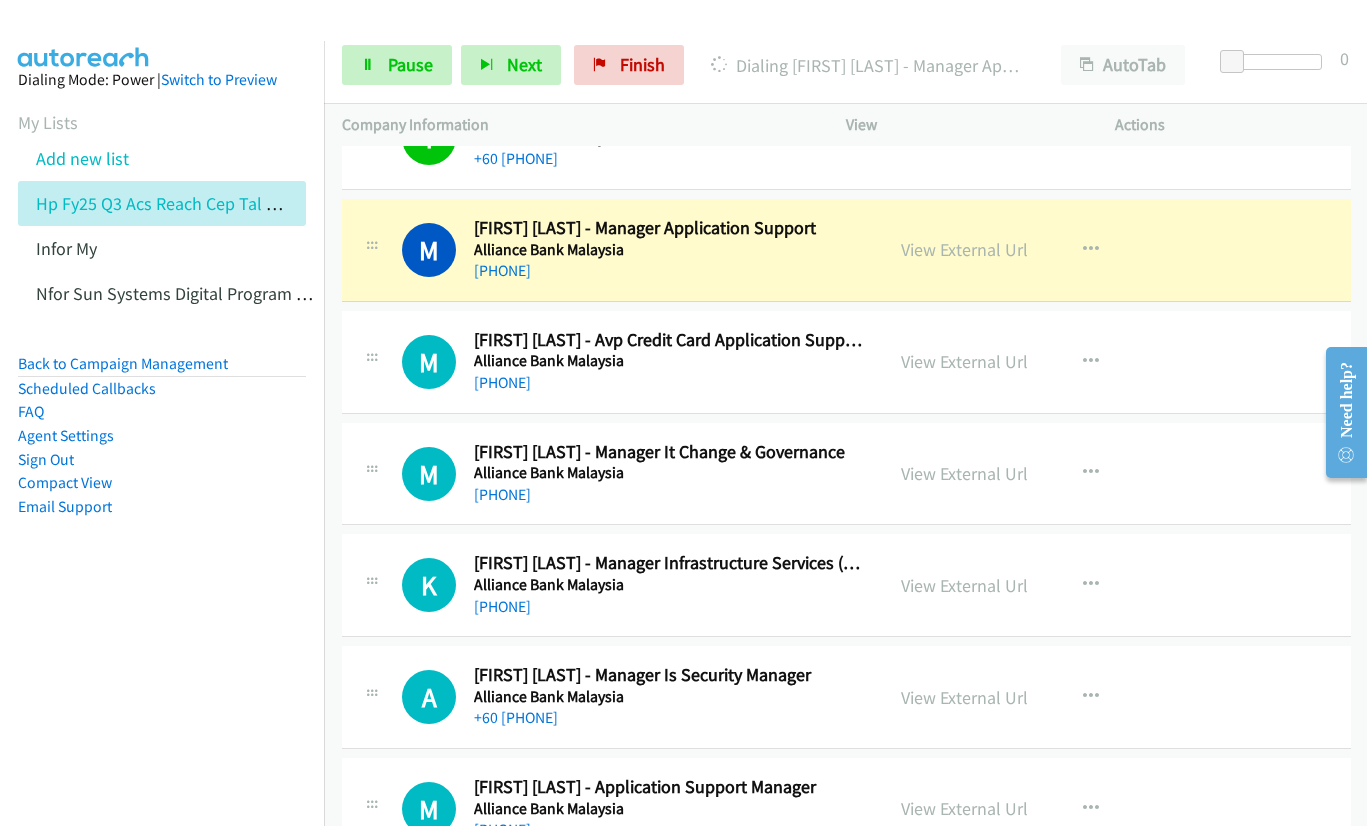 scroll, scrollTop: 2800, scrollLeft: 0, axis: vertical 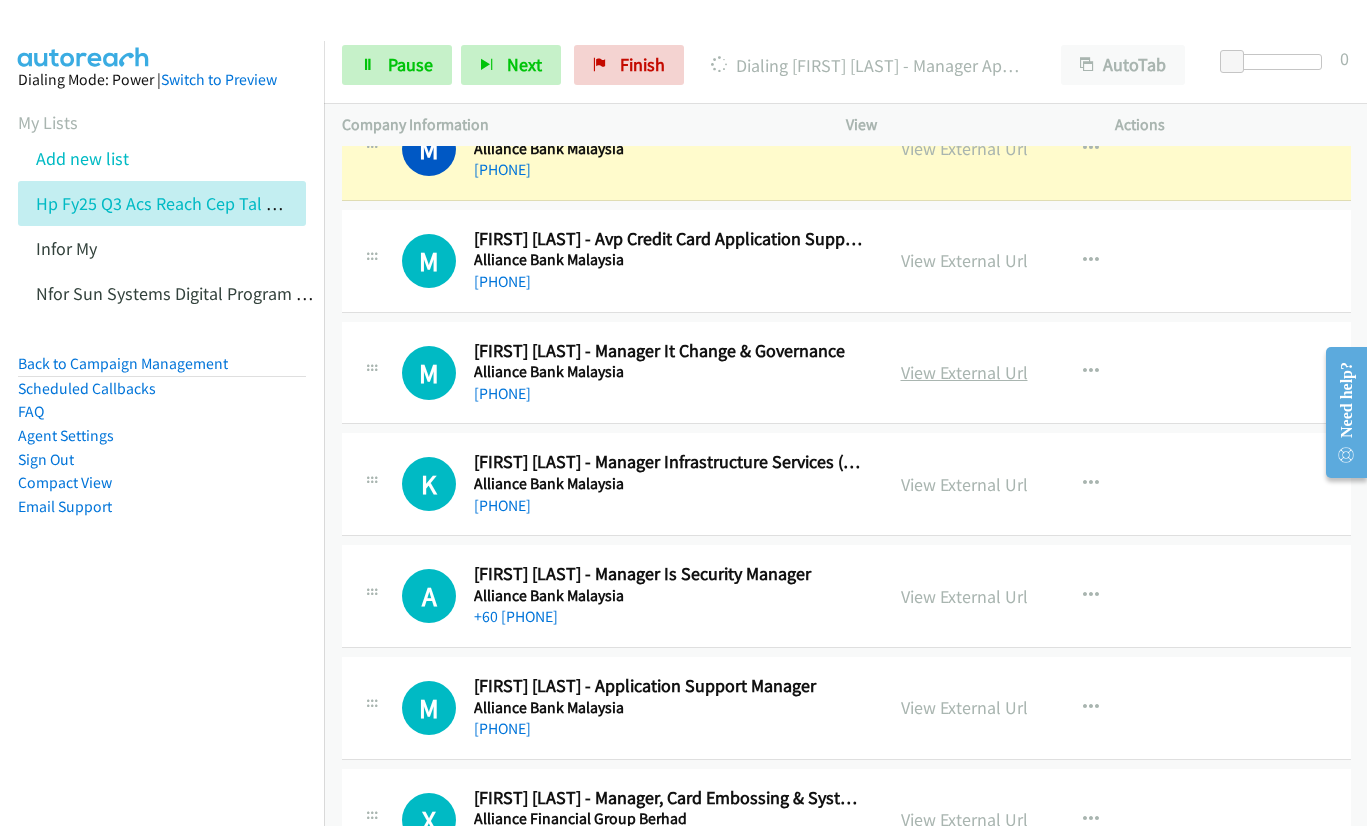 click on "View External Url" at bounding box center (964, 372) 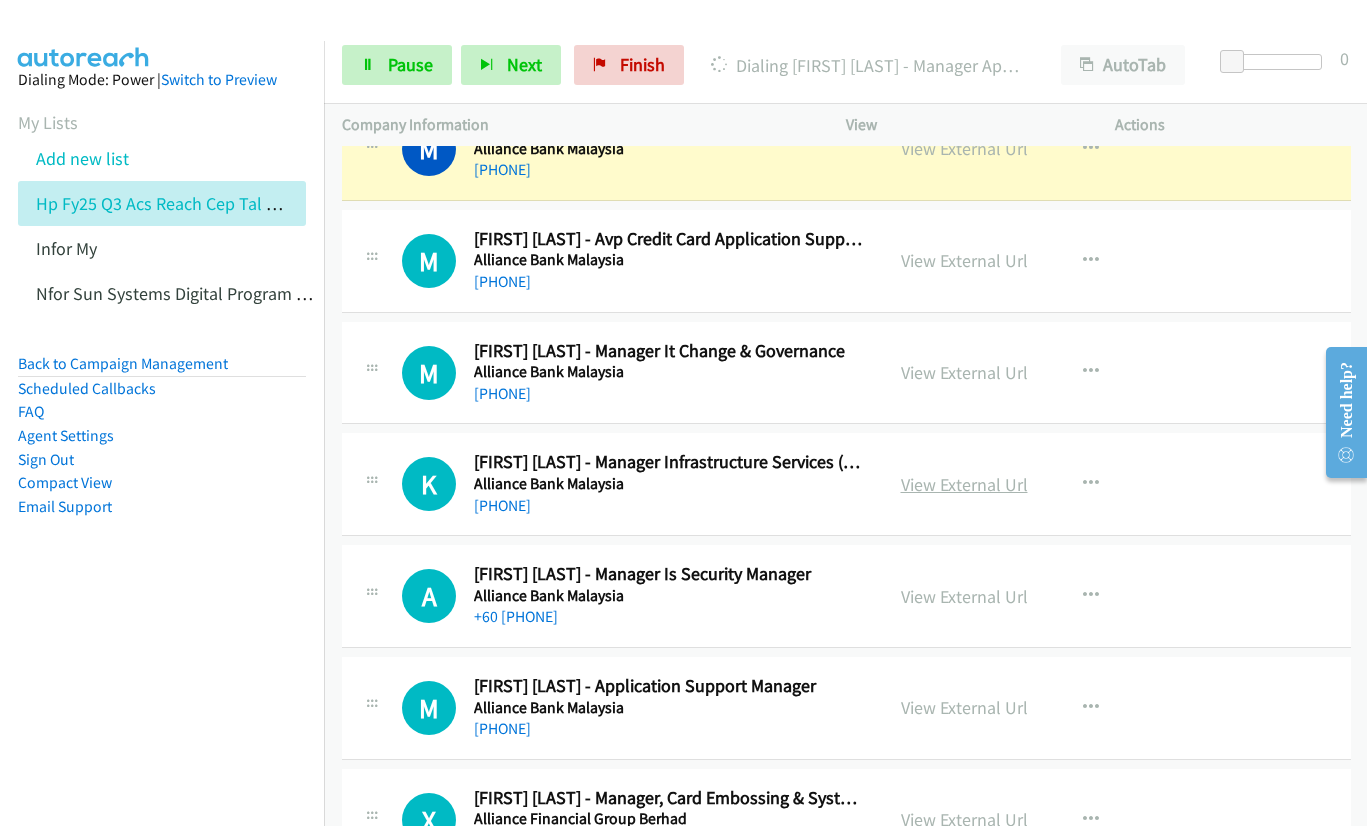 click on "View External Url" at bounding box center [964, 484] 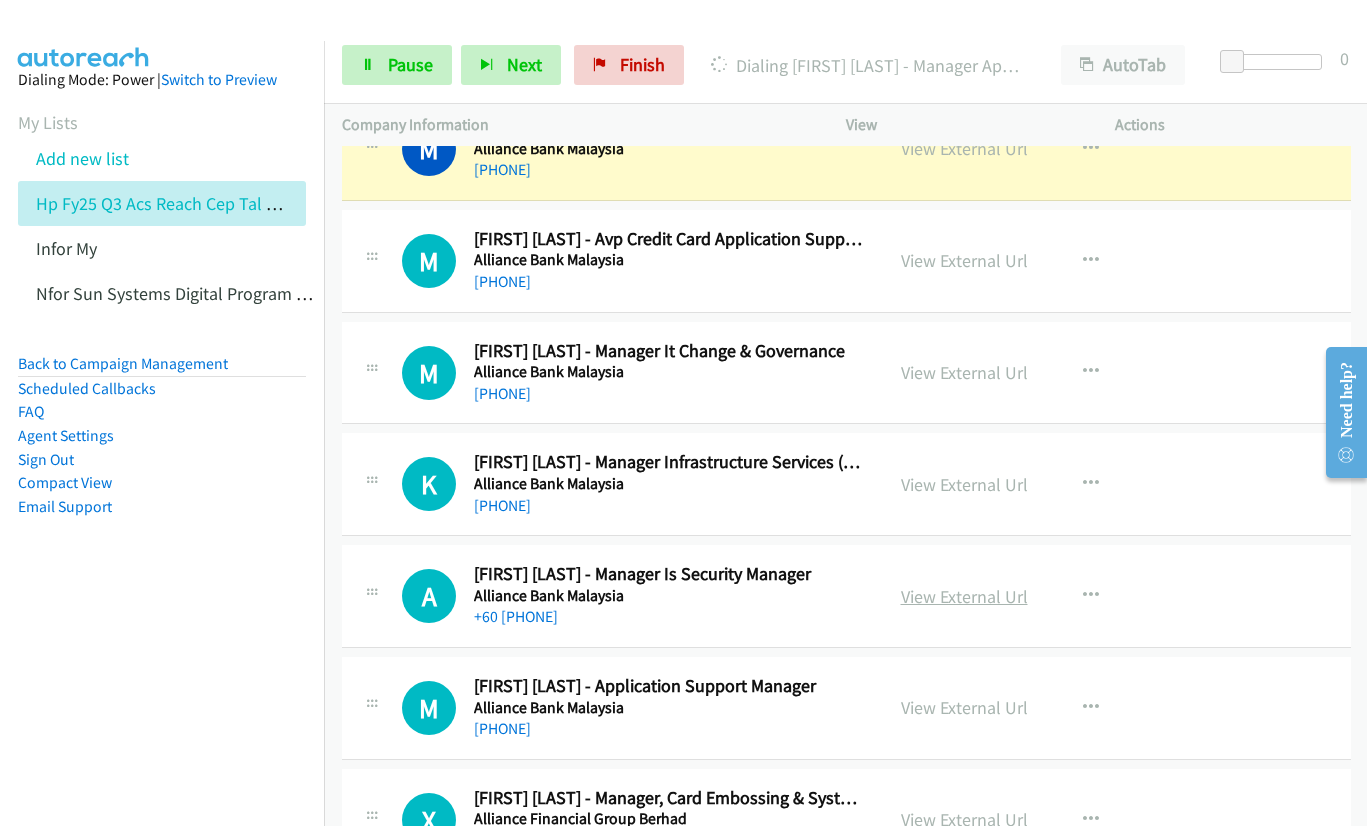 click on "View External Url" at bounding box center [964, 596] 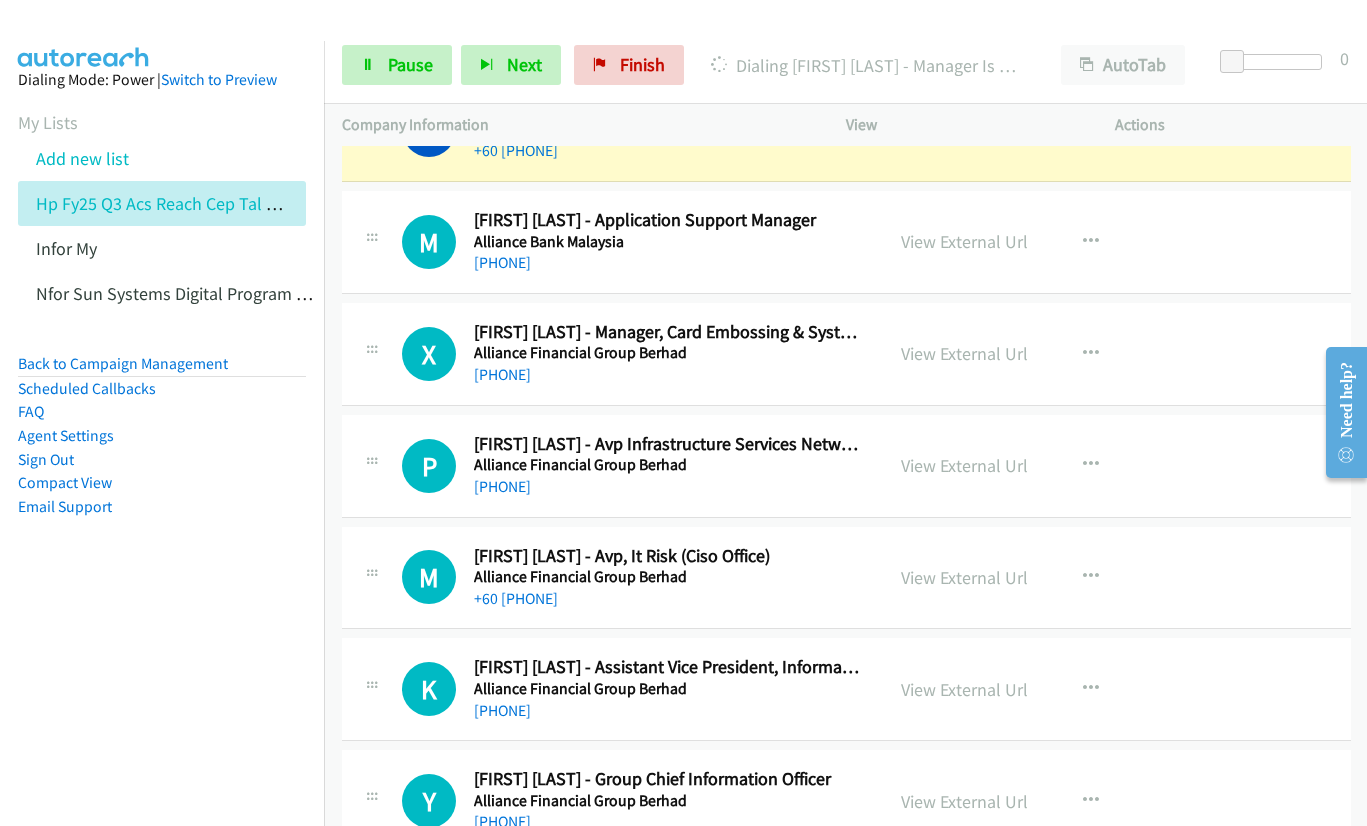 scroll, scrollTop: 3300, scrollLeft: 0, axis: vertical 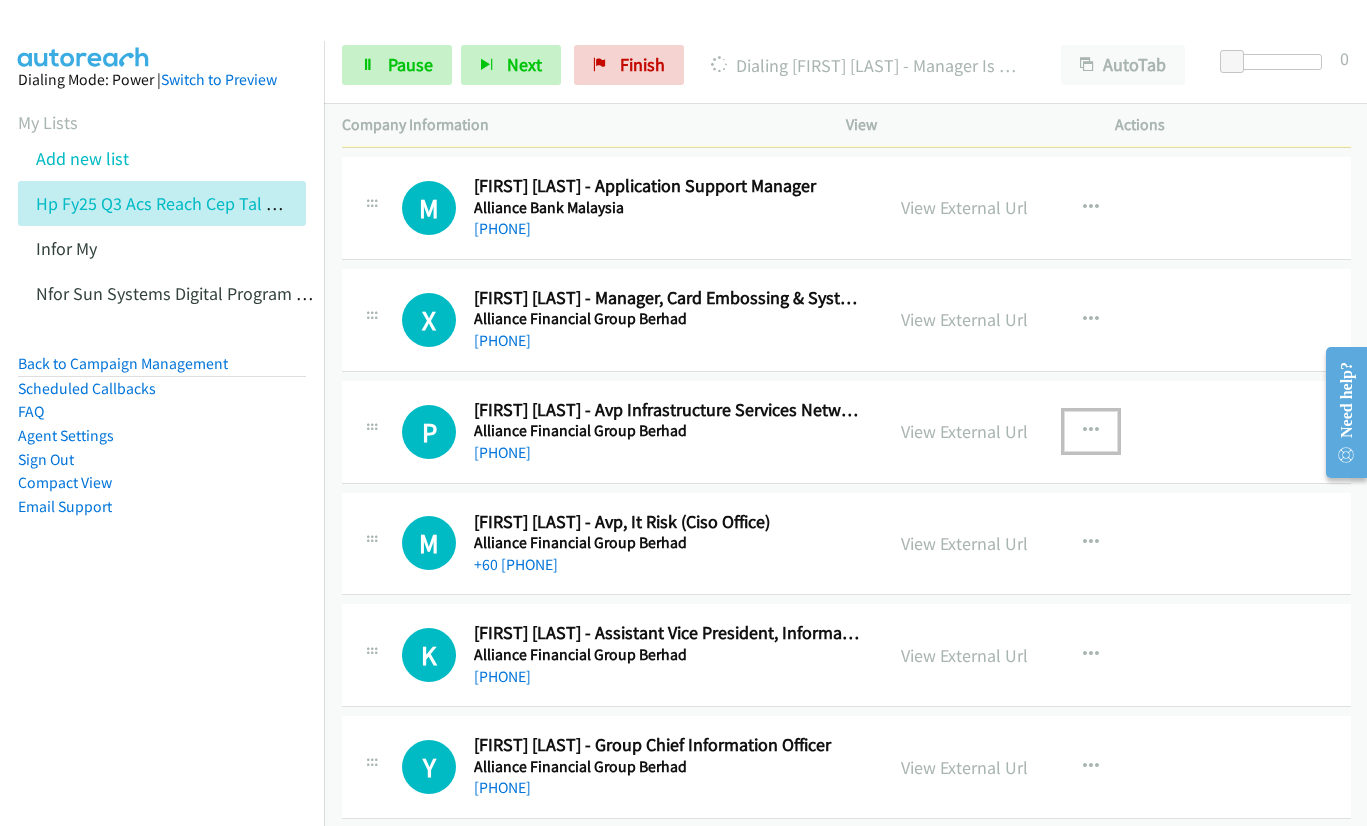 click at bounding box center (1091, 431) 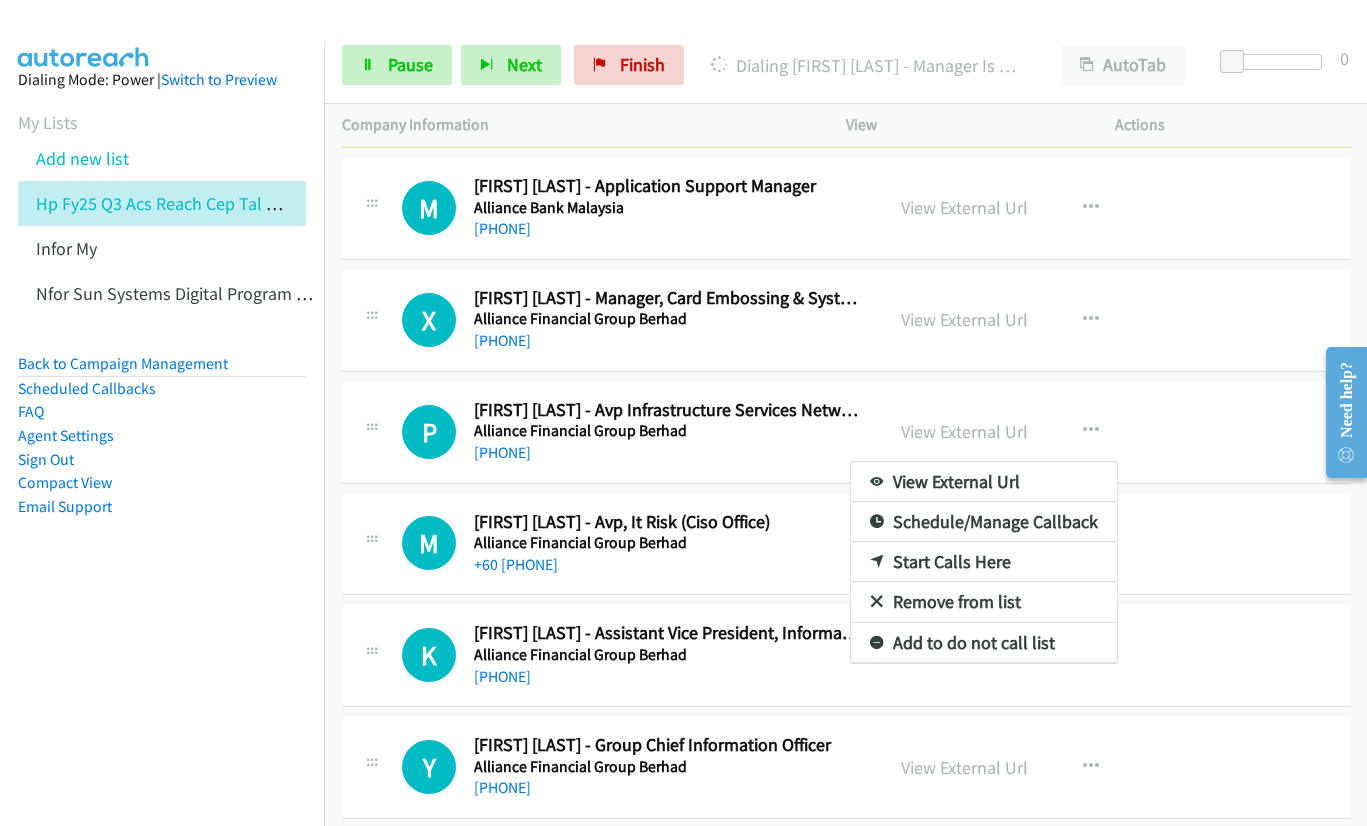 click at bounding box center (683, 413) 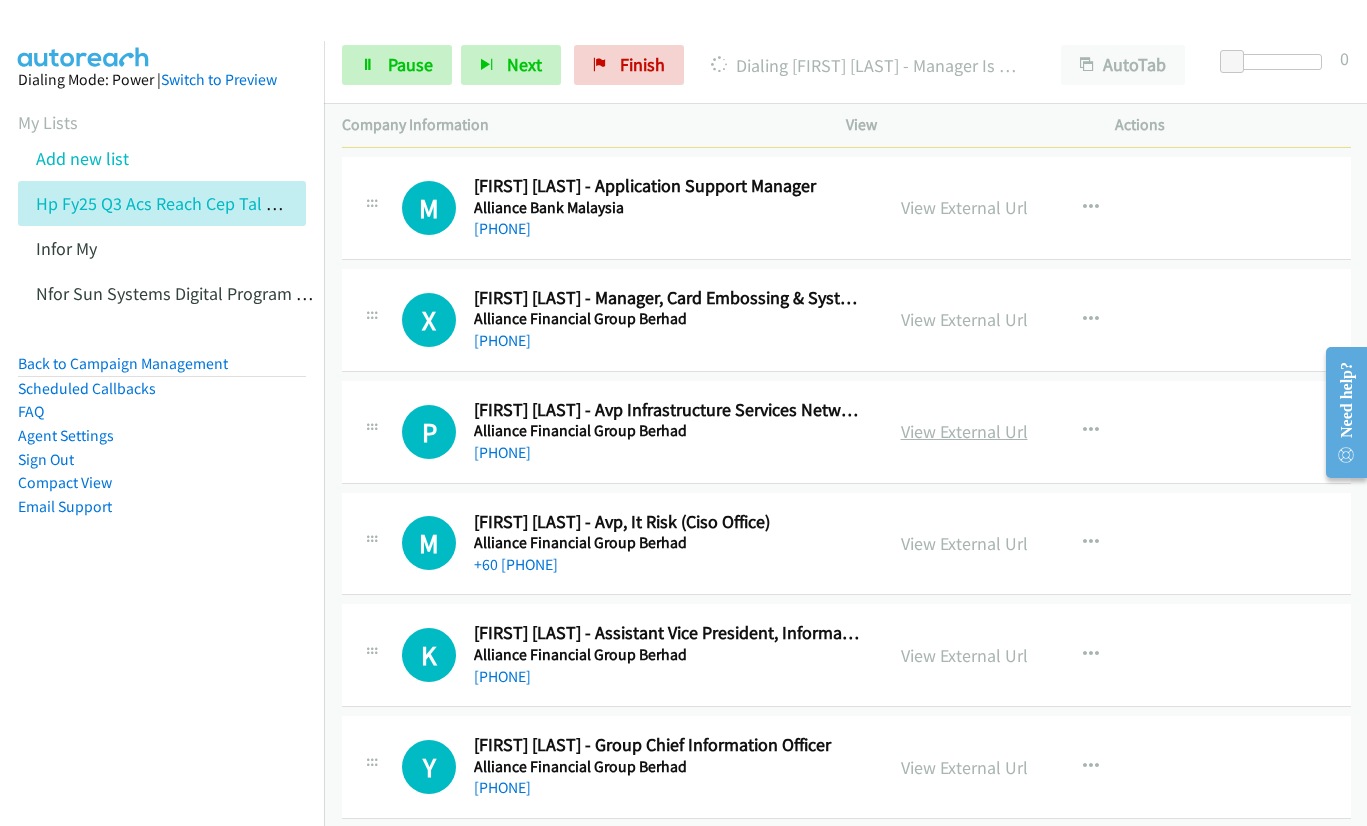 click on "View External Url" at bounding box center (964, 431) 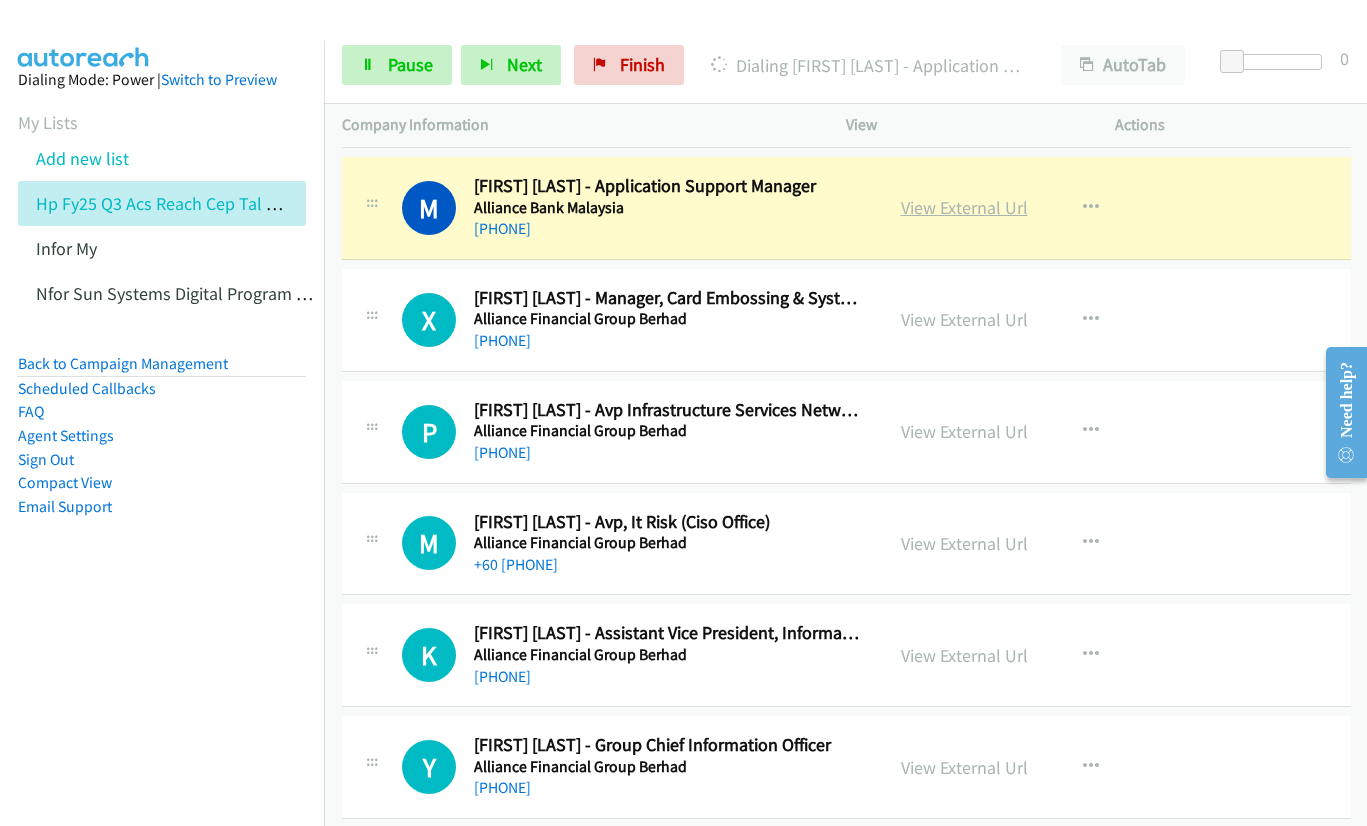 click on "View External Url" at bounding box center [964, 207] 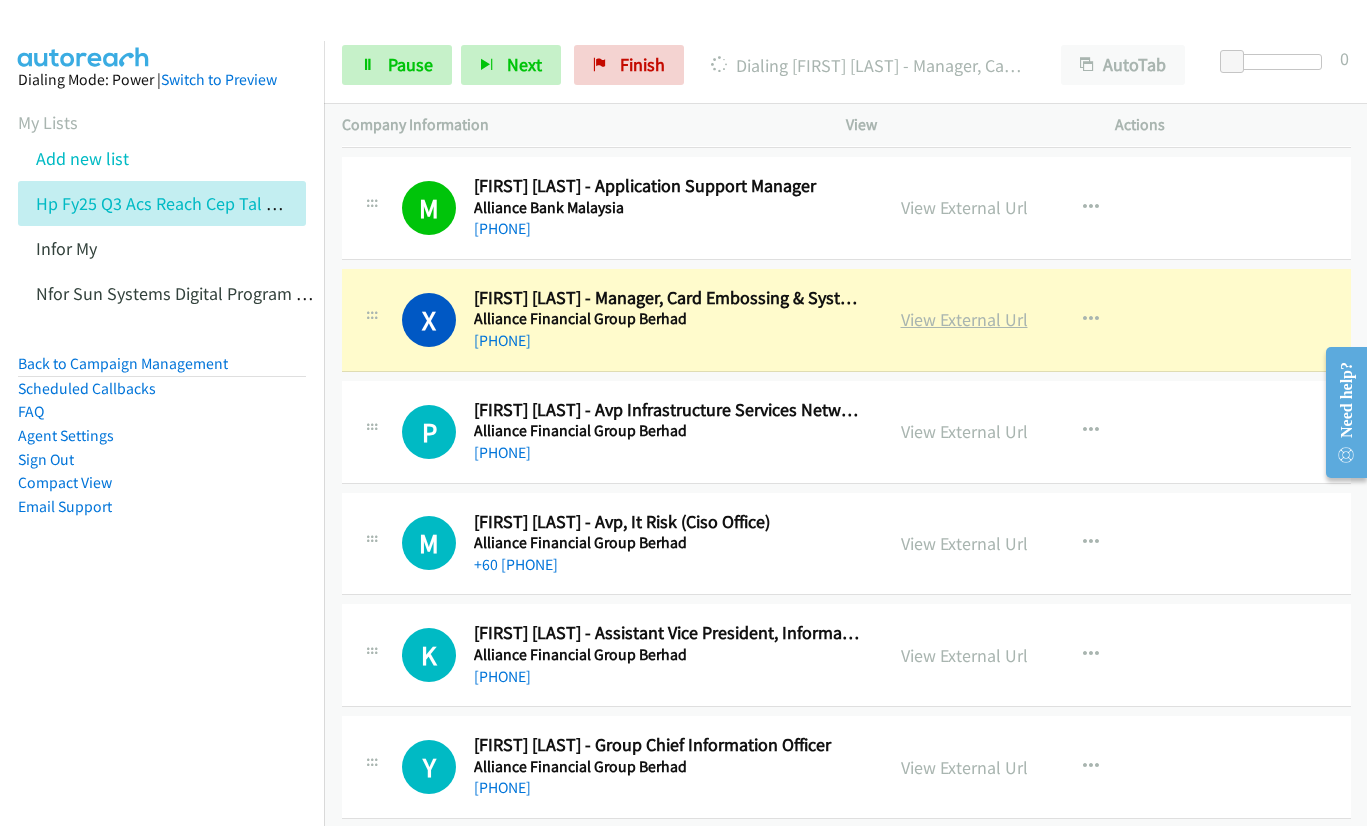 click on "View External Url" at bounding box center [964, 319] 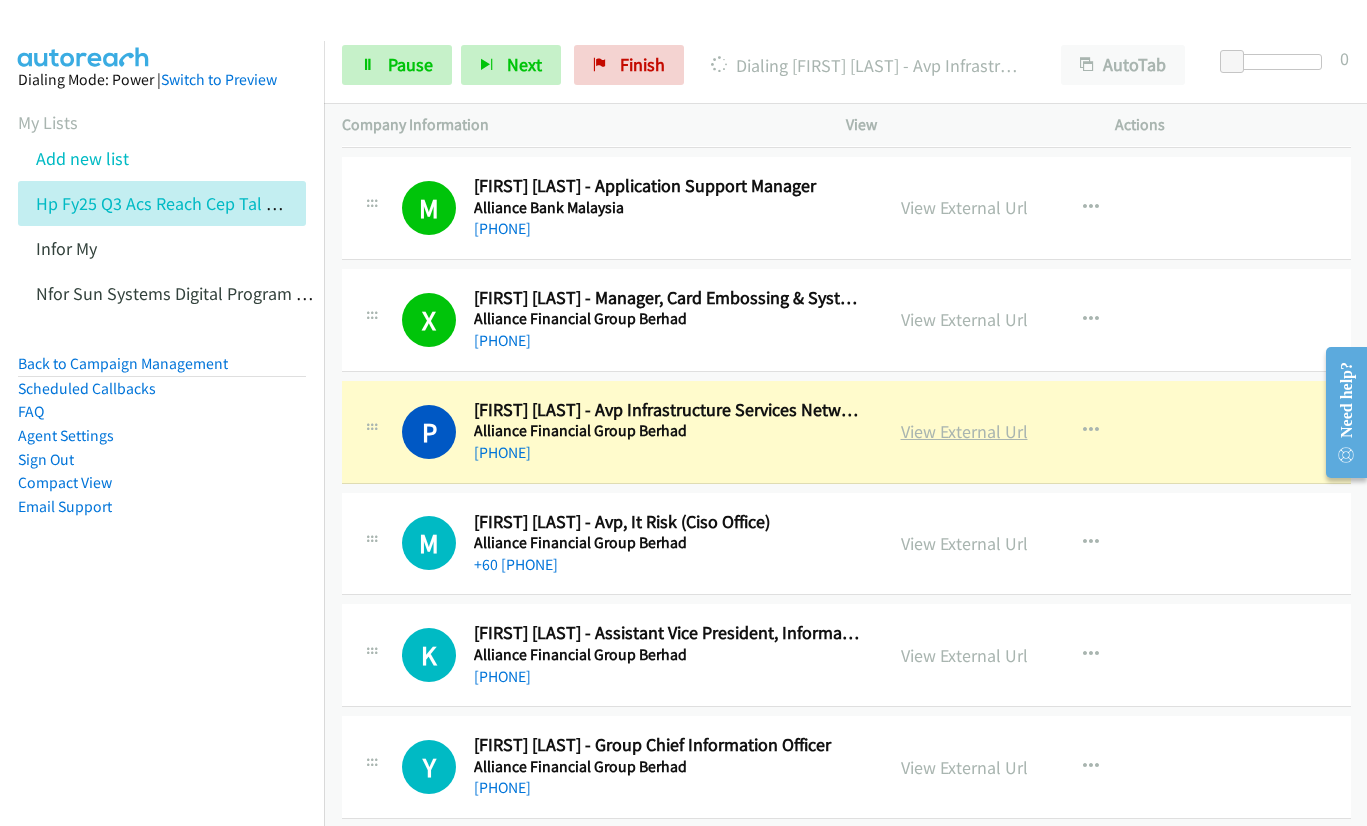 click on "View External Url" at bounding box center (964, 431) 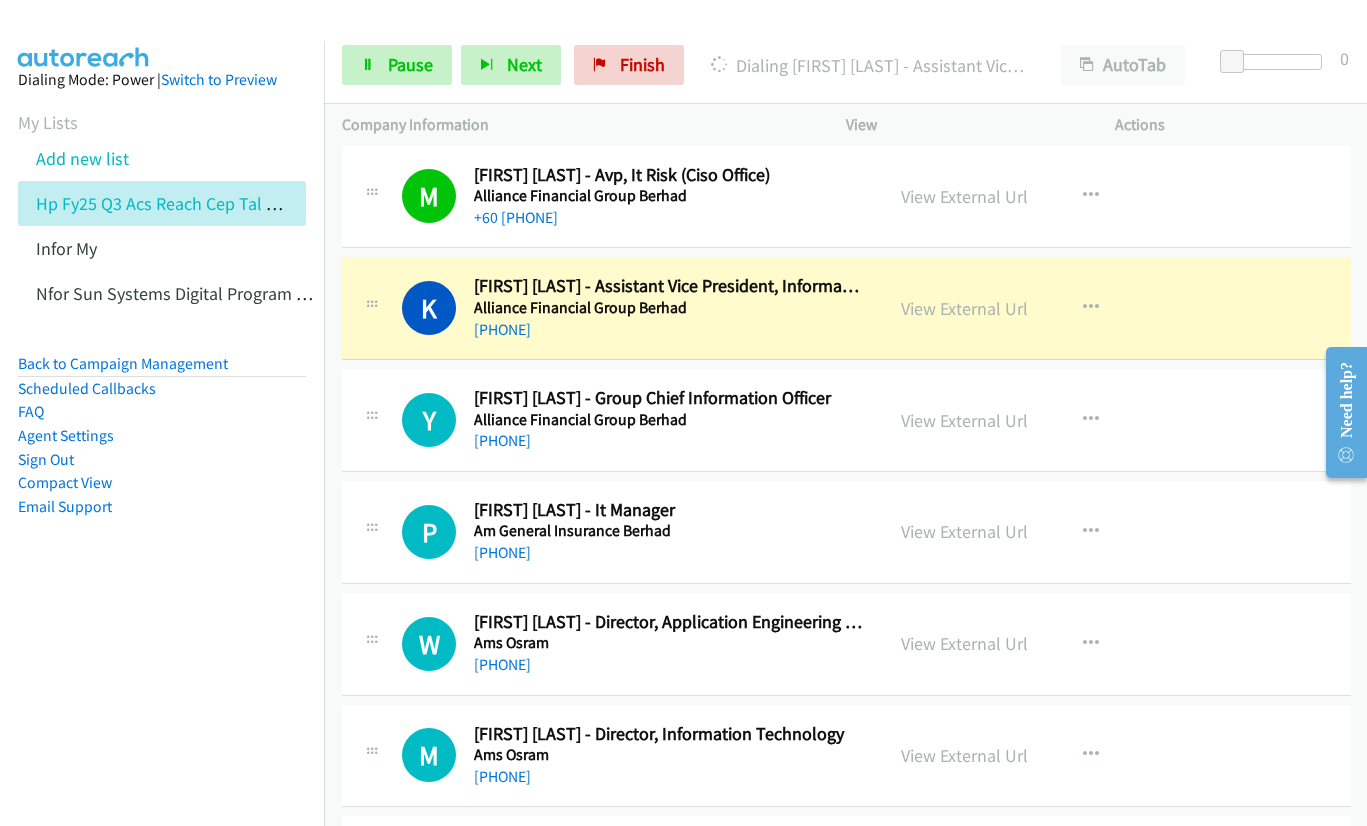scroll, scrollTop: 3700, scrollLeft: 0, axis: vertical 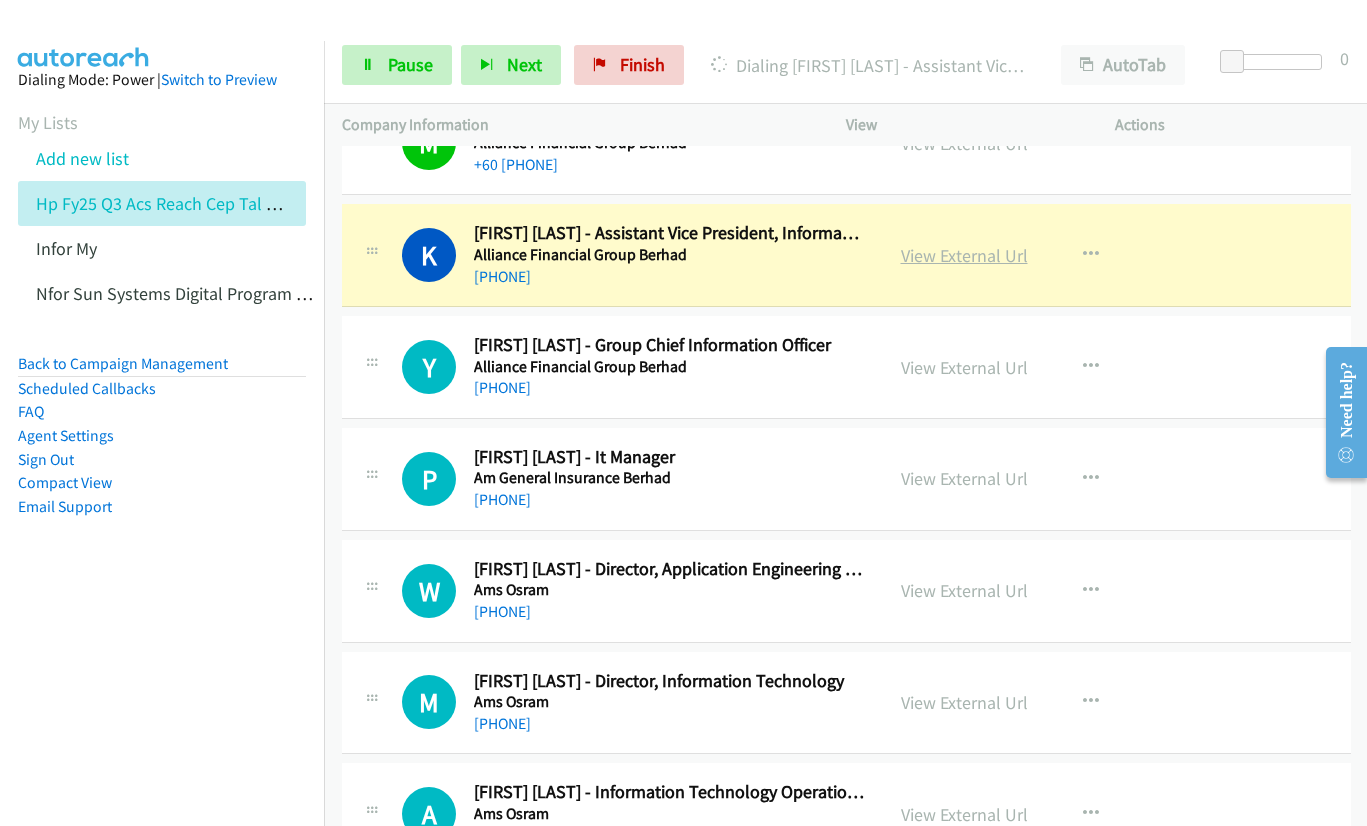 click on "View External Url" at bounding box center (964, 255) 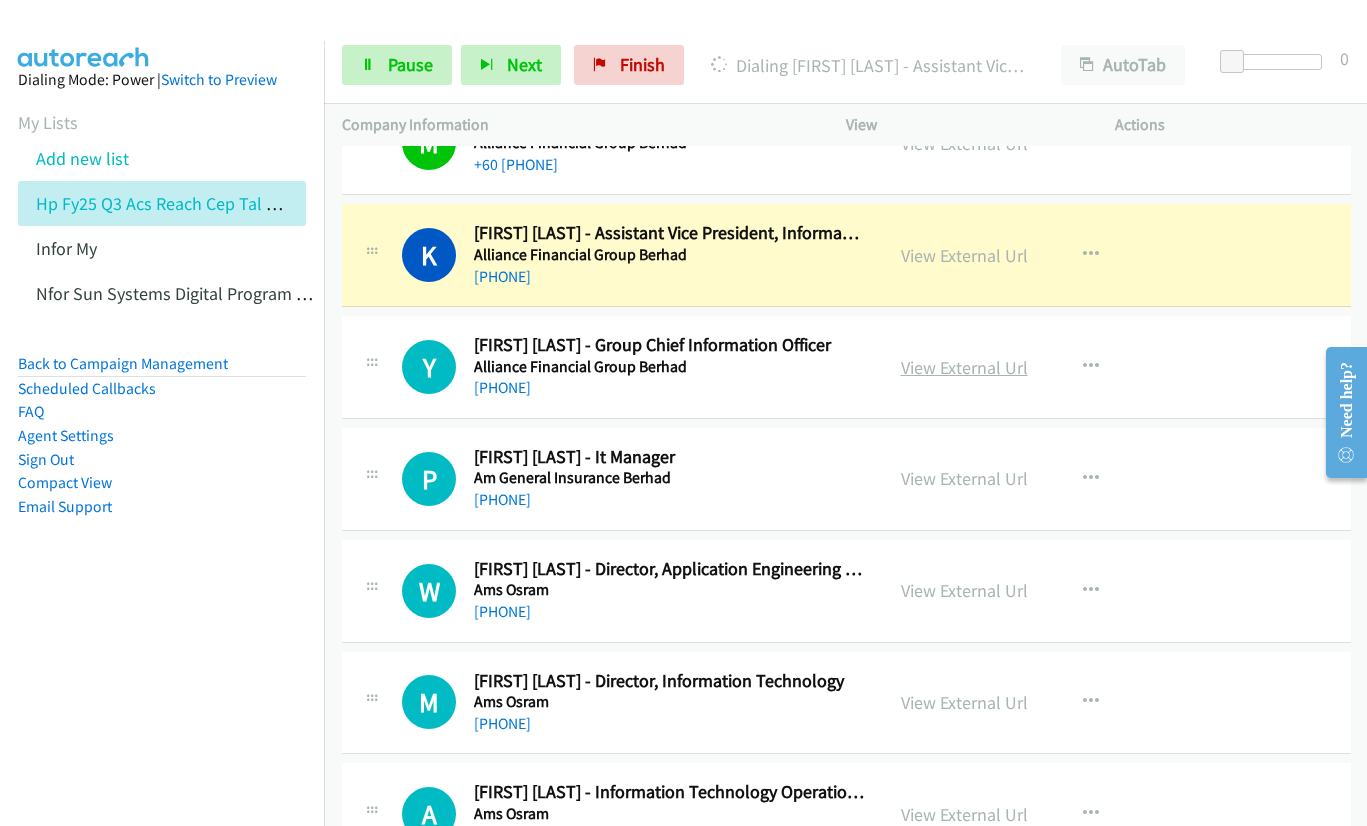 click on "View External Url" at bounding box center [964, 367] 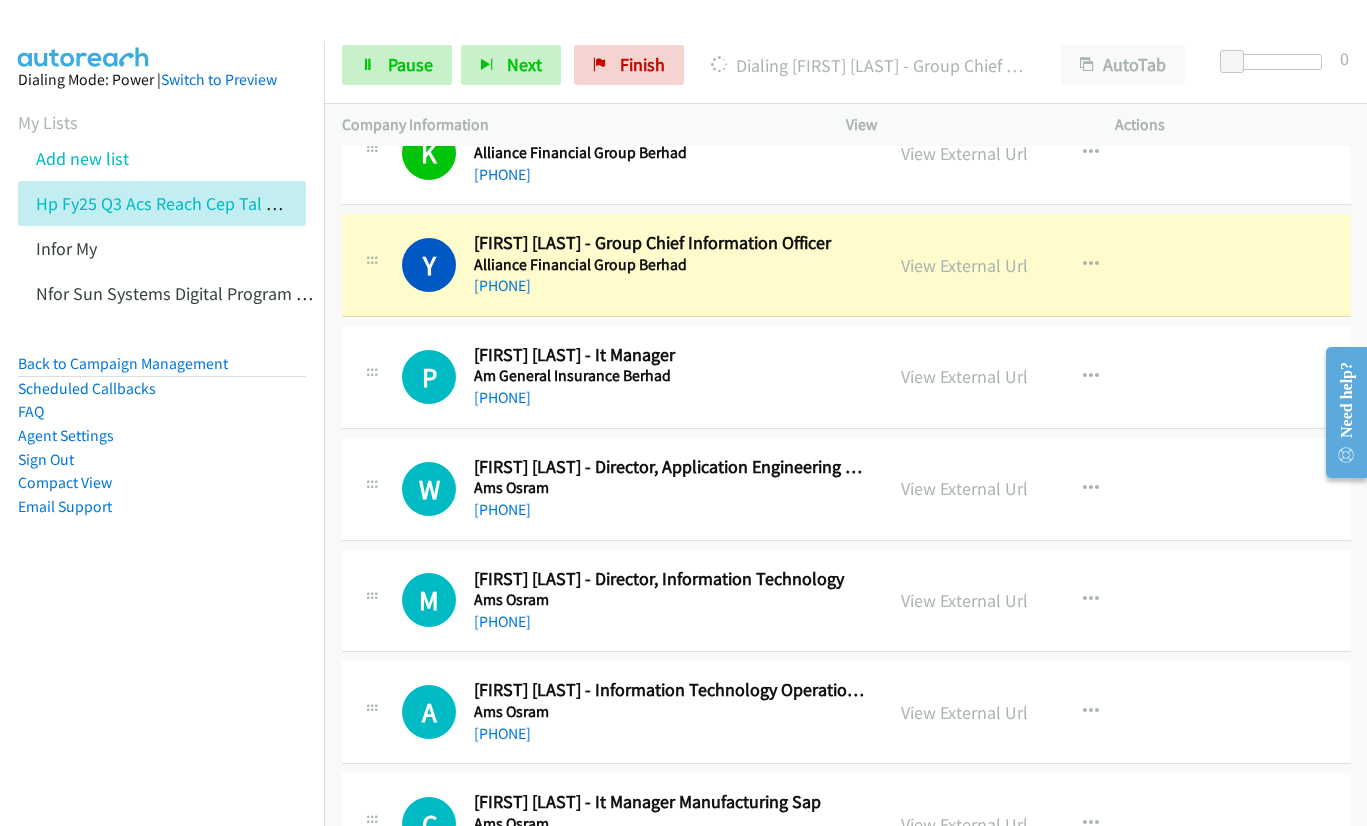 scroll, scrollTop: 3900, scrollLeft: 0, axis: vertical 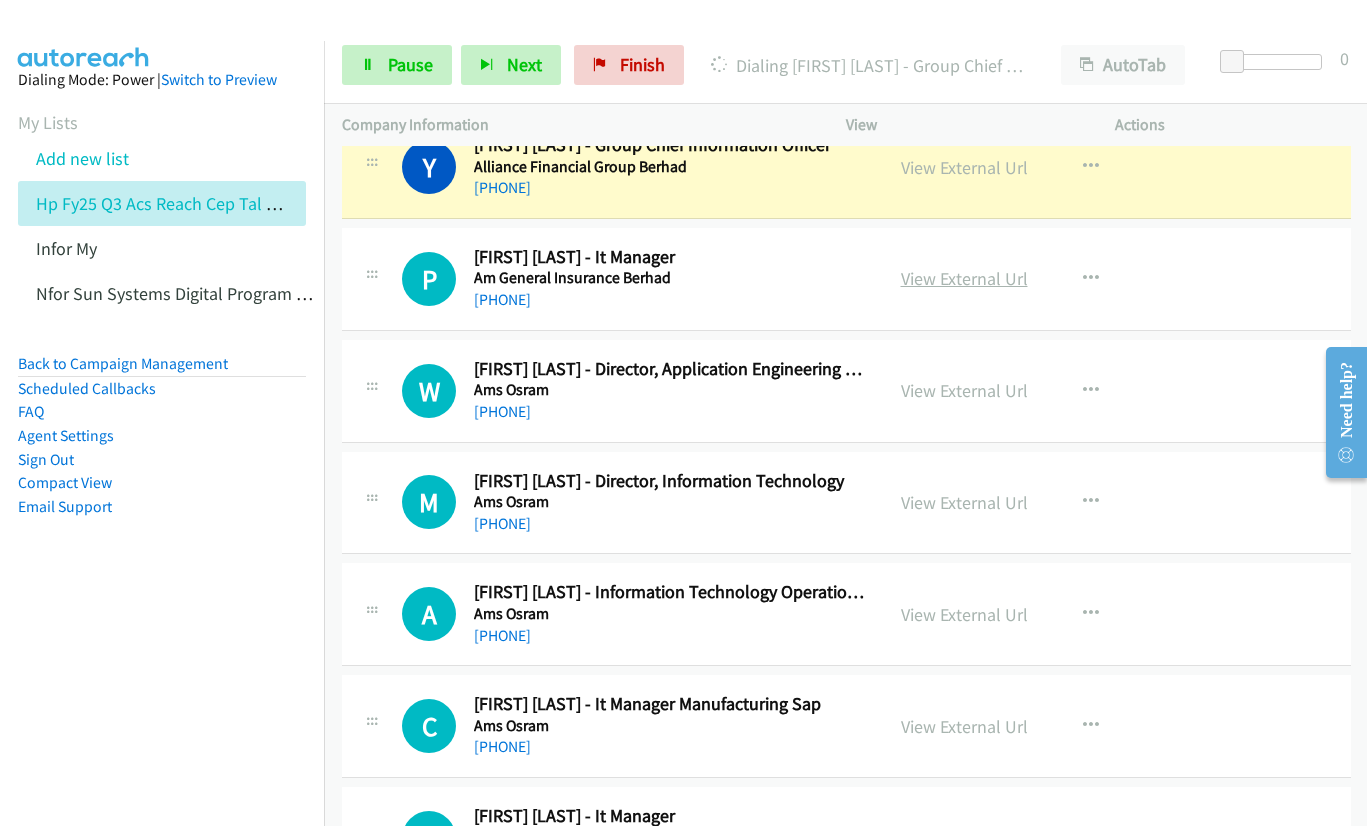 click on "View External Url" at bounding box center [964, 278] 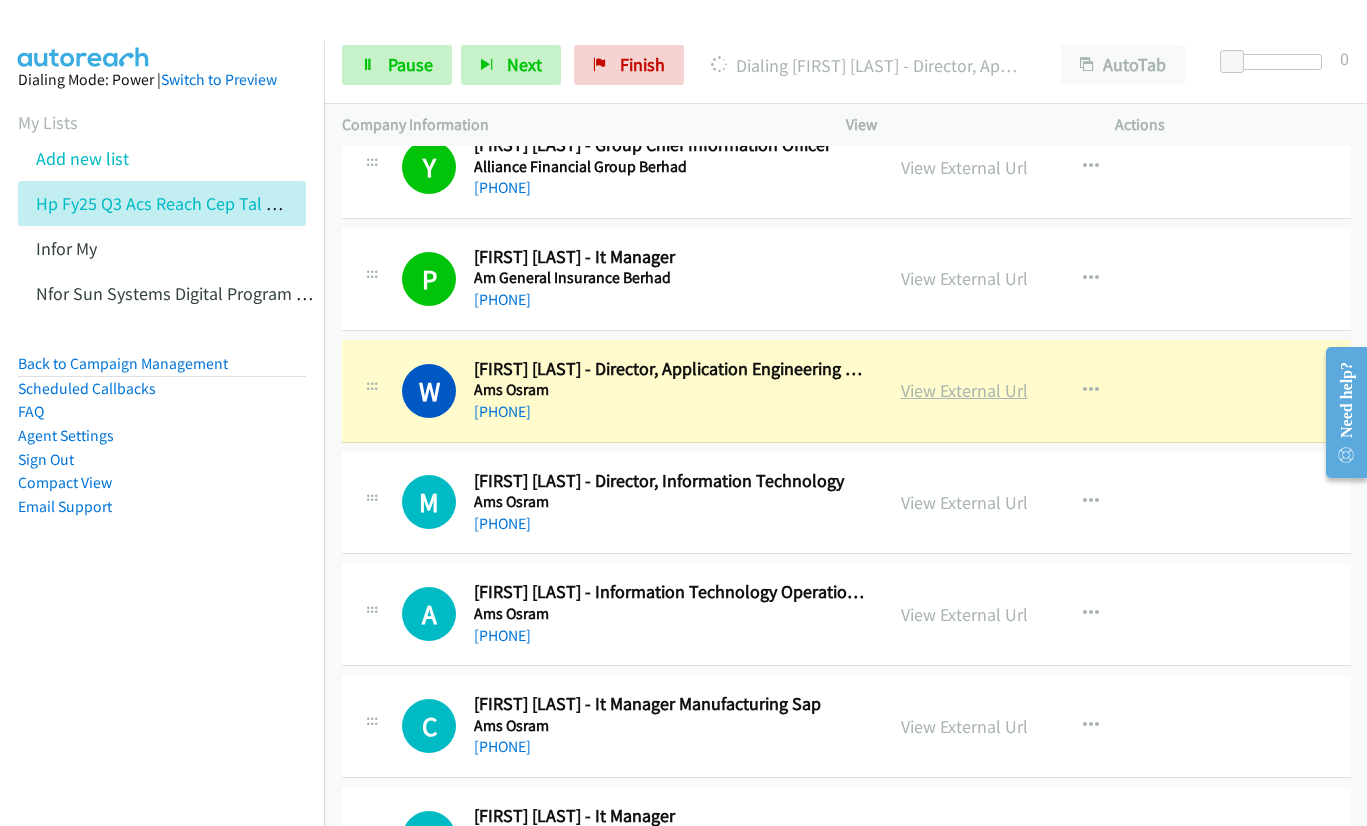 click on "View External Url" at bounding box center [964, 390] 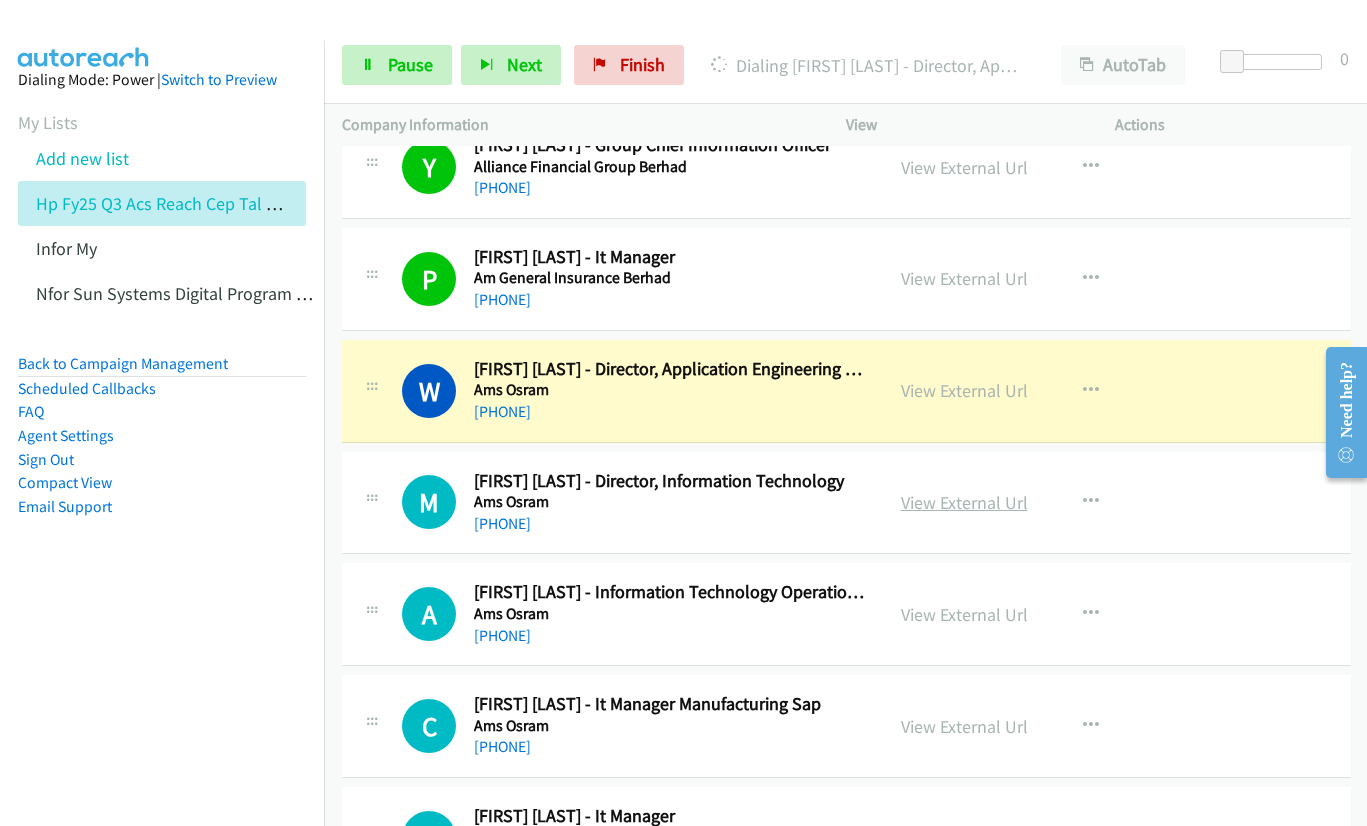 click on "View External Url" at bounding box center [964, 502] 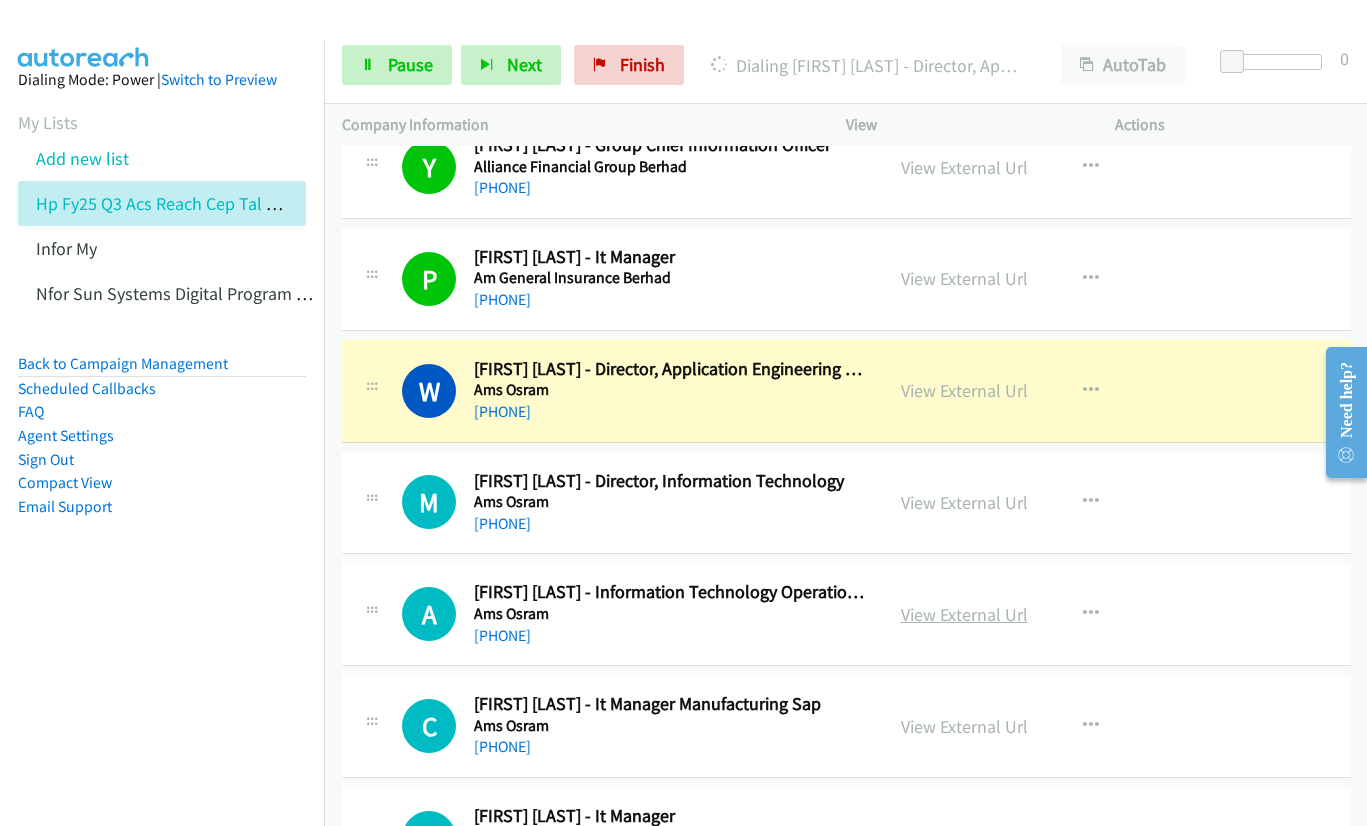 click on "View External Url" at bounding box center (964, 614) 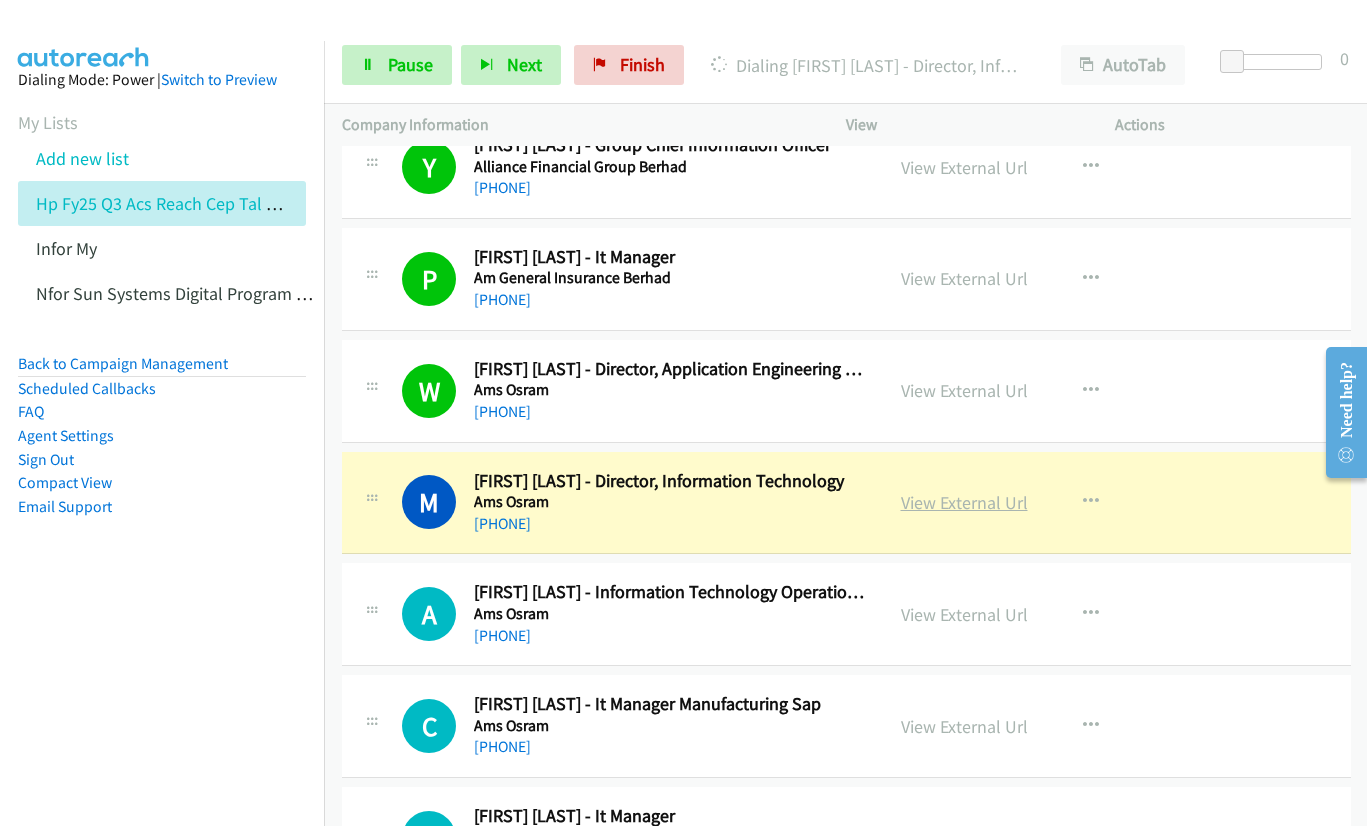 click on "View External Url" at bounding box center (964, 502) 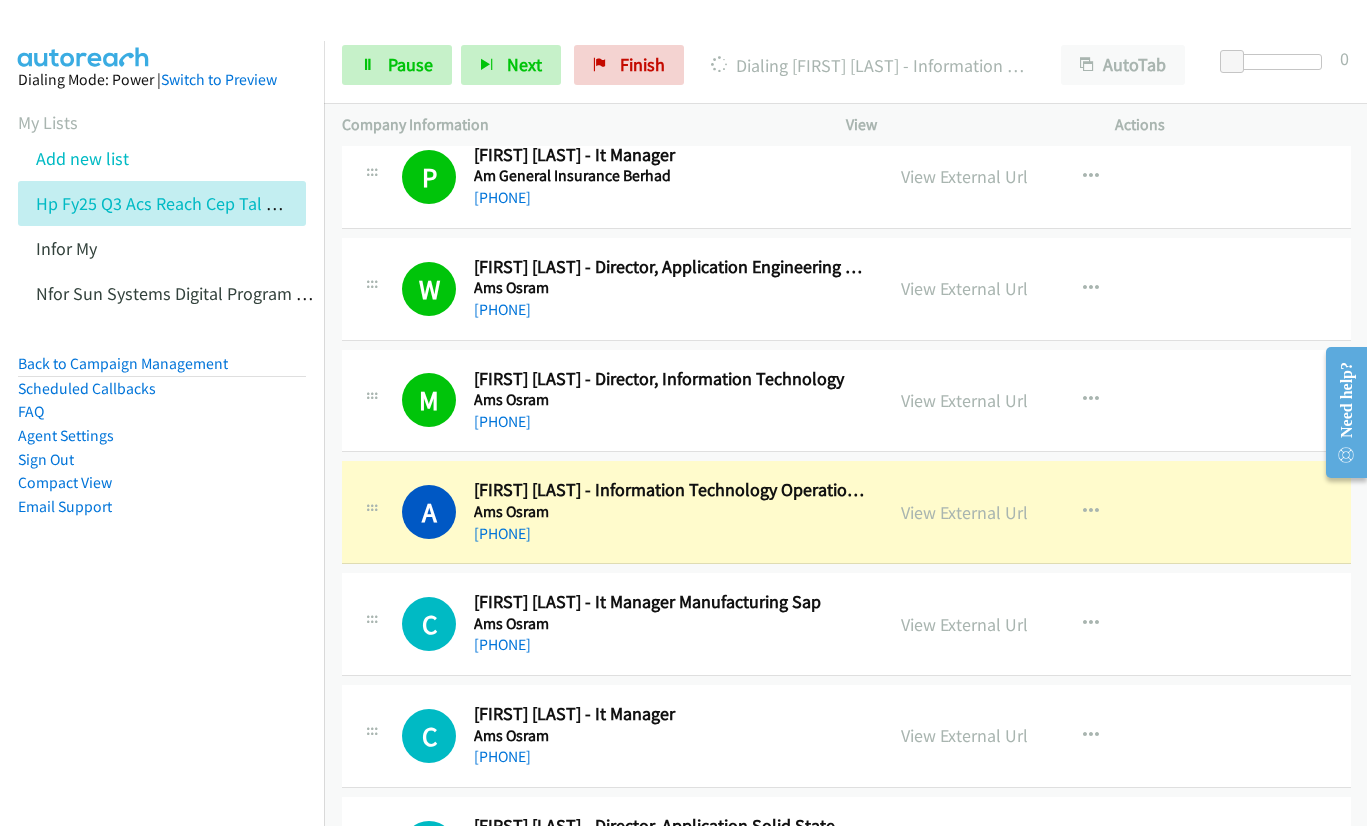 scroll, scrollTop: 4100, scrollLeft: 0, axis: vertical 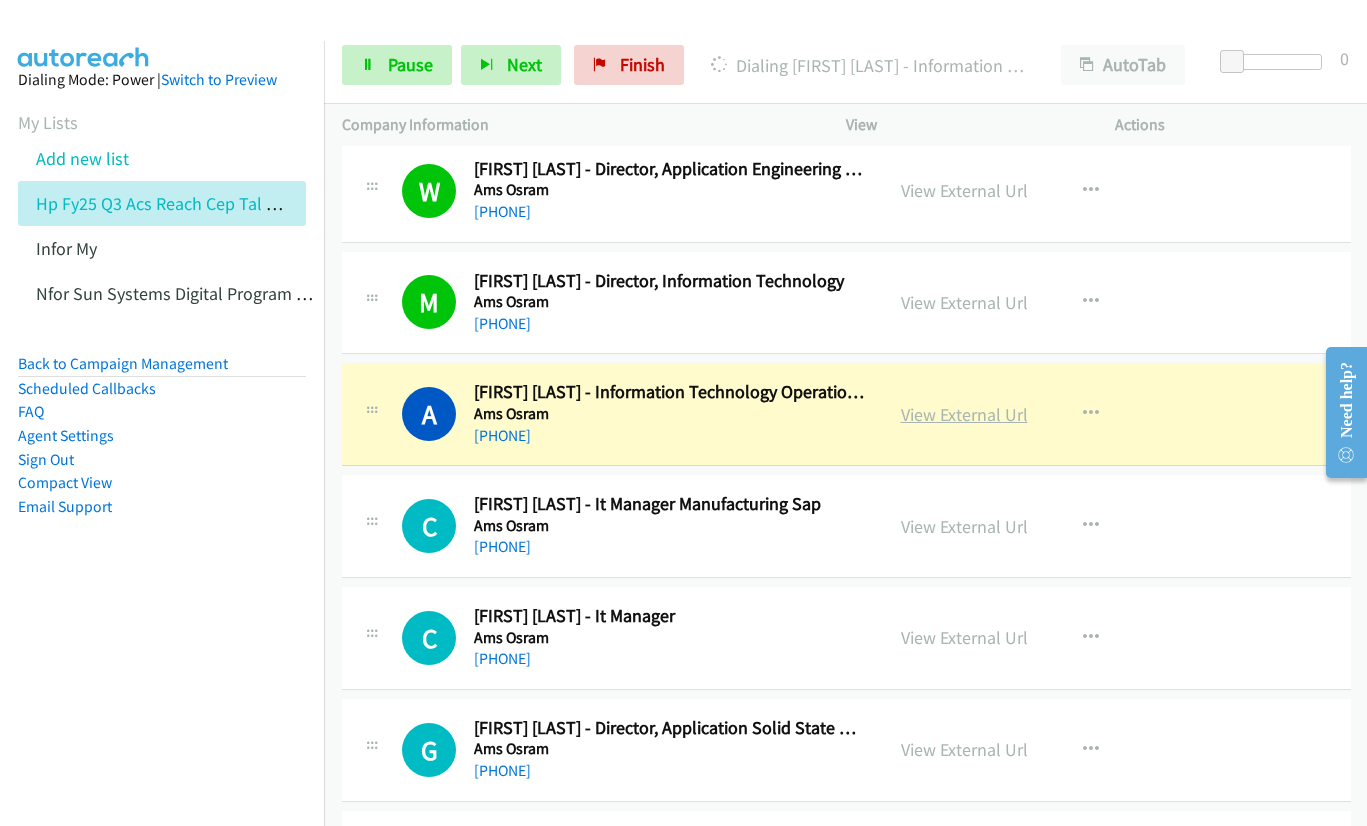 click on "View External Url" at bounding box center [964, 414] 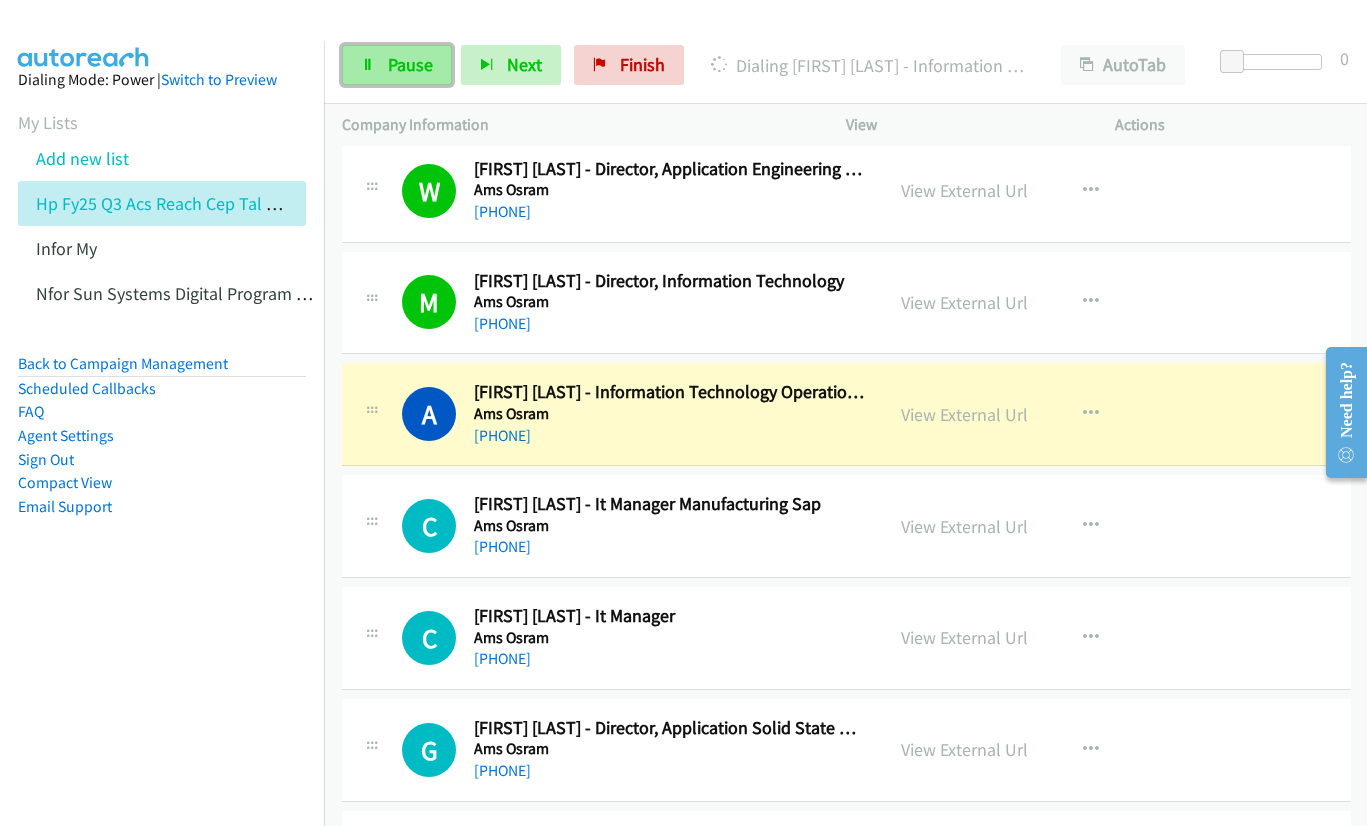 click at bounding box center (368, 66) 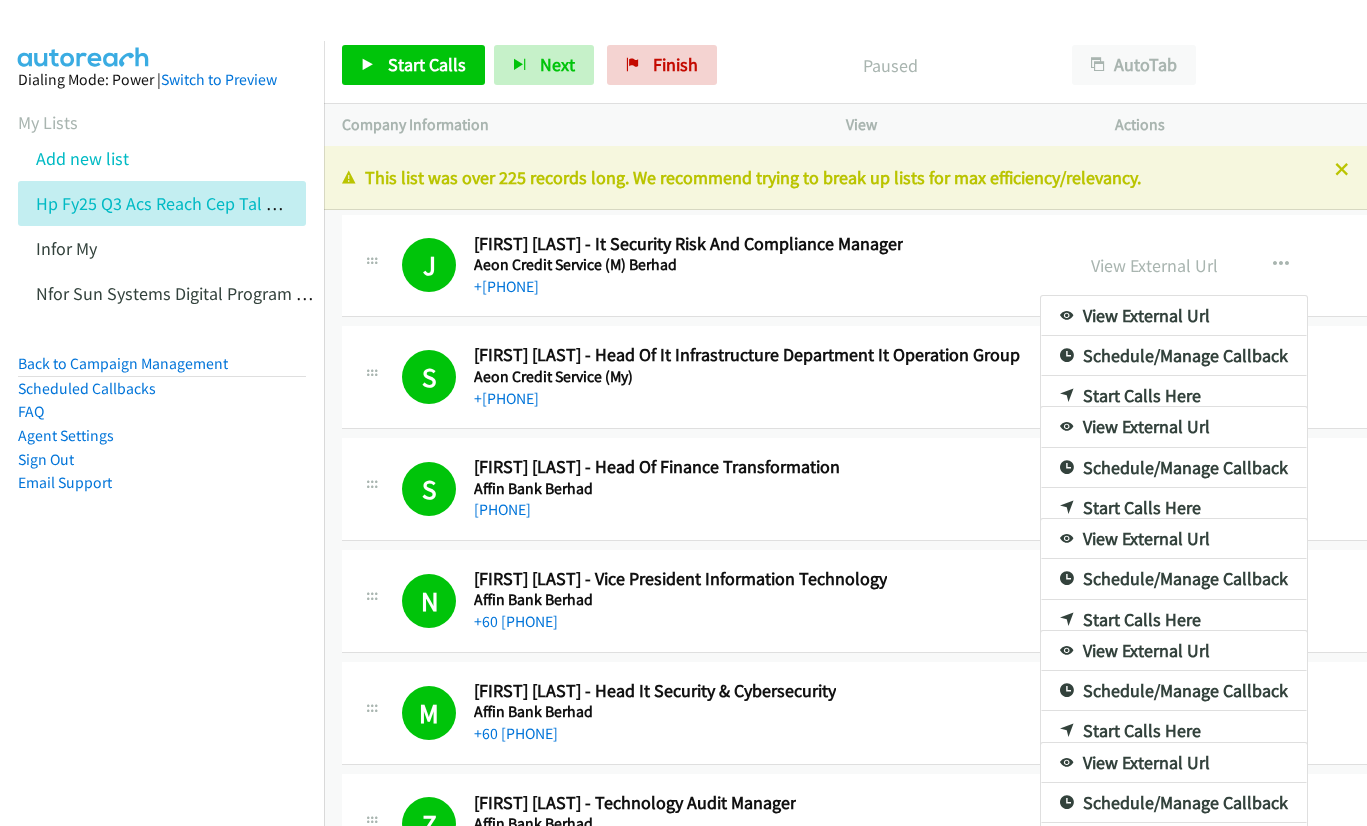 scroll, scrollTop: 0, scrollLeft: 0, axis: both 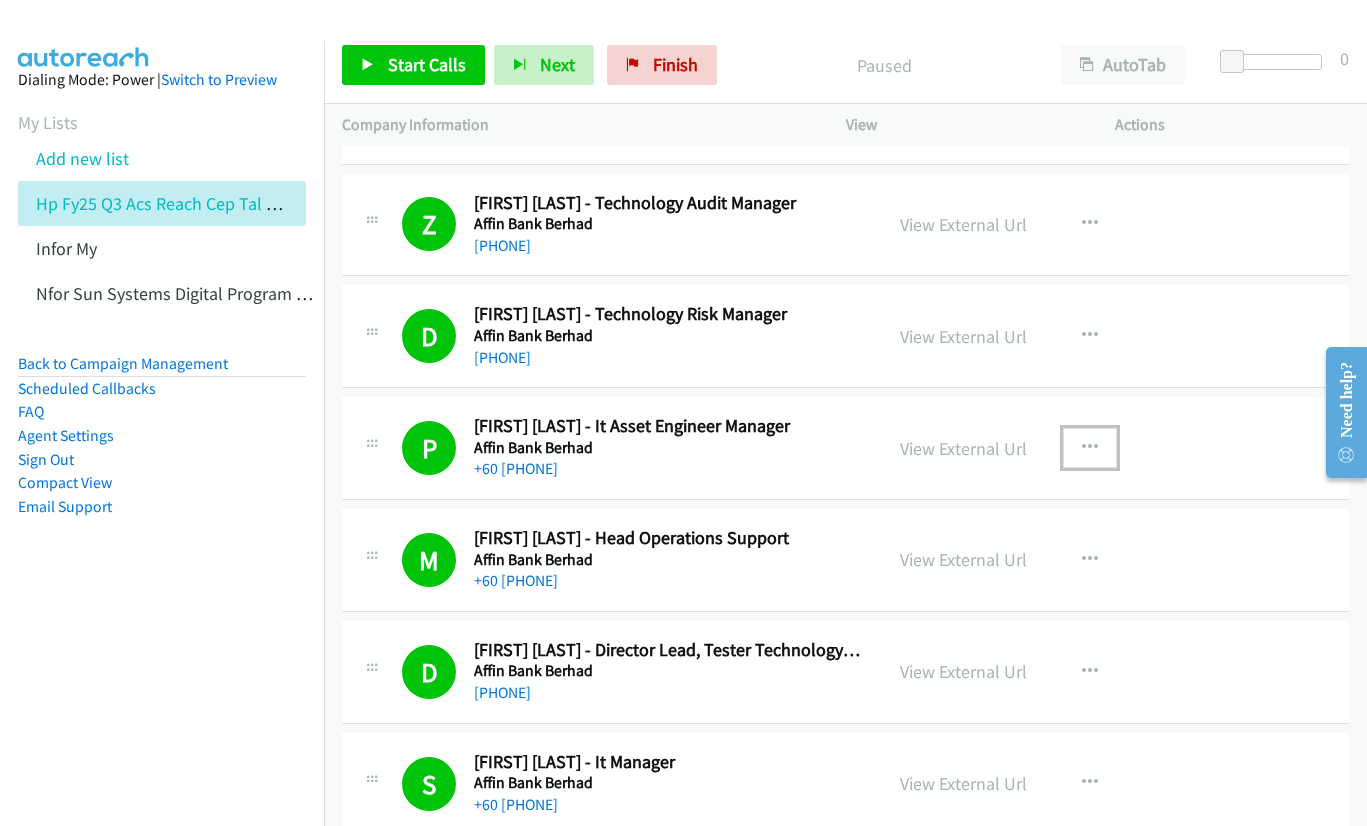 click at bounding box center (1090, 448) 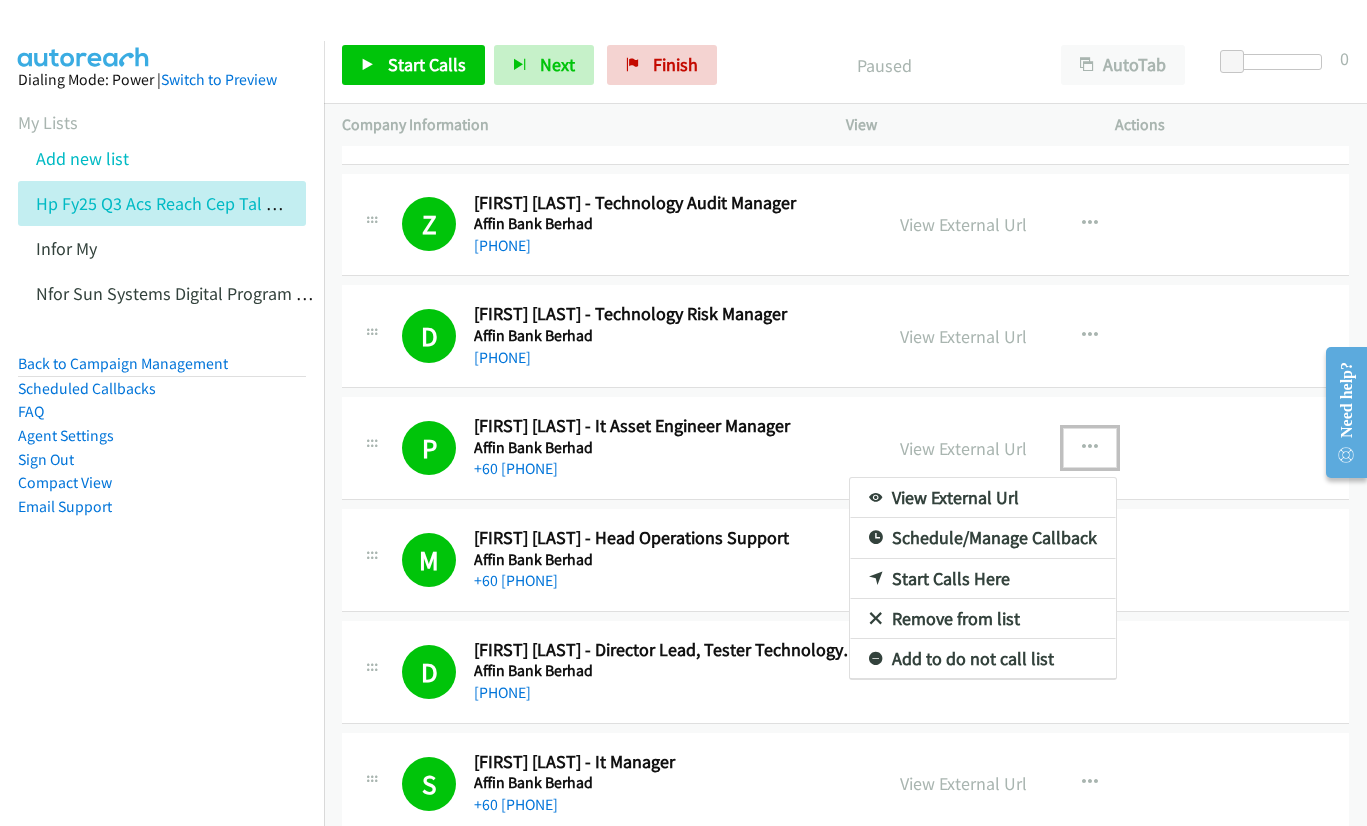 click on "Start Calls Here" at bounding box center [983, 579] 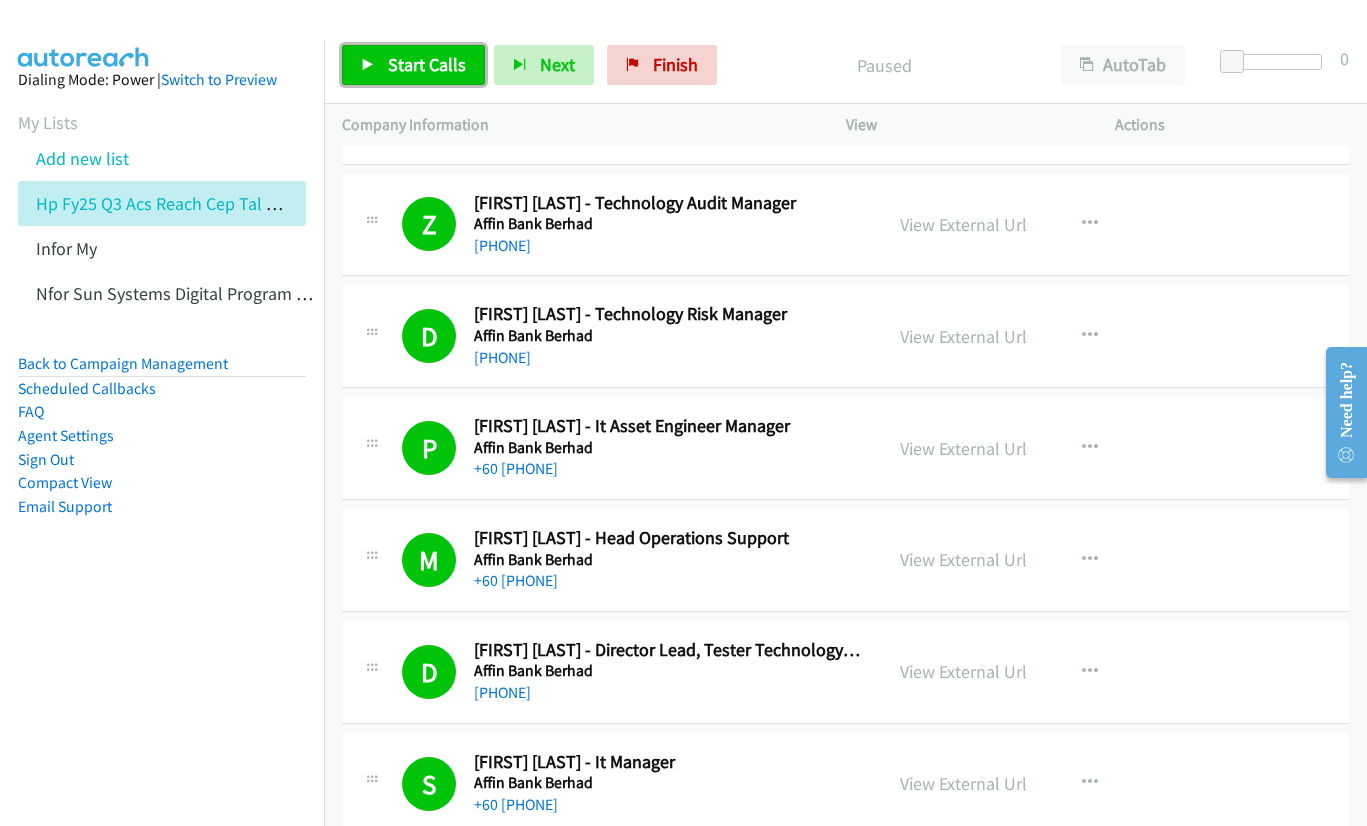click on "Start Calls" at bounding box center (427, 64) 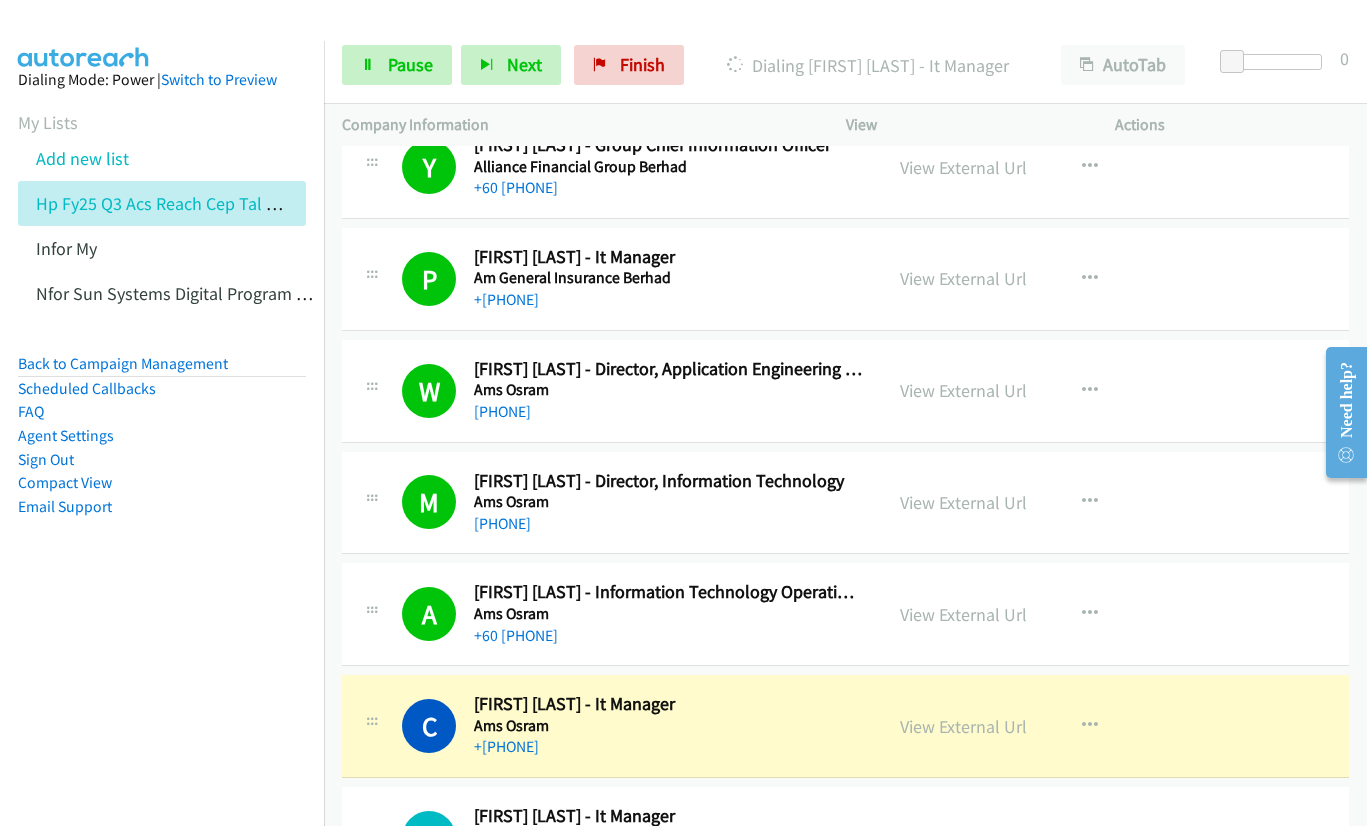 scroll, scrollTop: 4300, scrollLeft: 0, axis: vertical 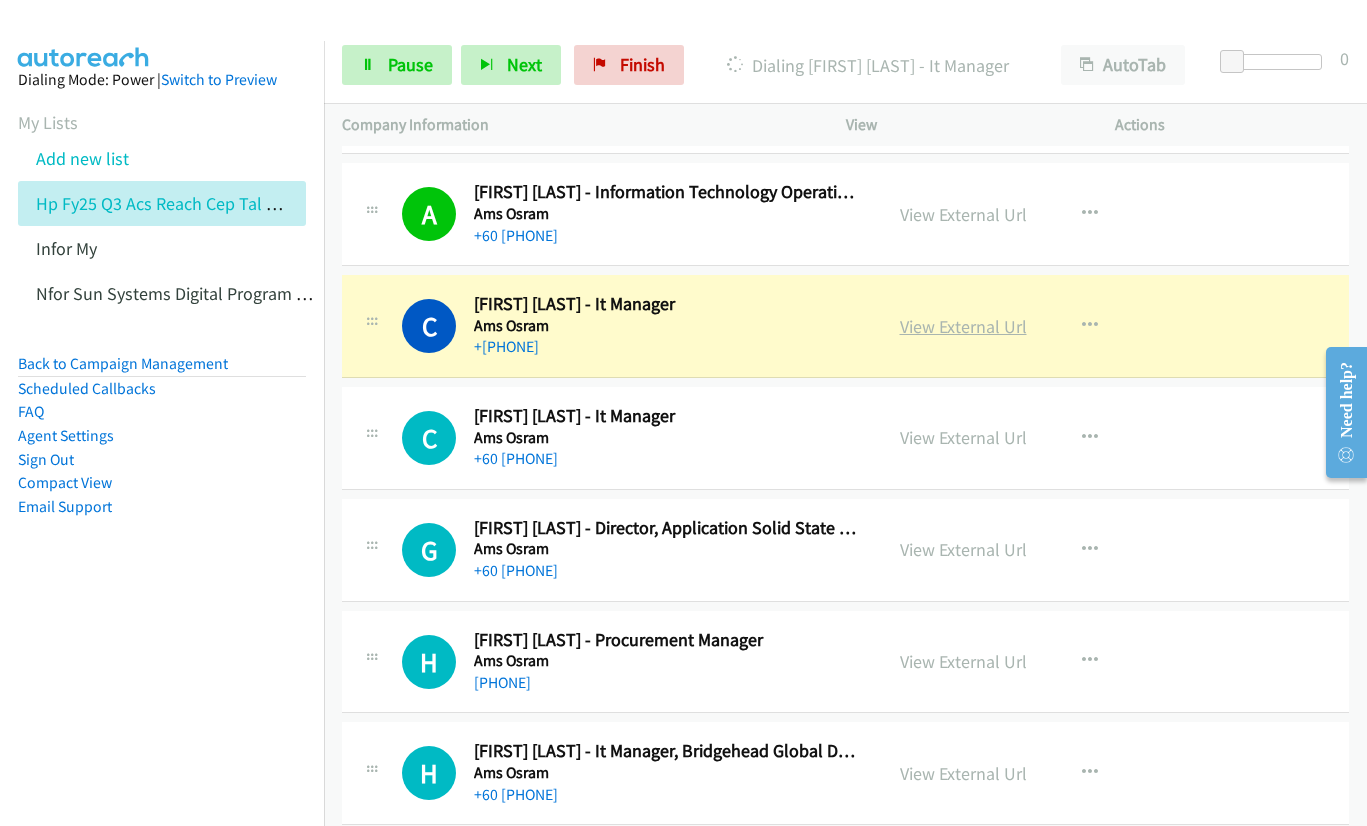 click on "View External Url" at bounding box center [963, 326] 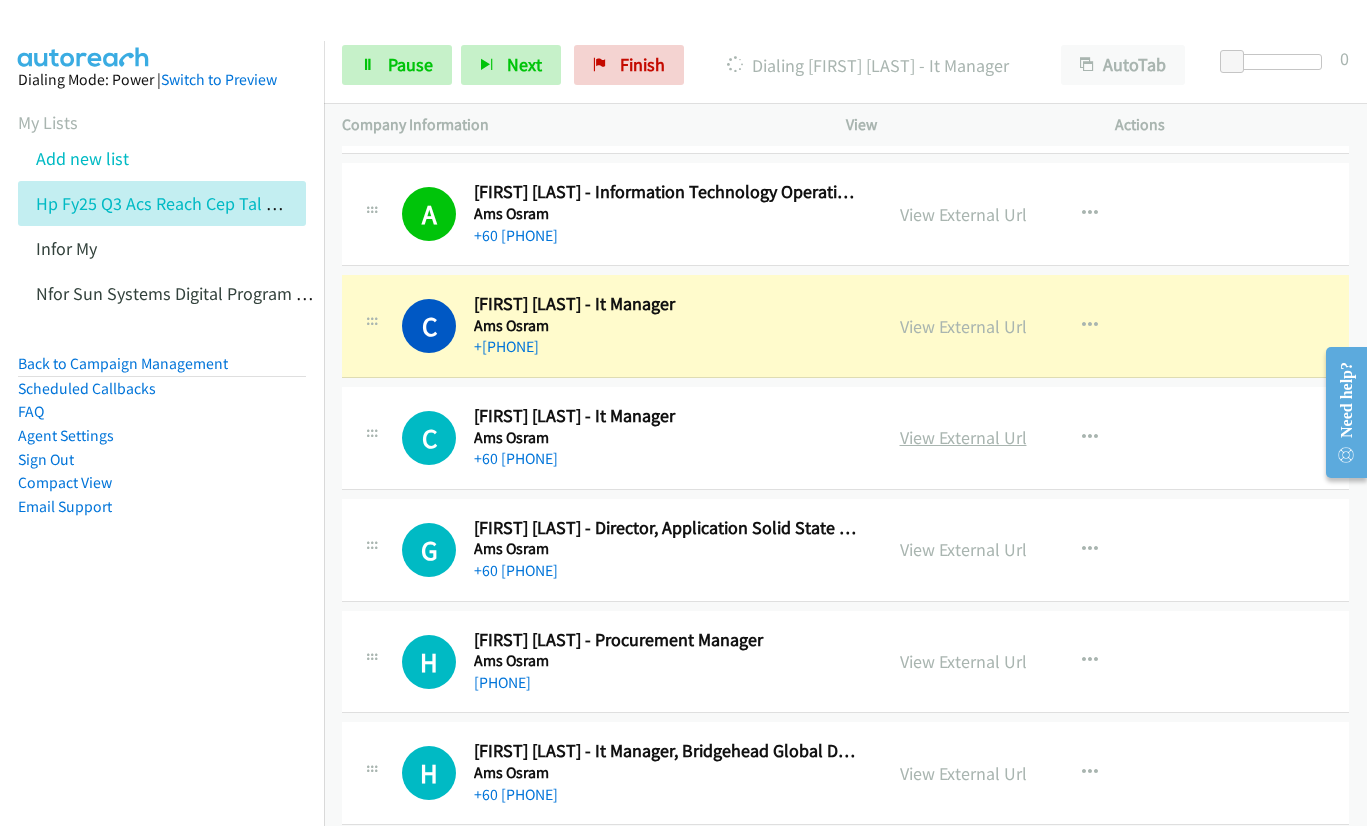 click on "View External Url" at bounding box center [963, 437] 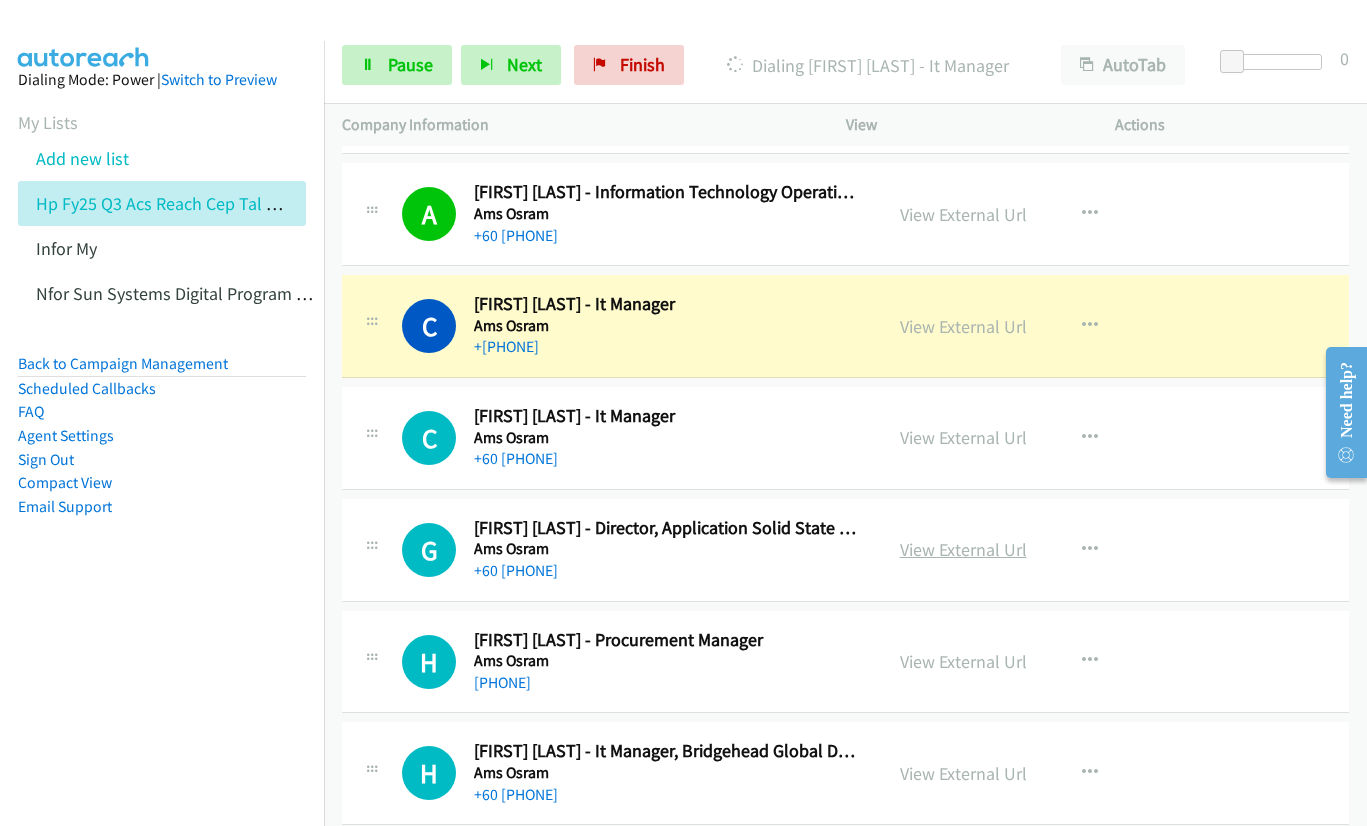 click on "View External Url" at bounding box center (963, 549) 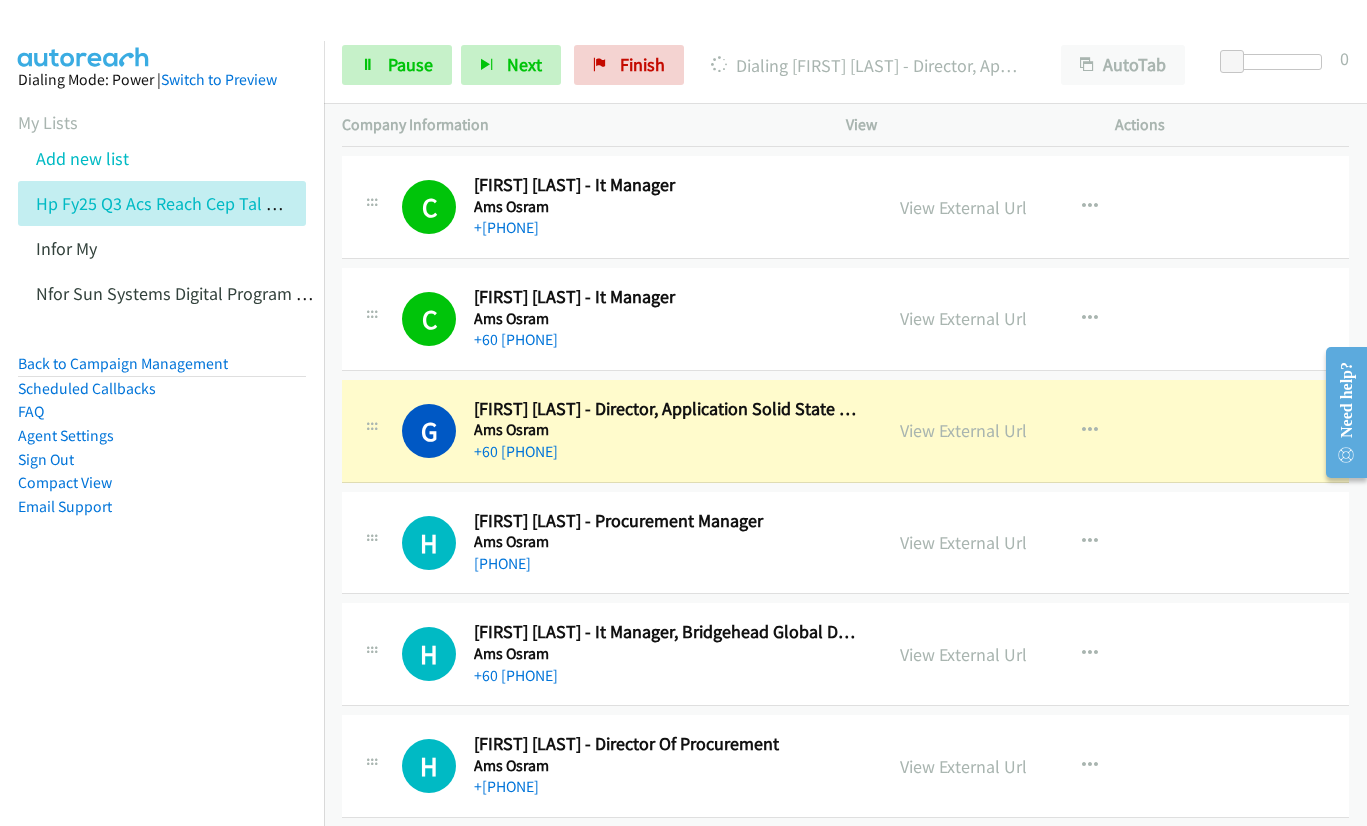 scroll, scrollTop: 4500, scrollLeft: 0, axis: vertical 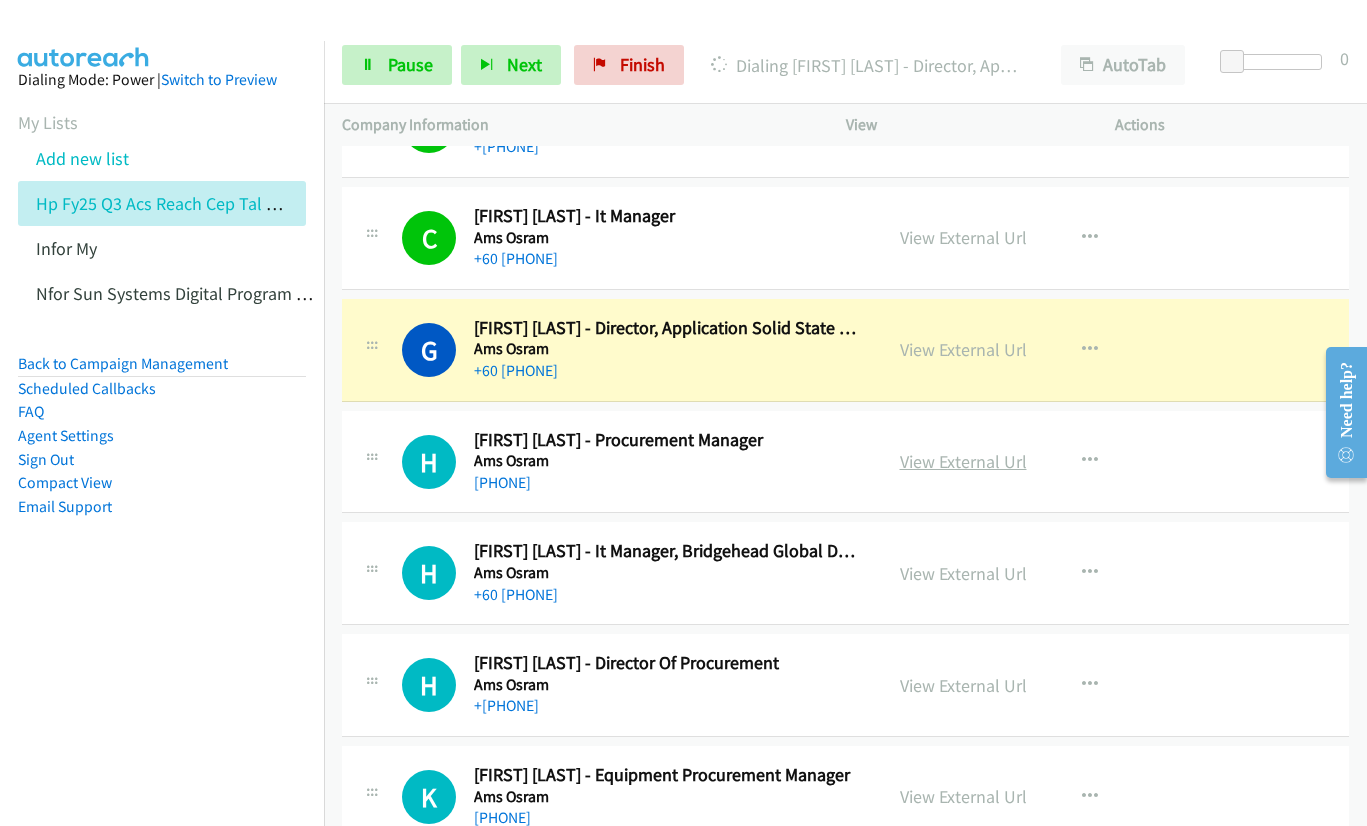 click on "View External Url" at bounding box center (963, 461) 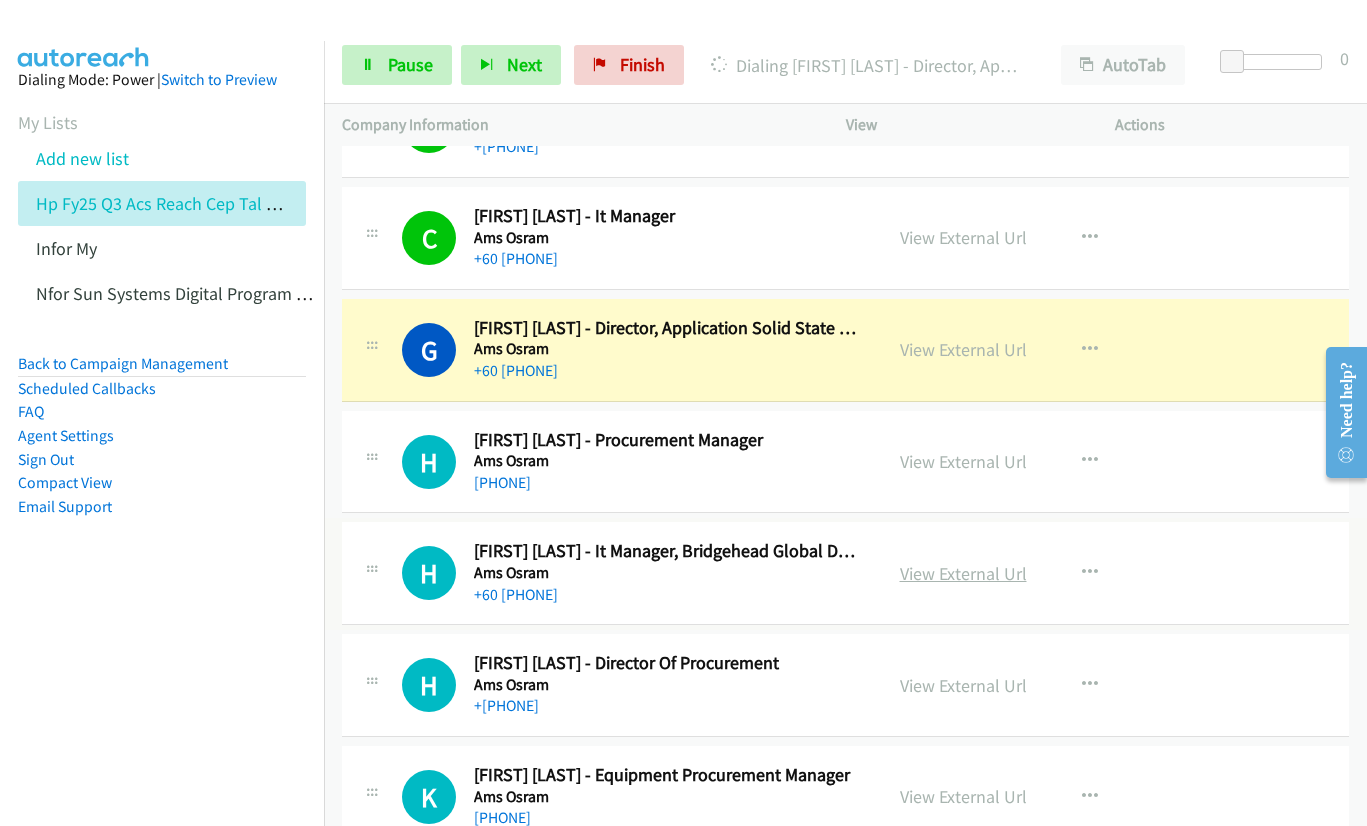 click on "View External Url" at bounding box center [963, 573] 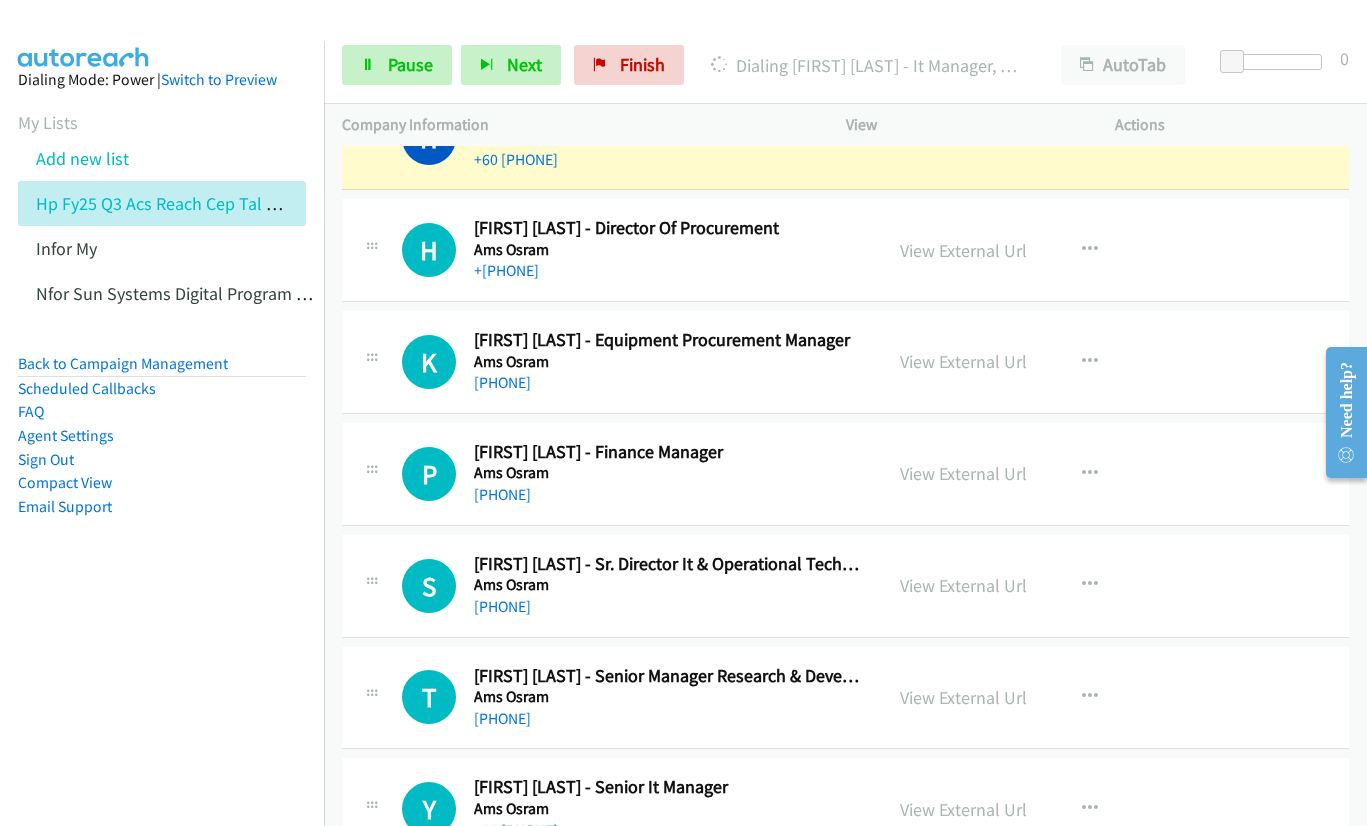 scroll, scrollTop: 4900, scrollLeft: 0, axis: vertical 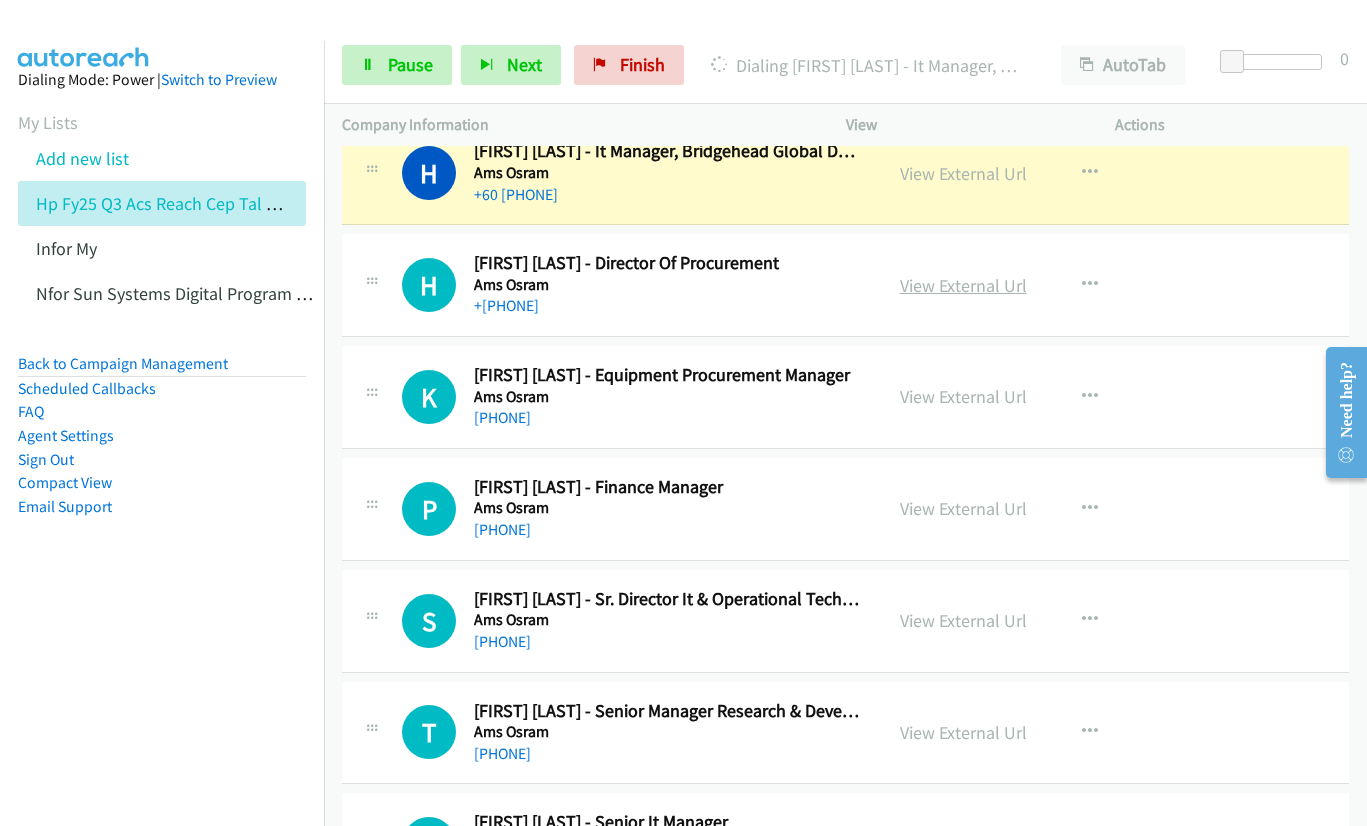 click on "View External Url" at bounding box center (963, 285) 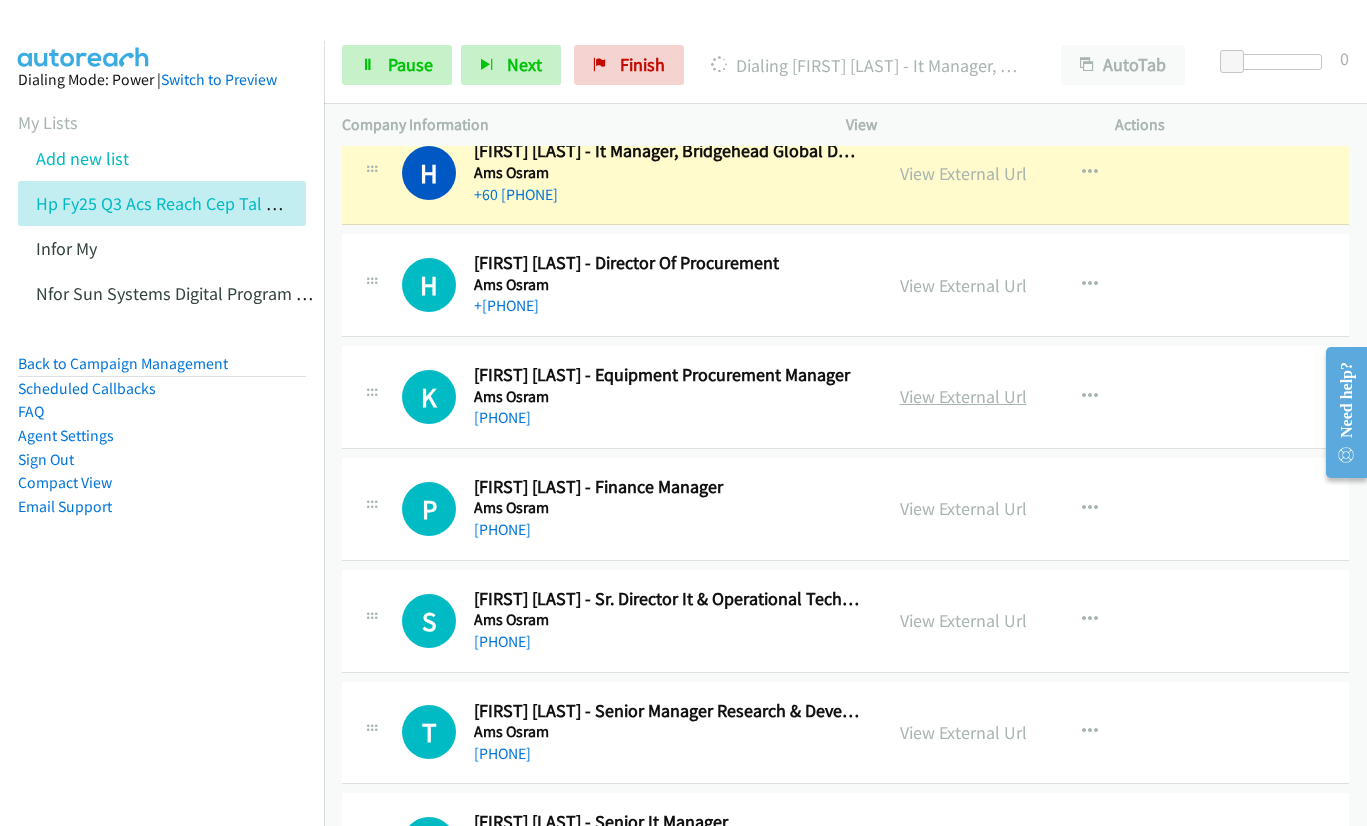 click on "View External Url" at bounding box center (963, 396) 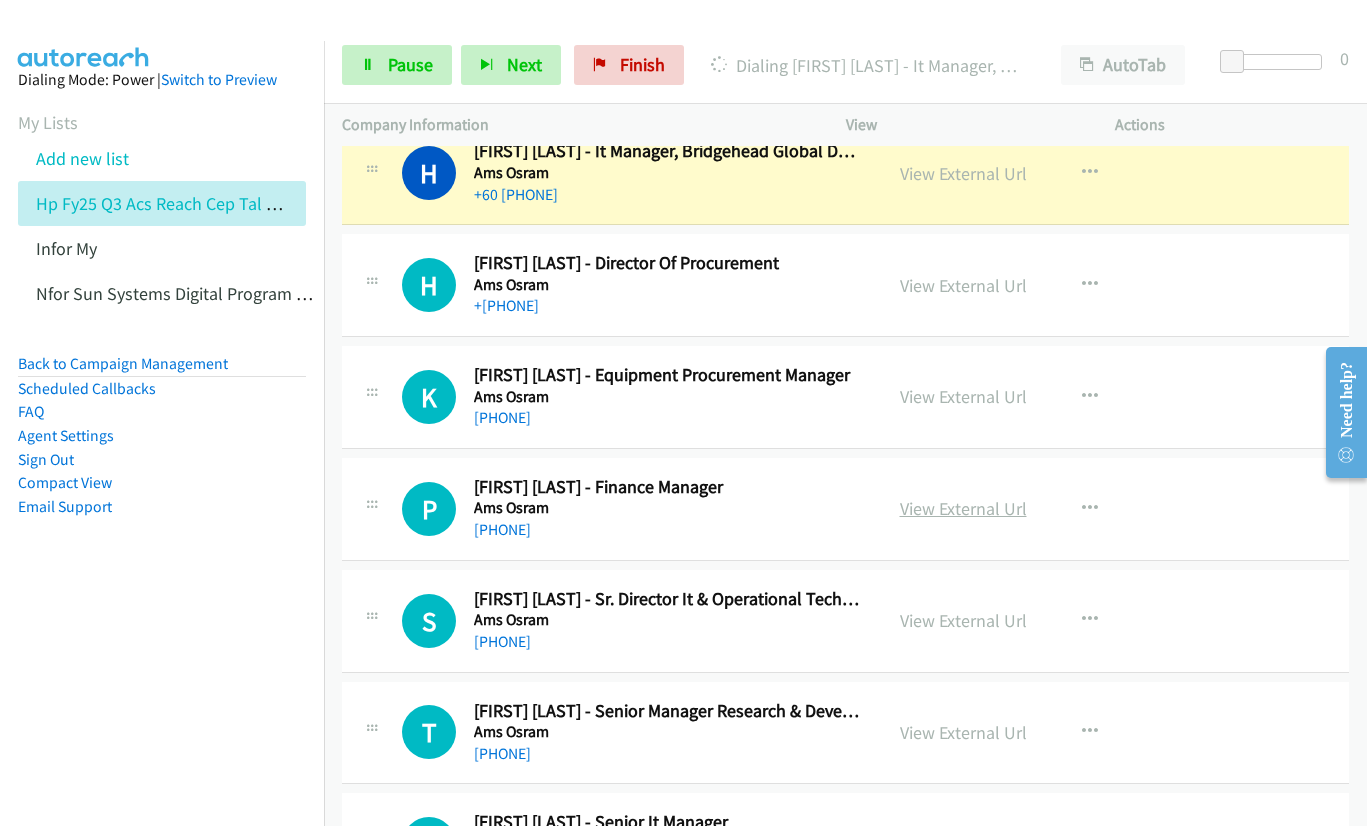 click on "View External Url" at bounding box center (963, 508) 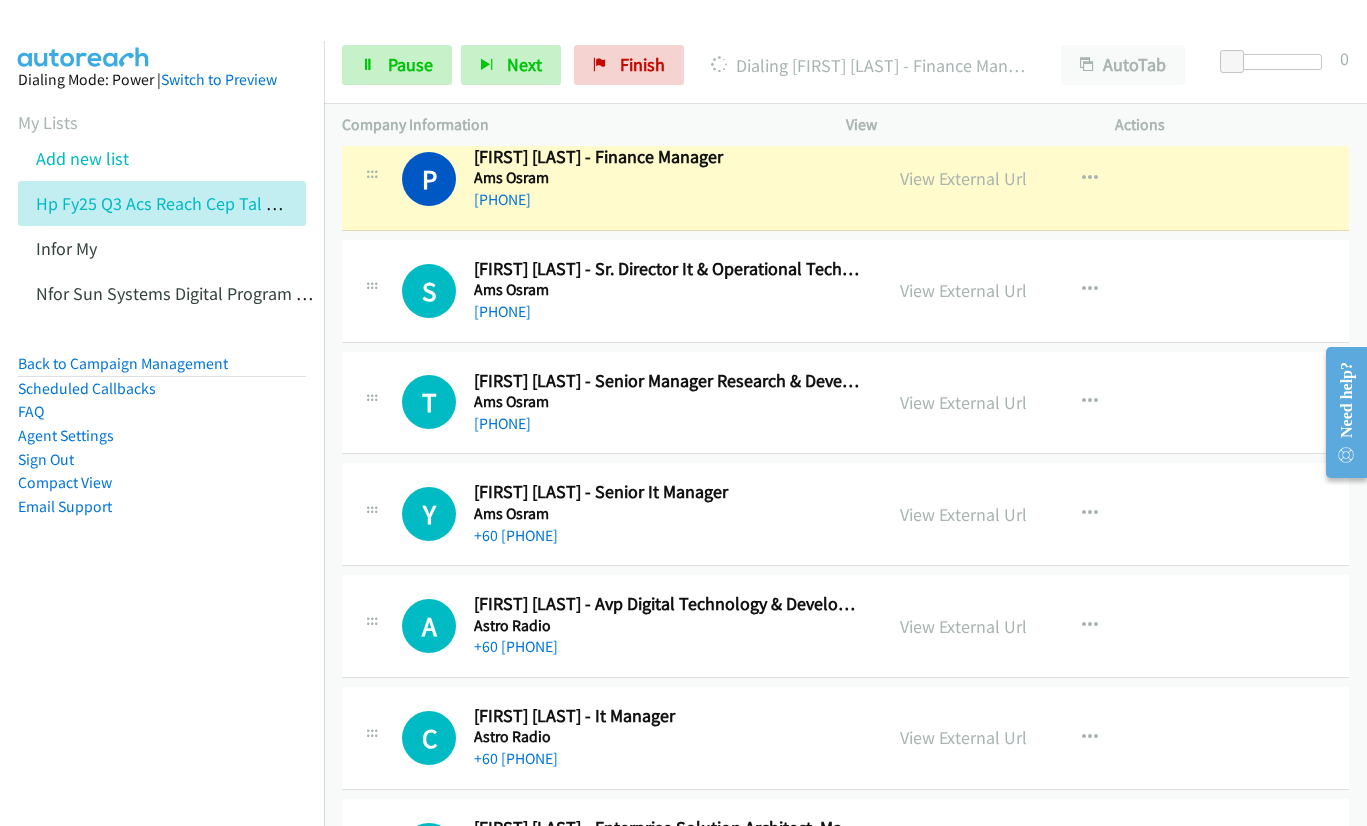 scroll, scrollTop: 5300, scrollLeft: 0, axis: vertical 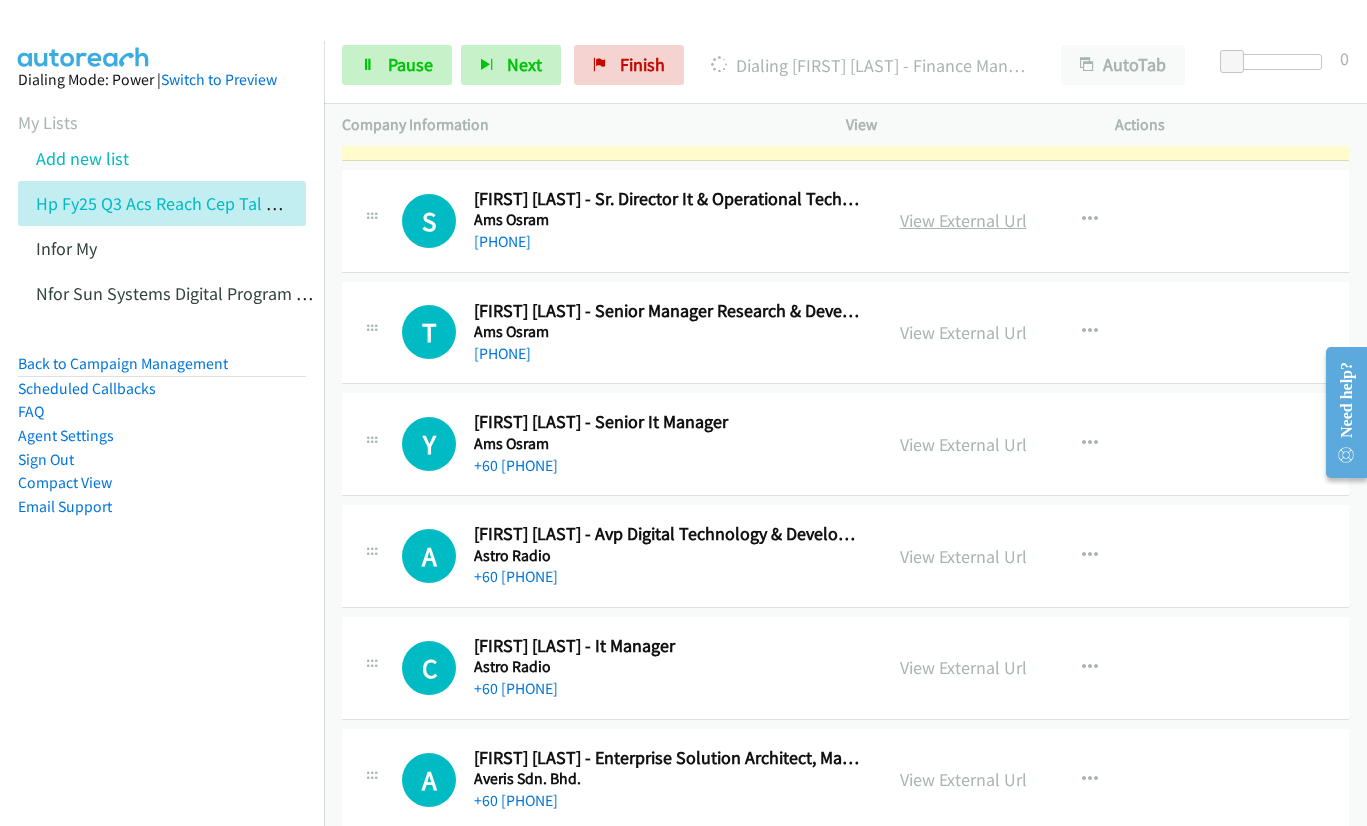 click on "View External Url" at bounding box center [963, 220] 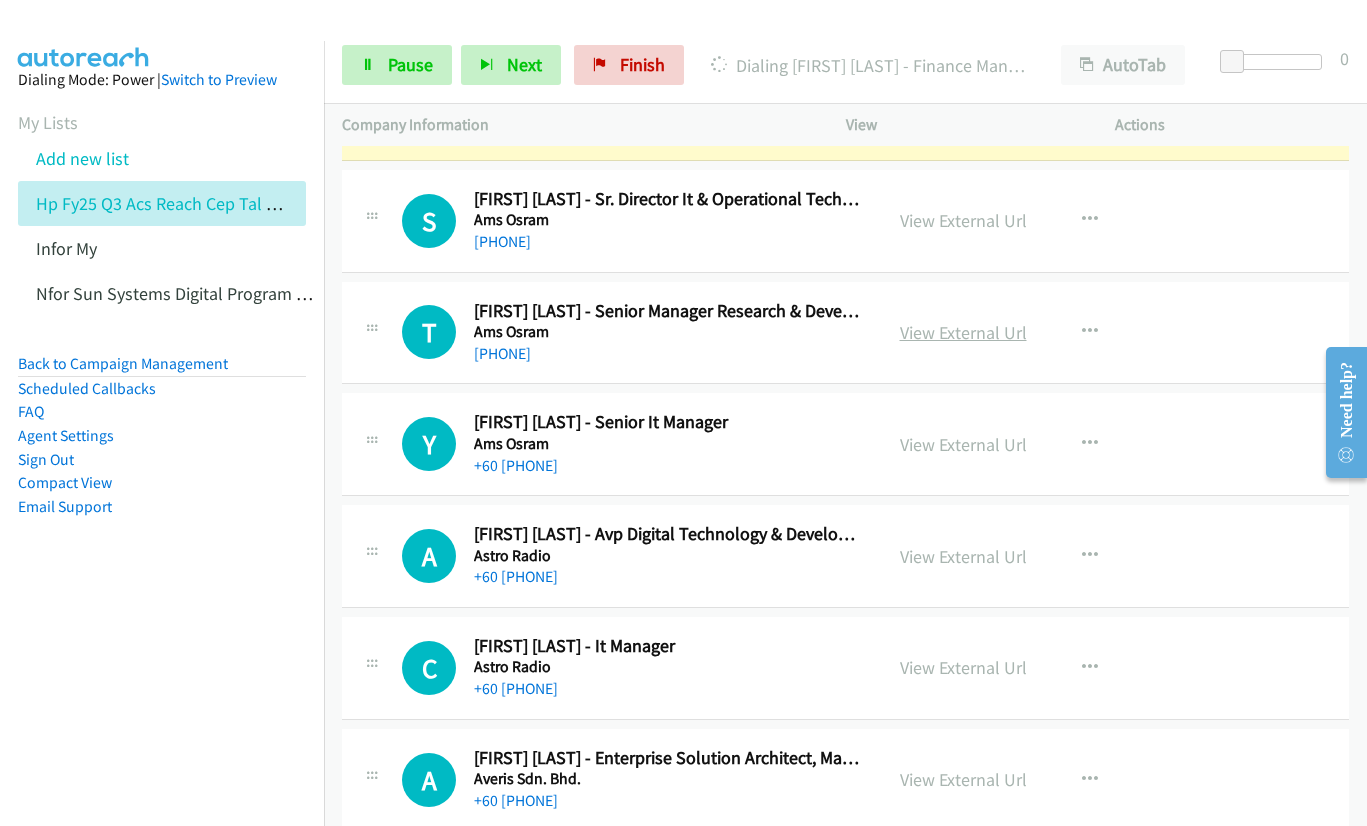 click on "View External Url" at bounding box center [963, 332] 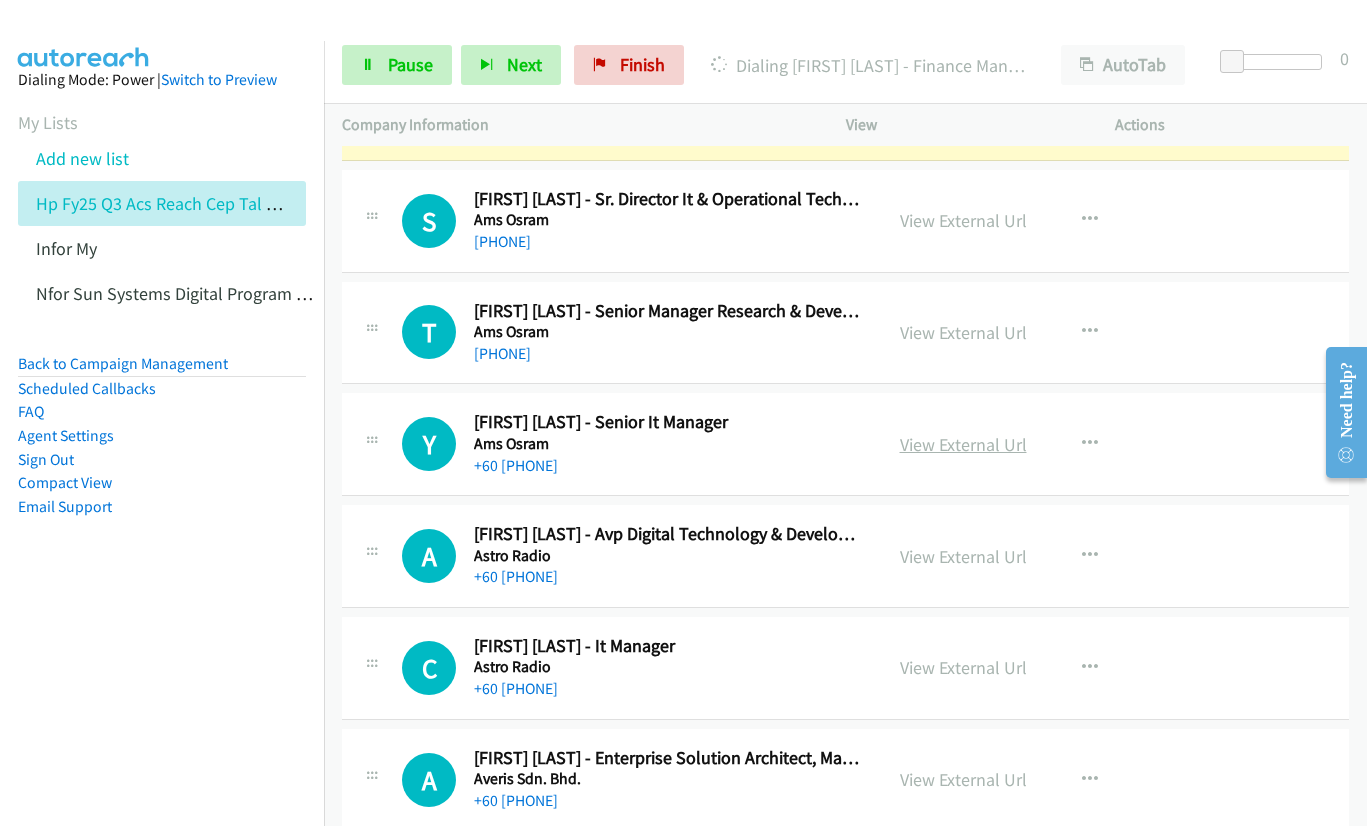 click on "View External Url" at bounding box center [963, 444] 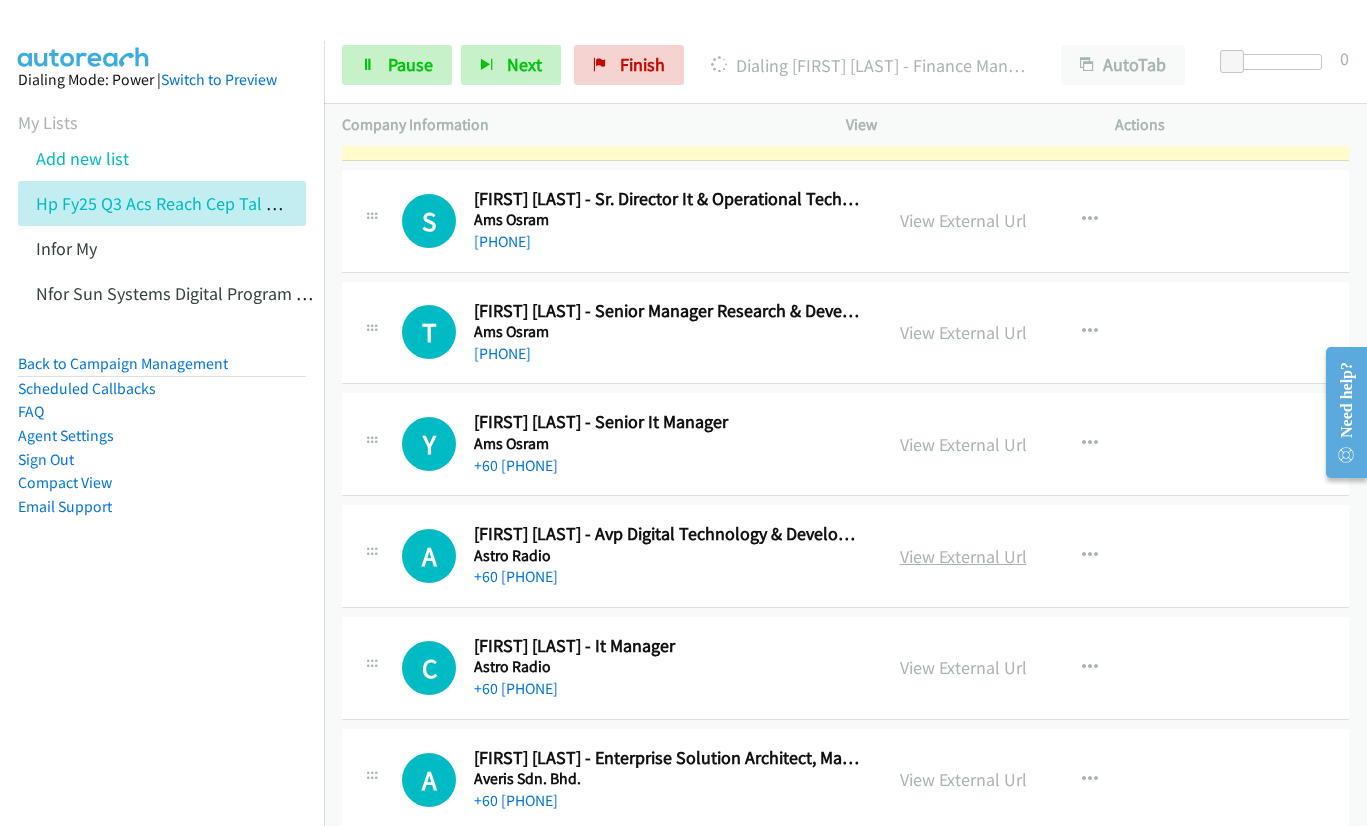 click on "View External Url" at bounding box center [963, 556] 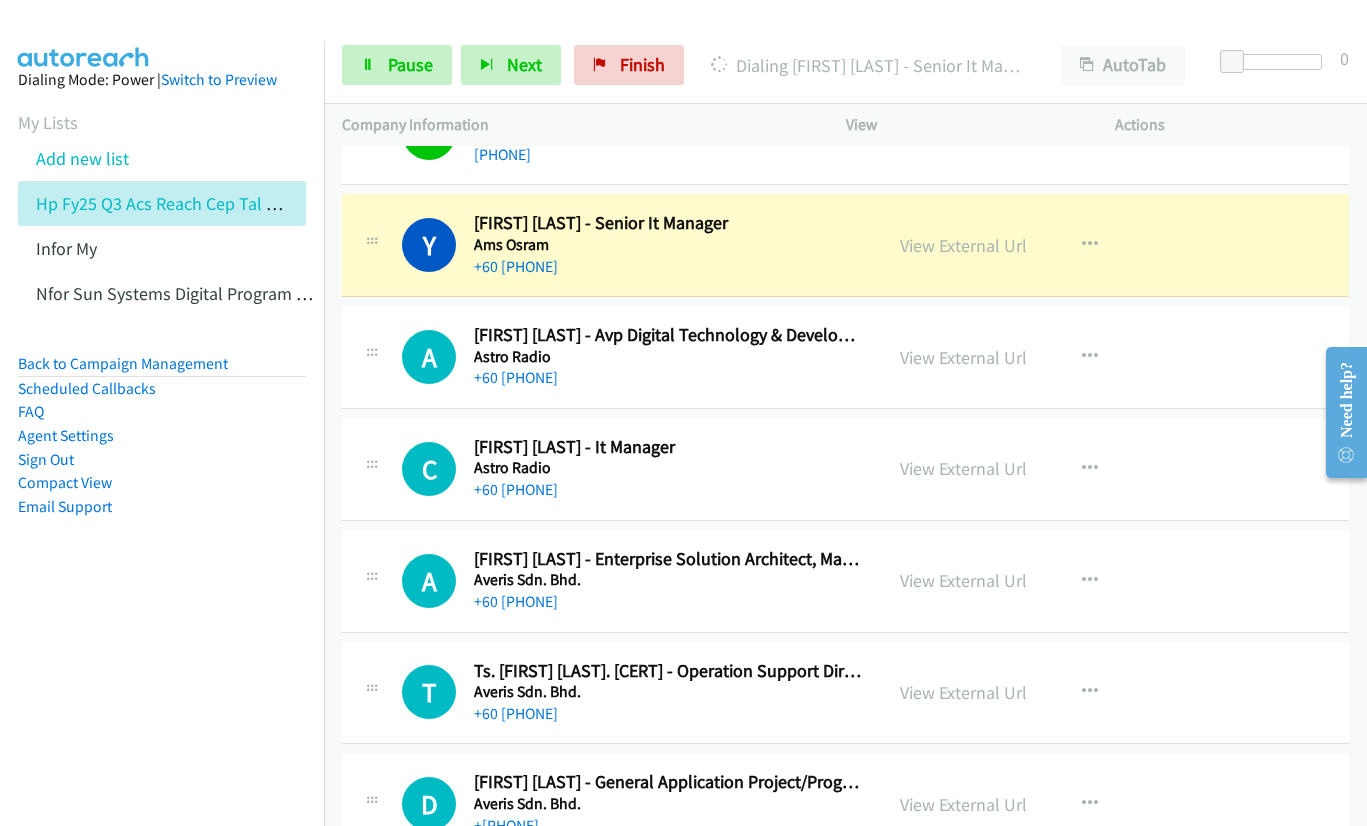 scroll, scrollTop: 5600, scrollLeft: 0, axis: vertical 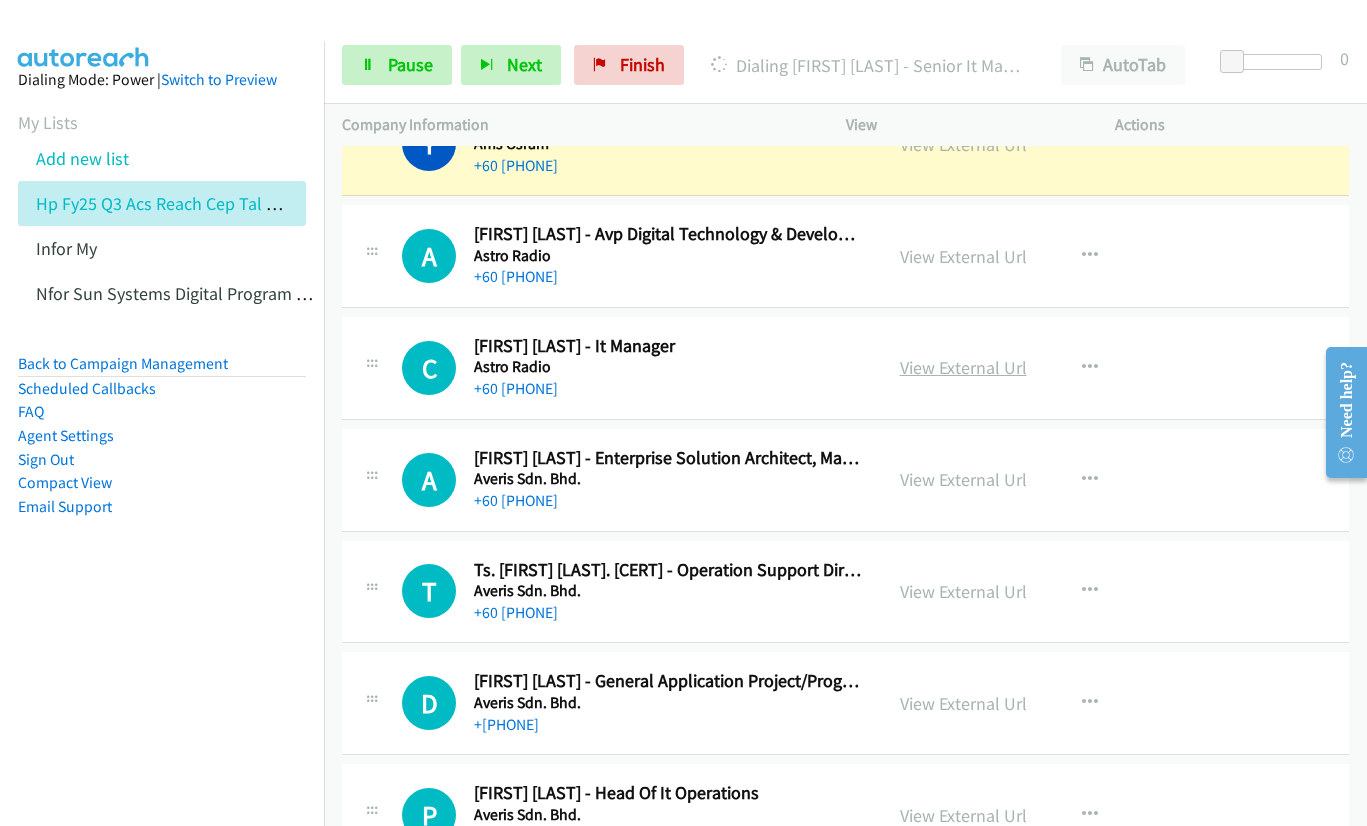 click on "View External Url" at bounding box center (963, 367) 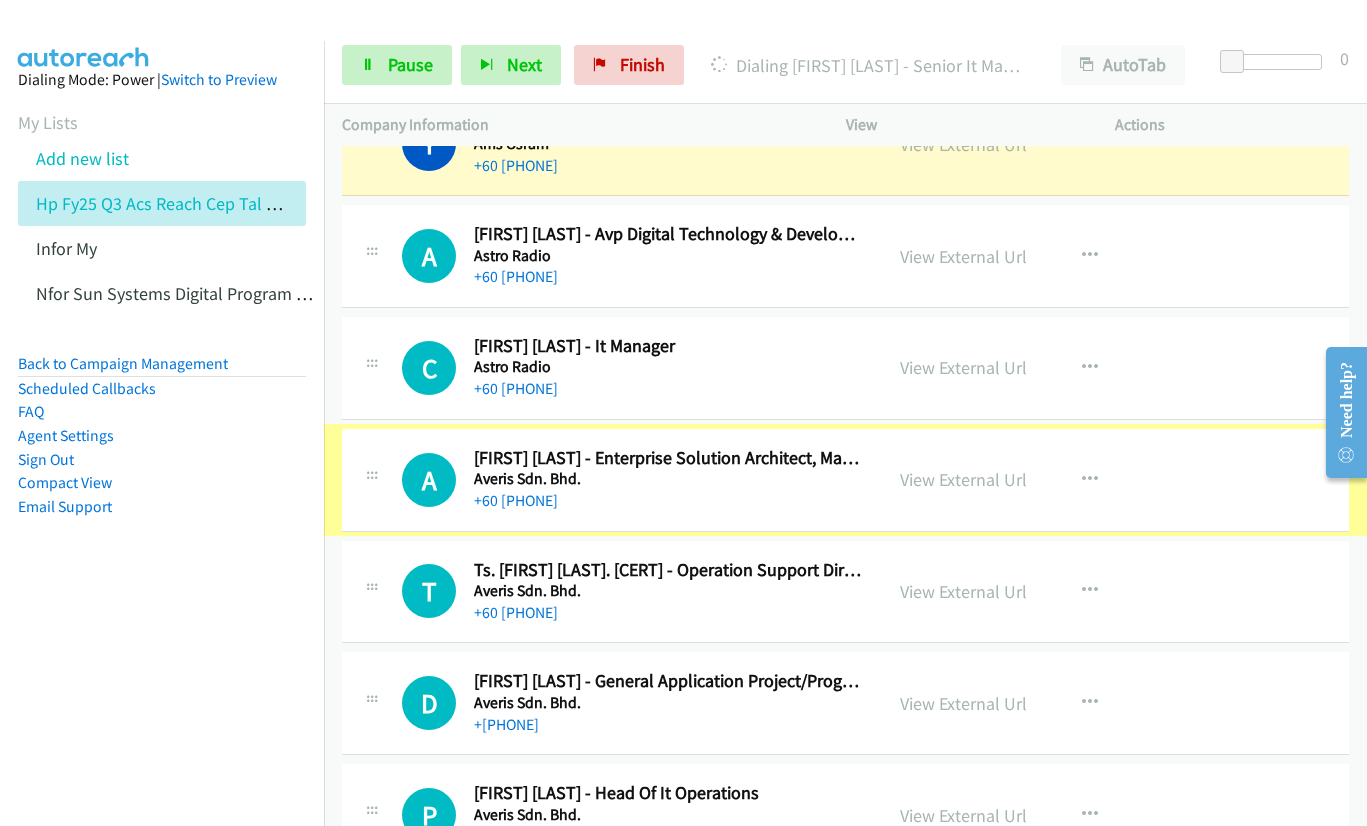 click on "View External Url" at bounding box center [963, 479] 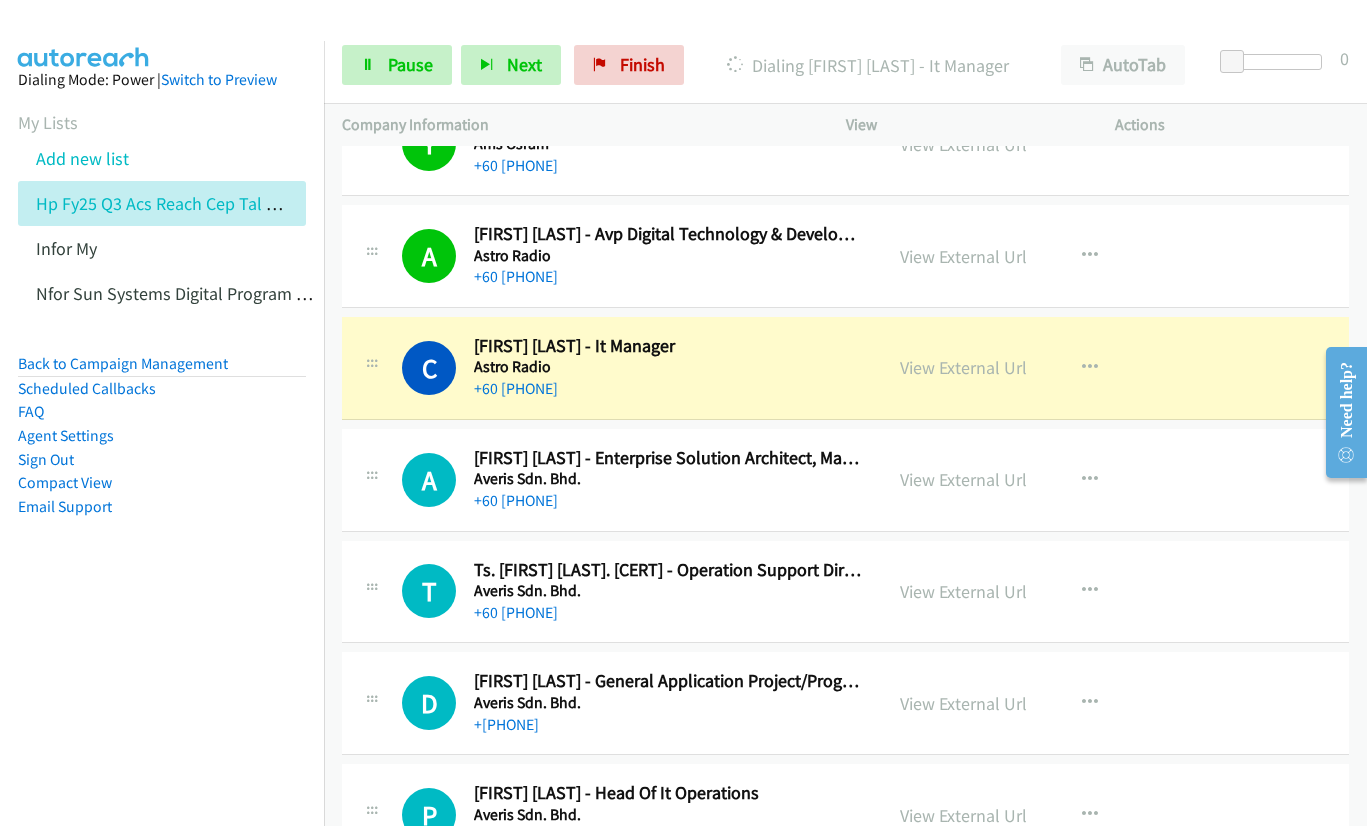 click on "View External Url
View External Url
Schedule/Manage Callback
Start Calls Here
Remove from list
Add to do not call list
Reset Call Status" at bounding box center (1026, 368) 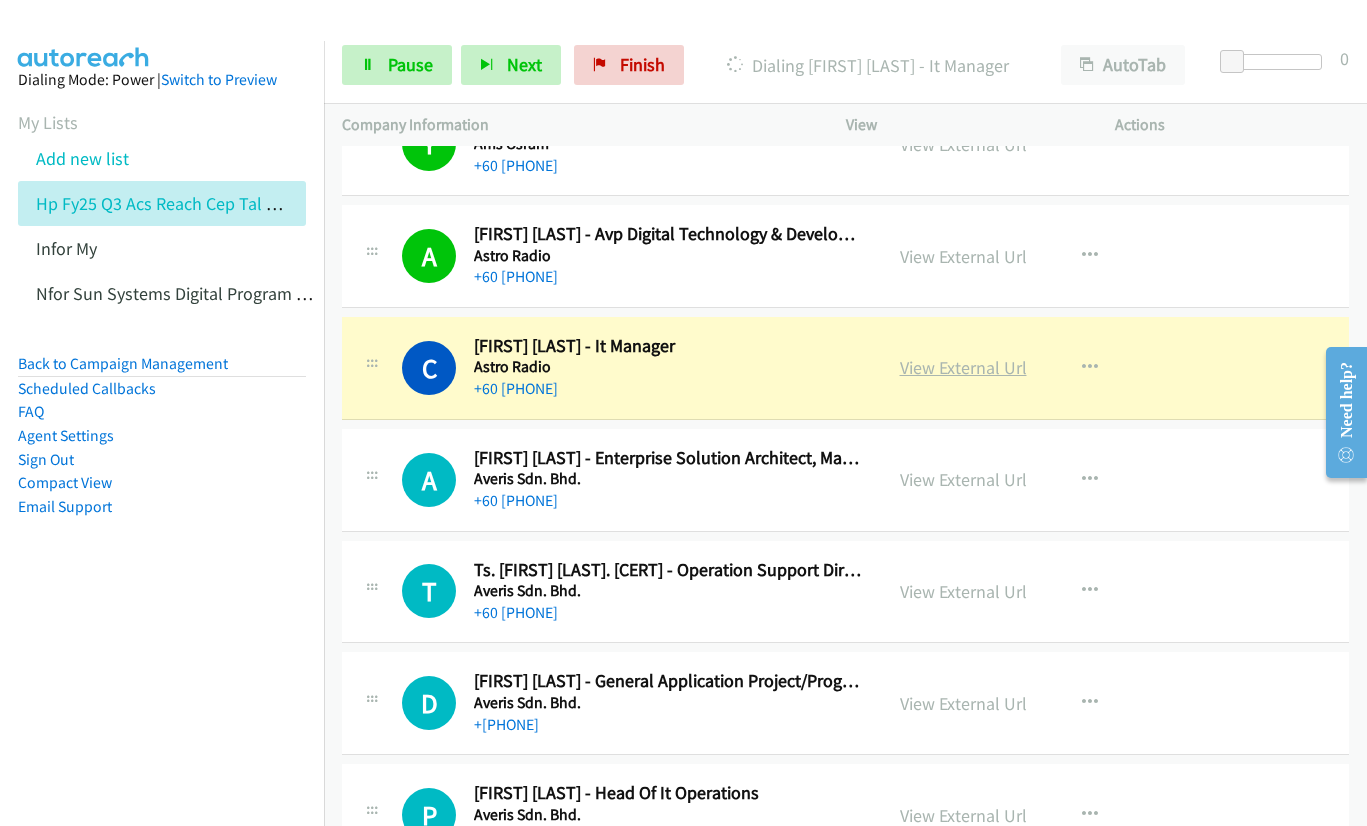 click on "View External Url" at bounding box center (963, 367) 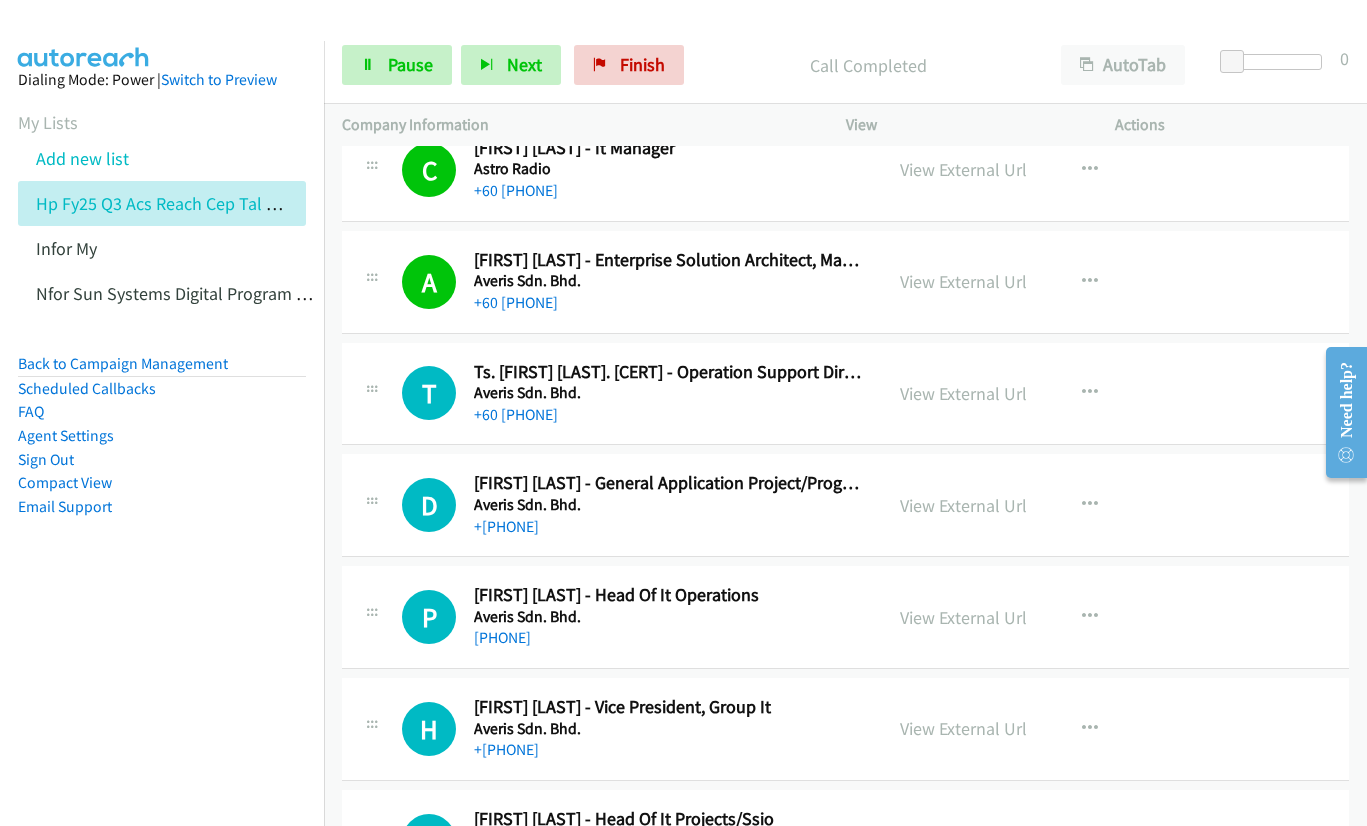 scroll, scrollTop: 5800, scrollLeft: 0, axis: vertical 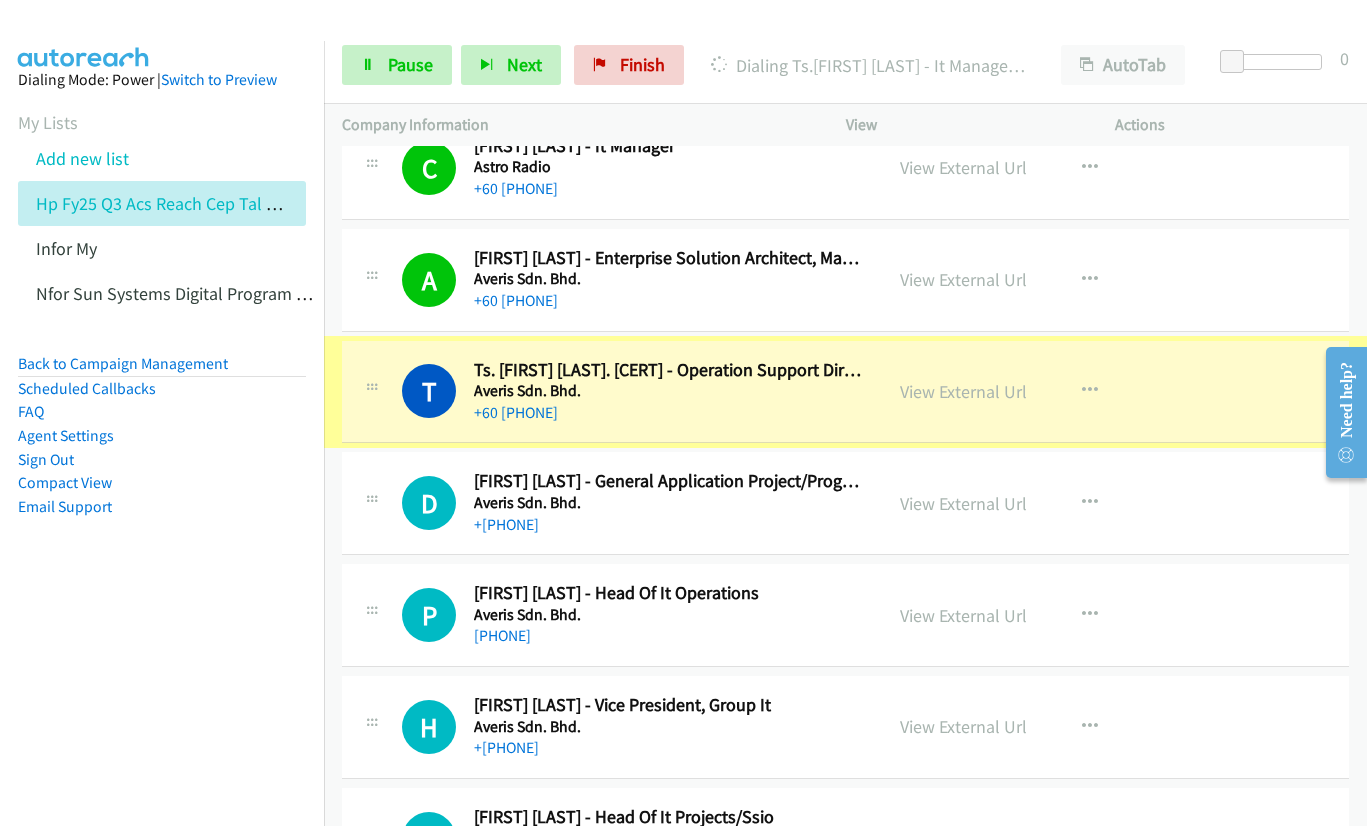 click on "View External Url" at bounding box center (963, 391) 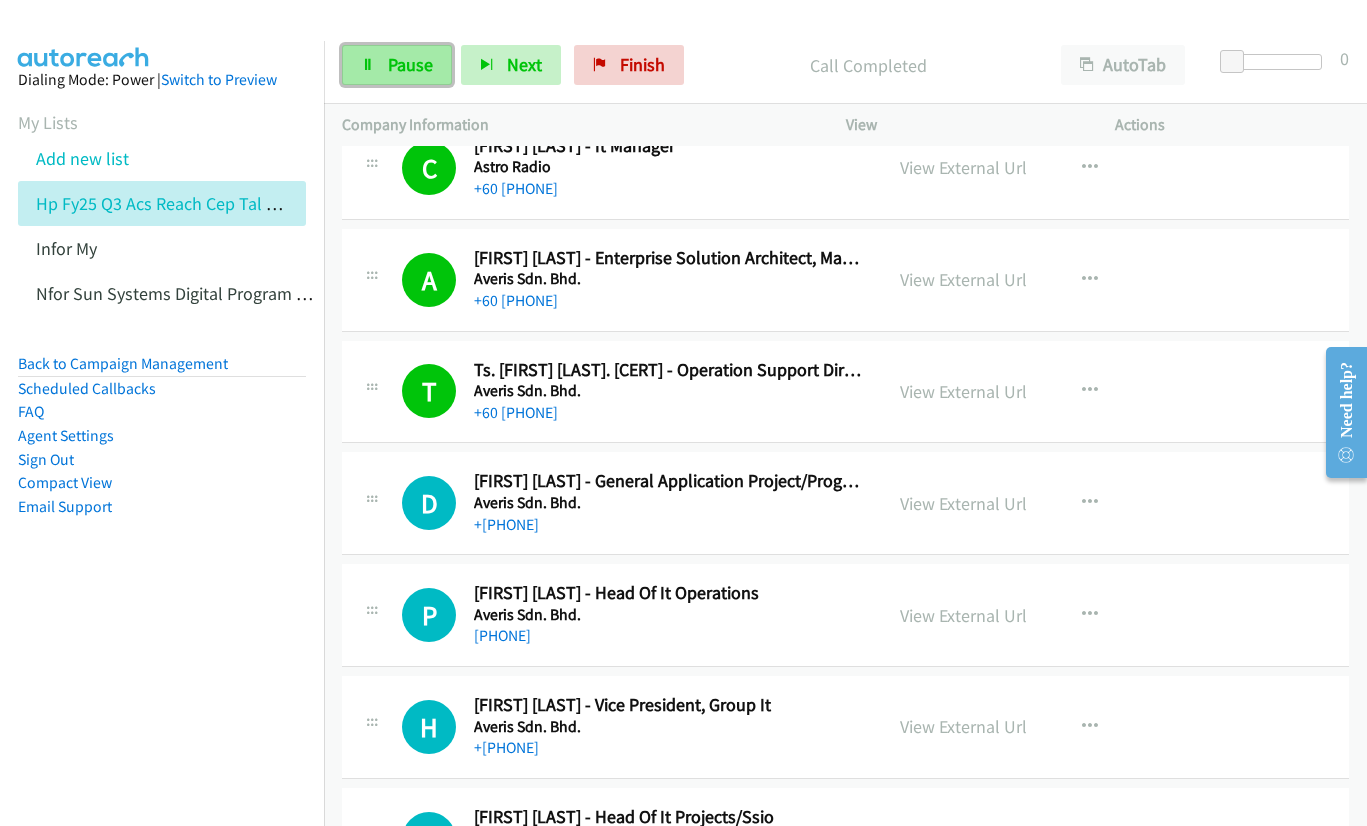 click on "Pause" at bounding box center (397, 65) 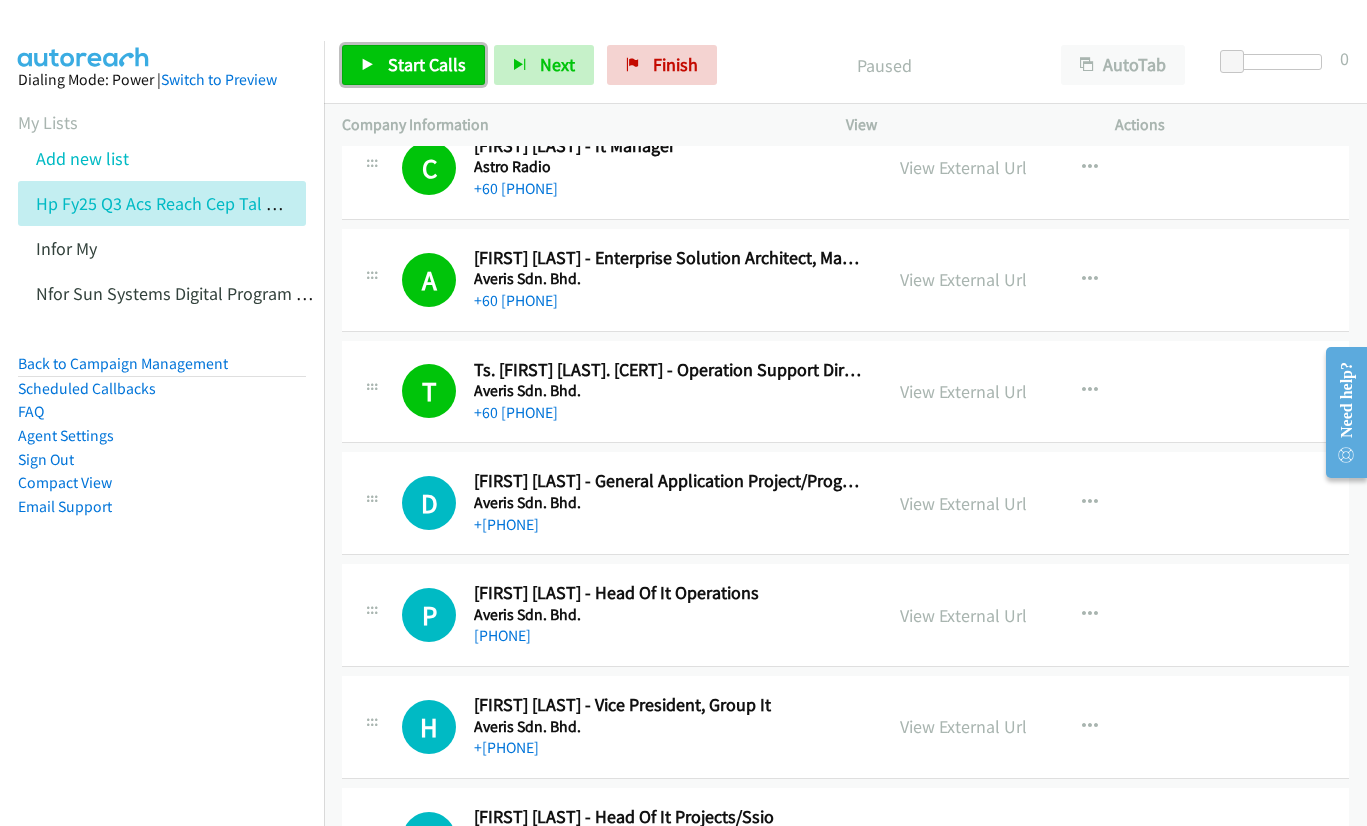 click on "Start Calls" at bounding box center (427, 64) 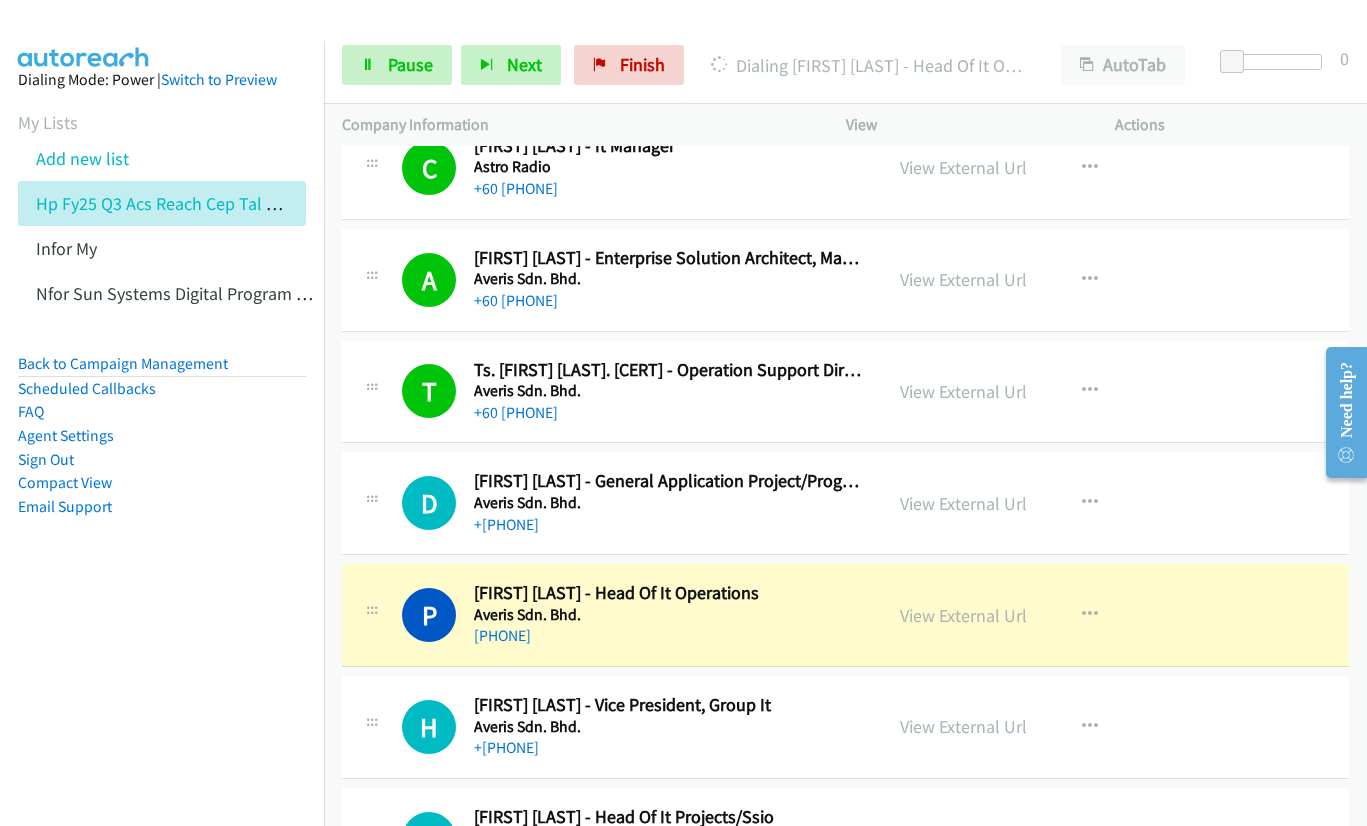 drag, startPoint x: 714, startPoint y: 608, endPoint x: 758, endPoint y: 607, distance: 44.011364 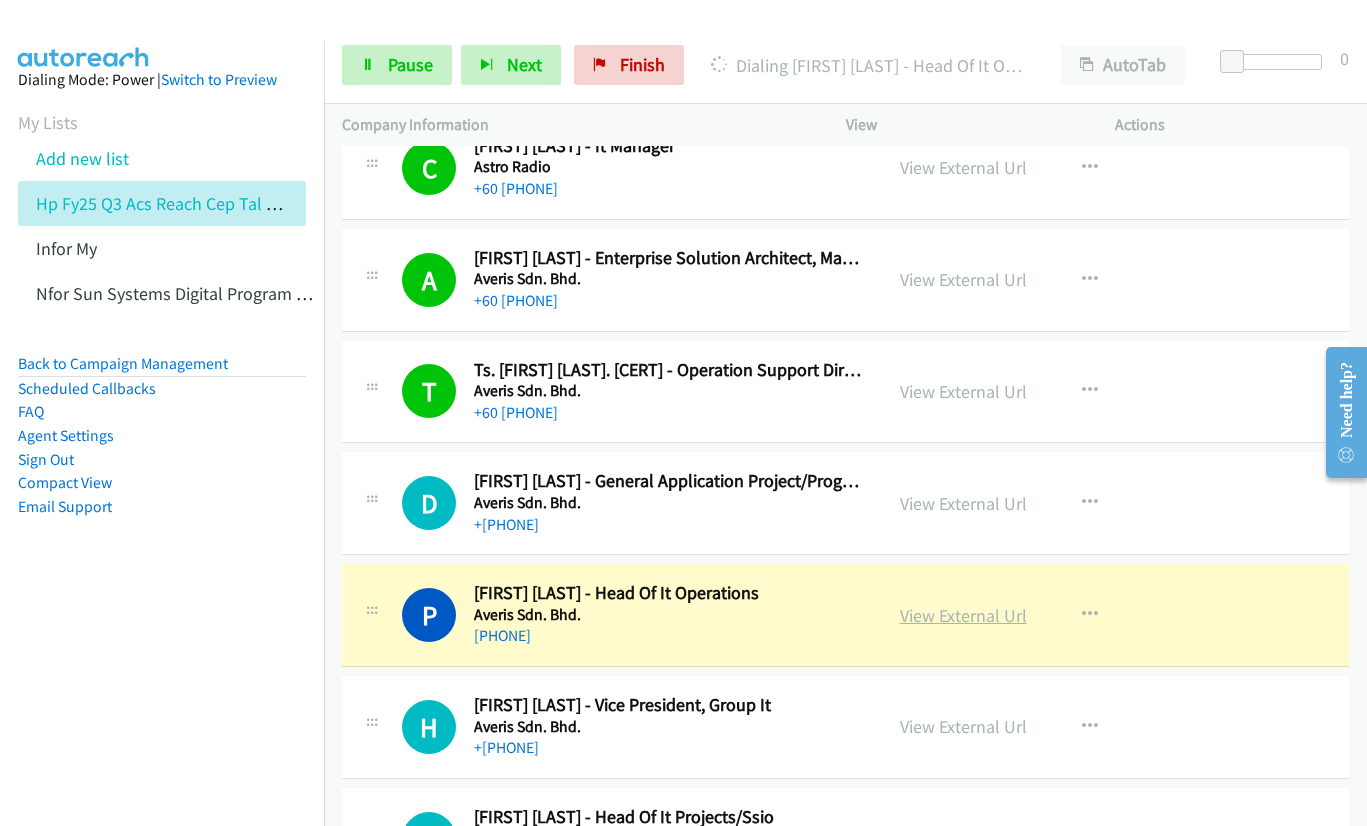 click on "View External Url" at bounding box center (963, 615) 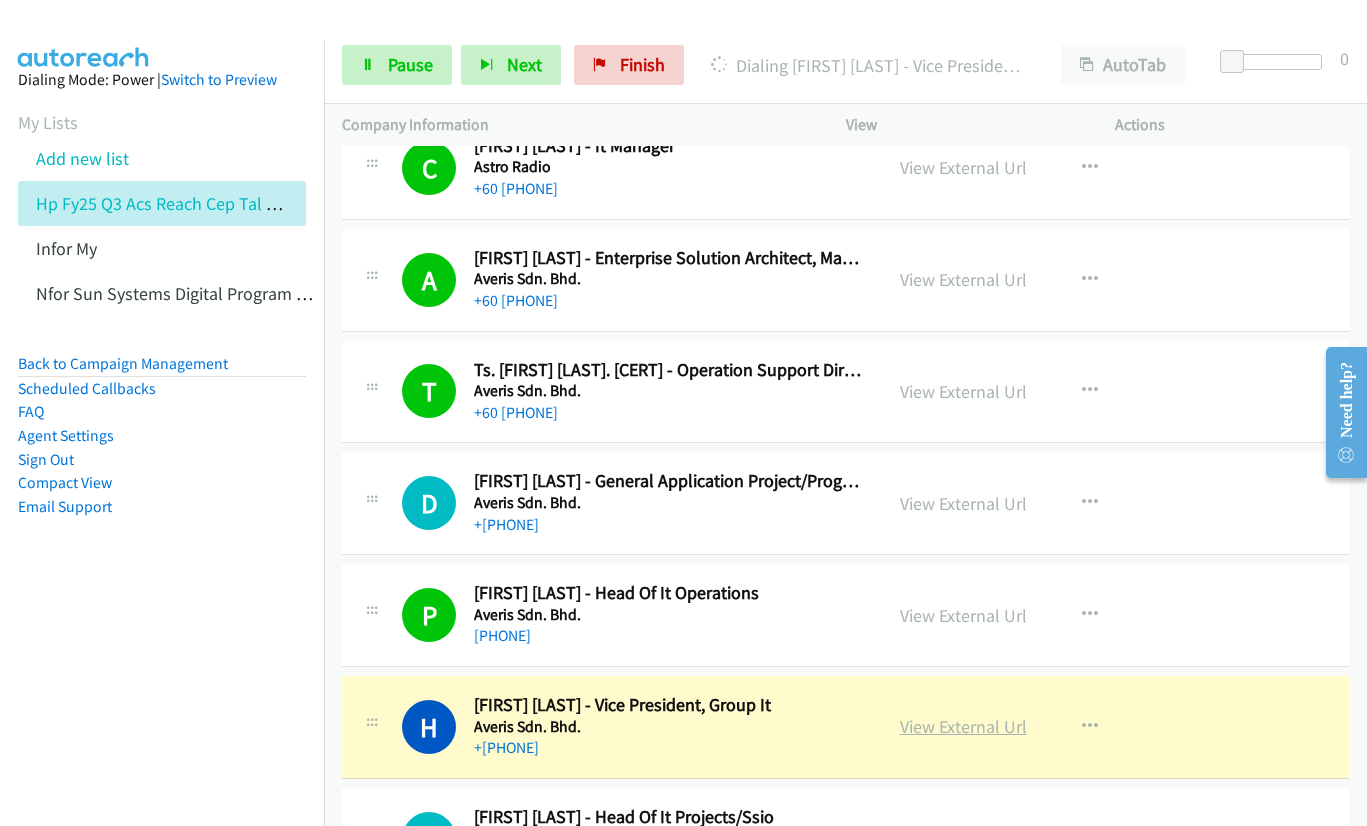 click on "View External Url" at bounding box center [963, 726] 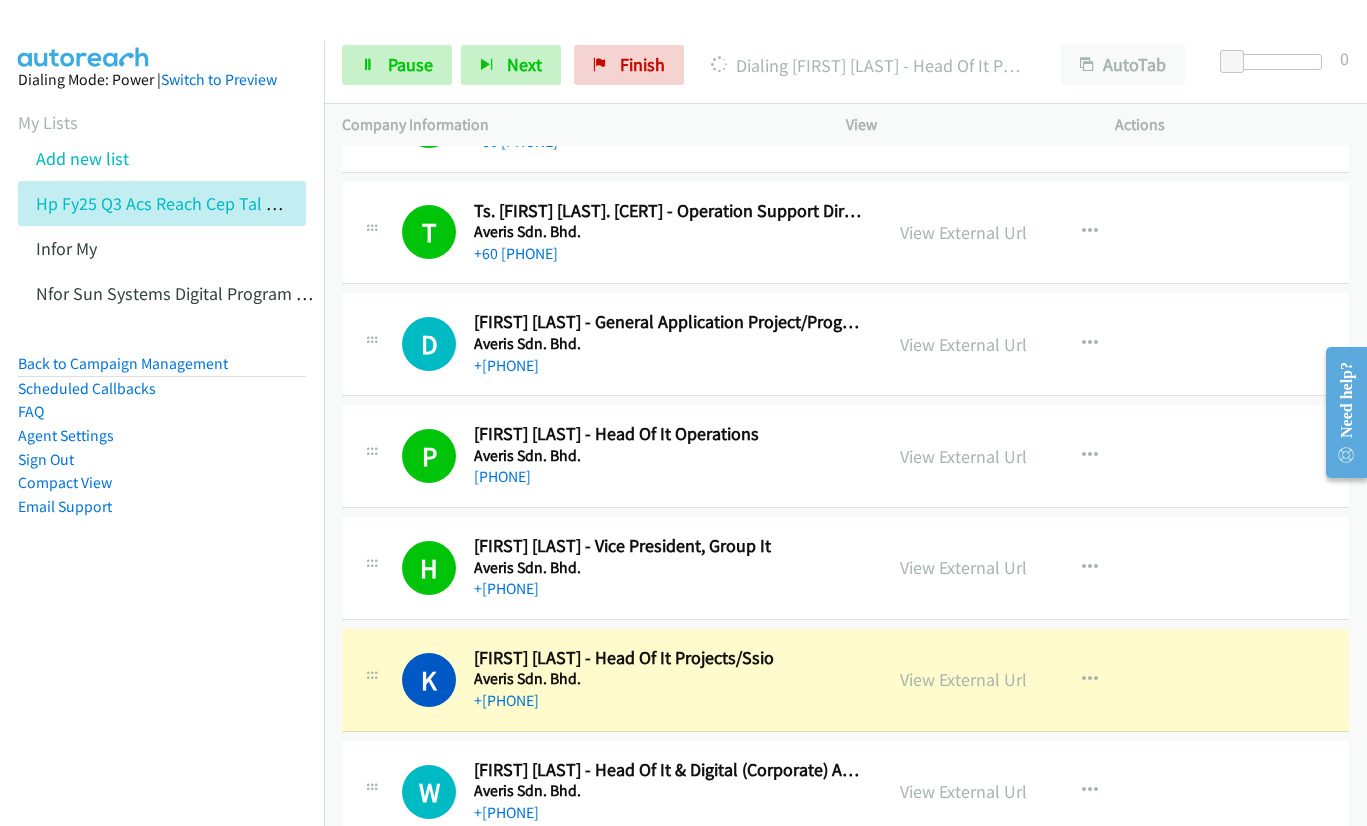 scroll, scrollTop: 6300, scrollLeft: 0, axis: vertical 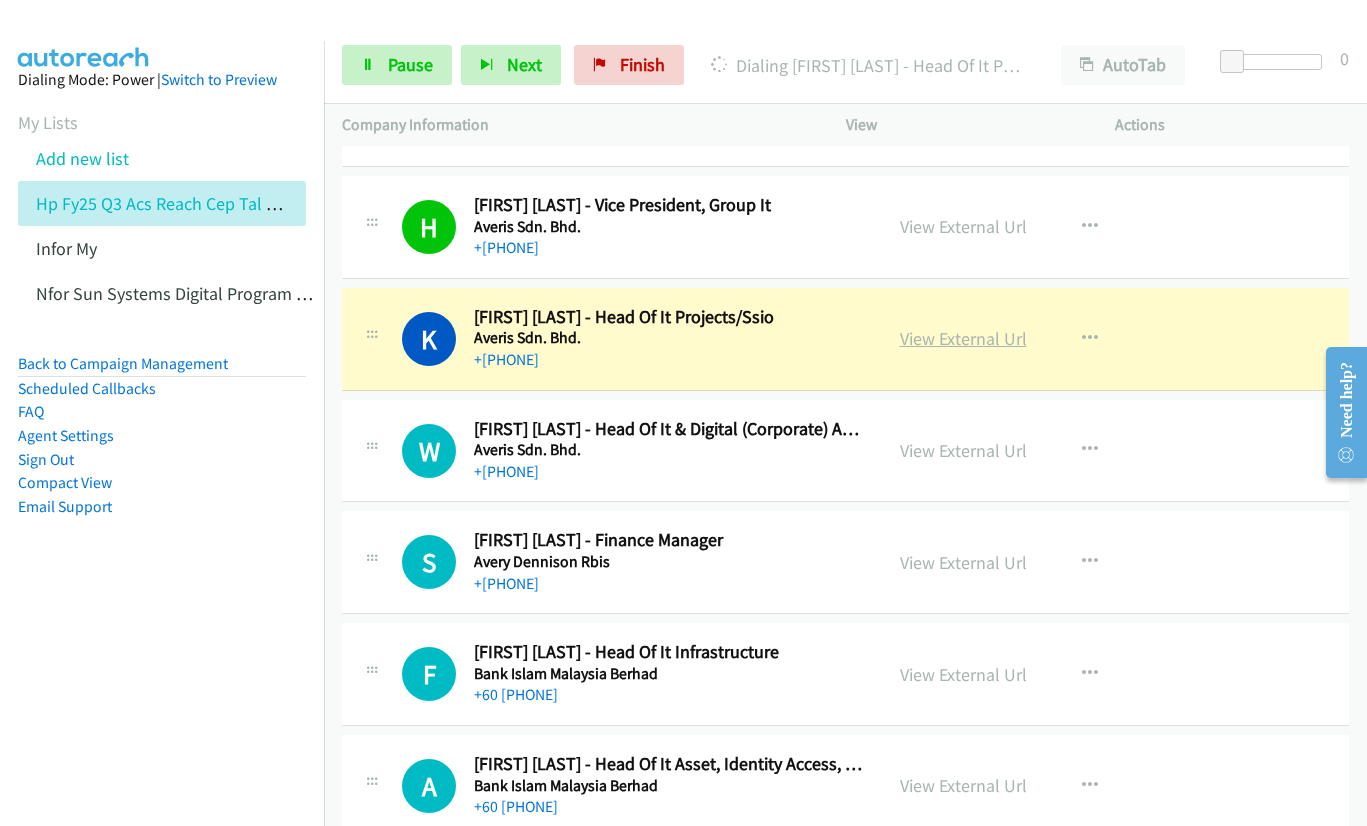 click on "View External Url" at bounding box center (963, 338) 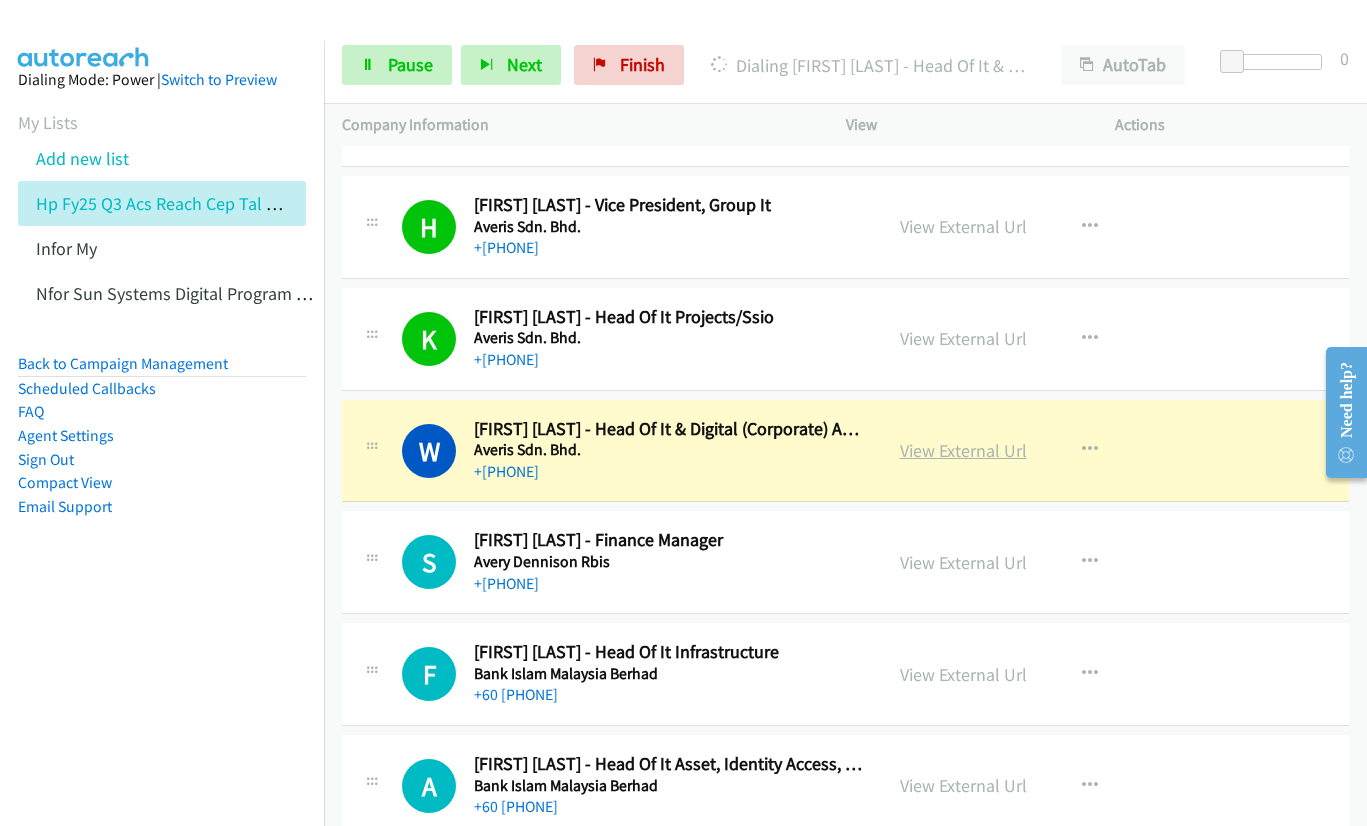 click on "View External Url" at bounding box center [963, 450] 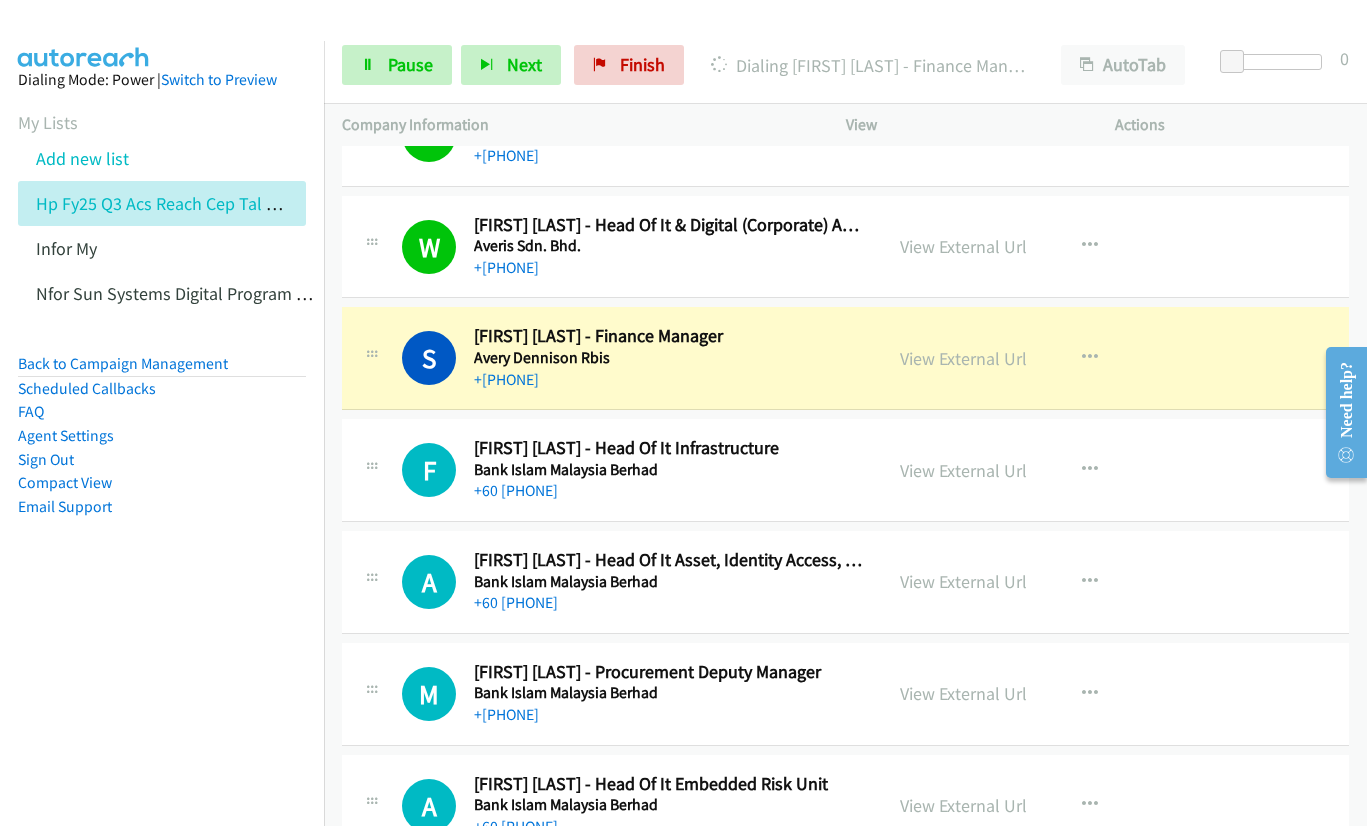scroll, scrollTop: 6600, scrollLeft: 0, axis: vertical 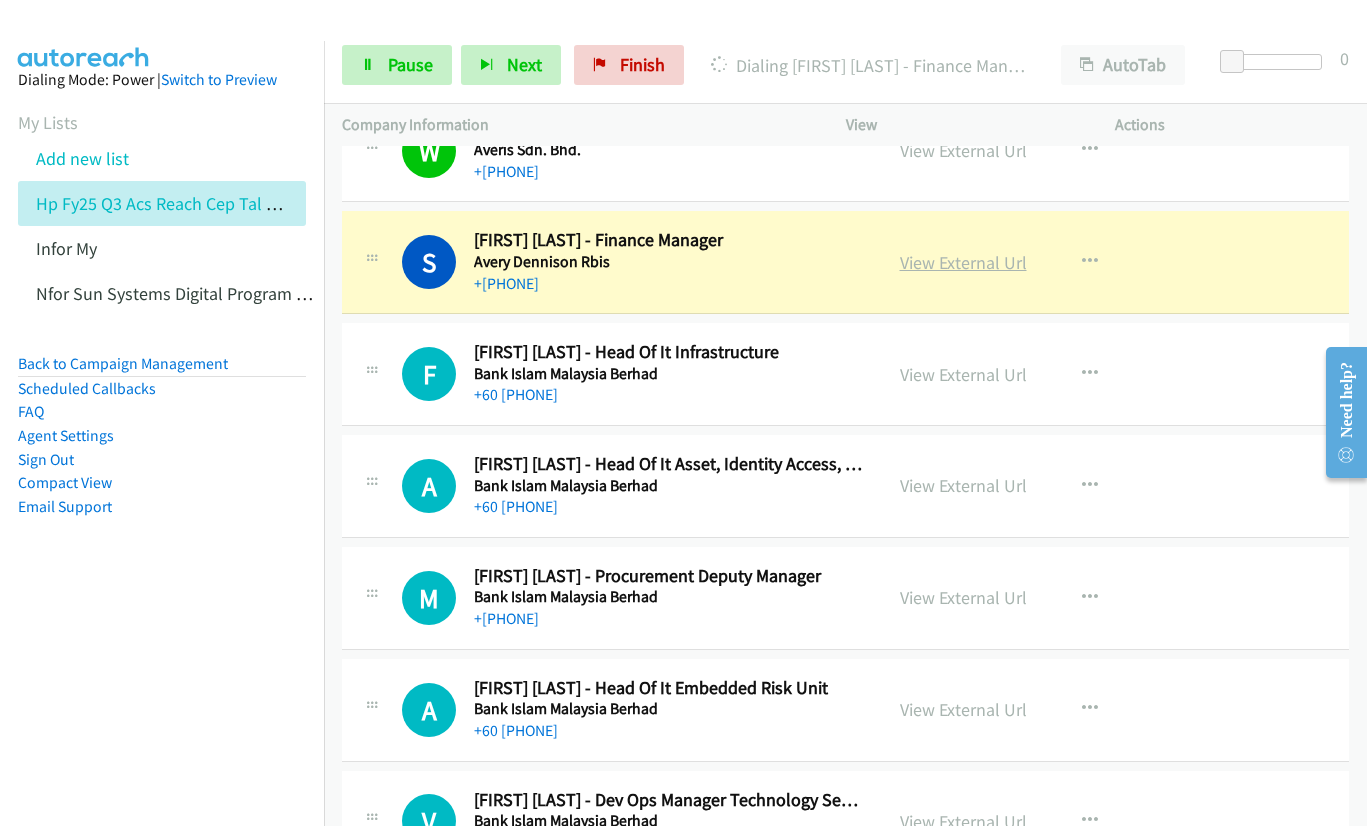 click on "View External Url" at bounding box center (963, 262) 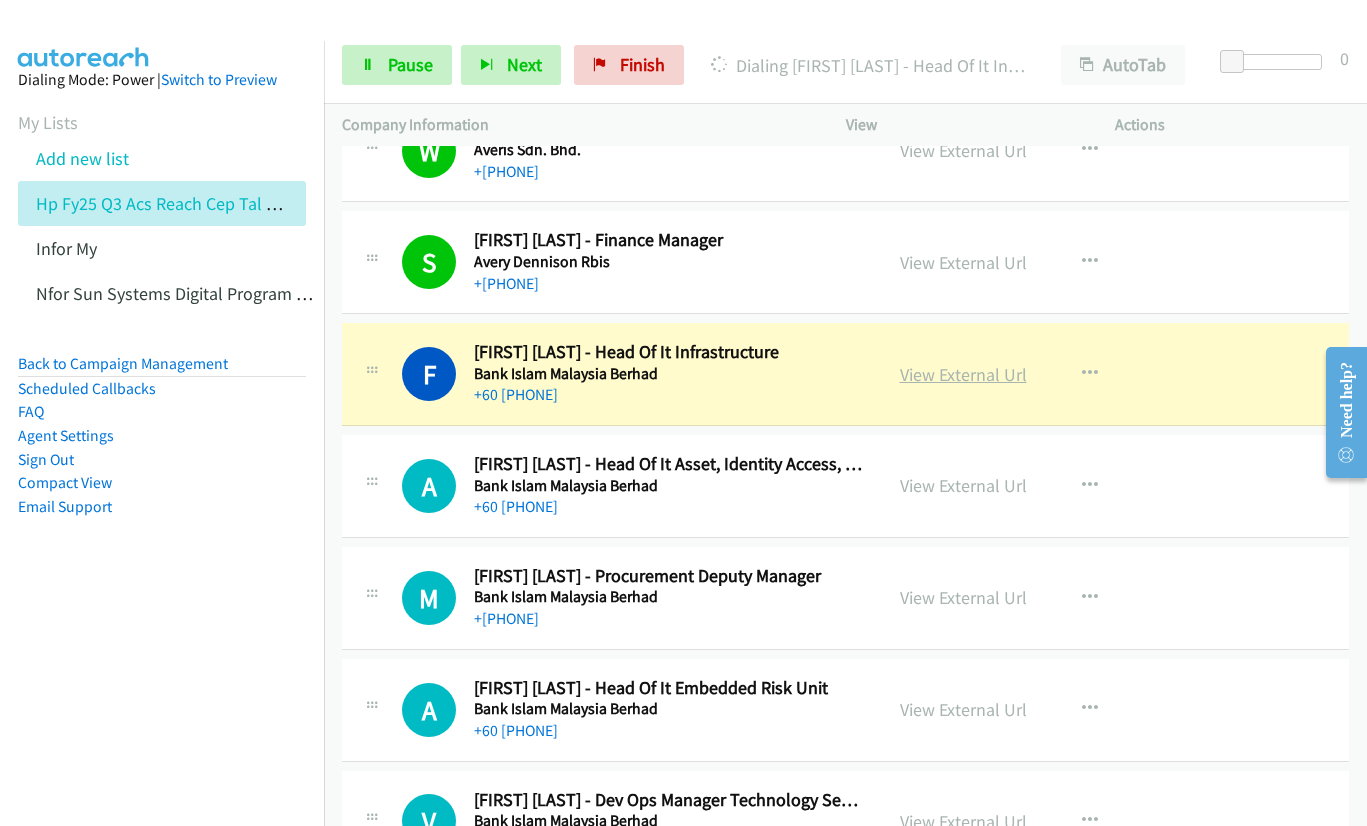 click on "View External Url" at bounding box center [963, 374] 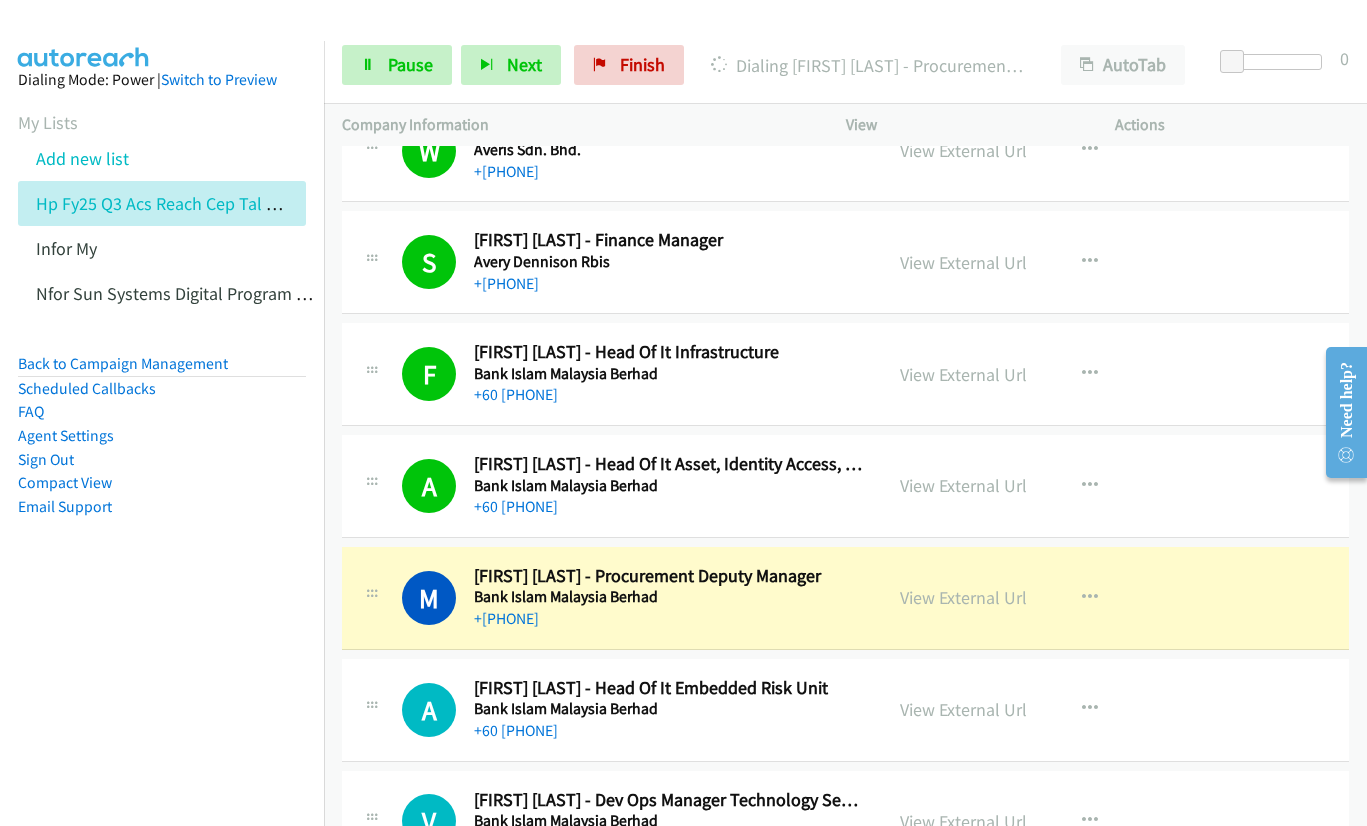 scroll, scrollTop: 6900, scrollLeft: 0, axis: vertical 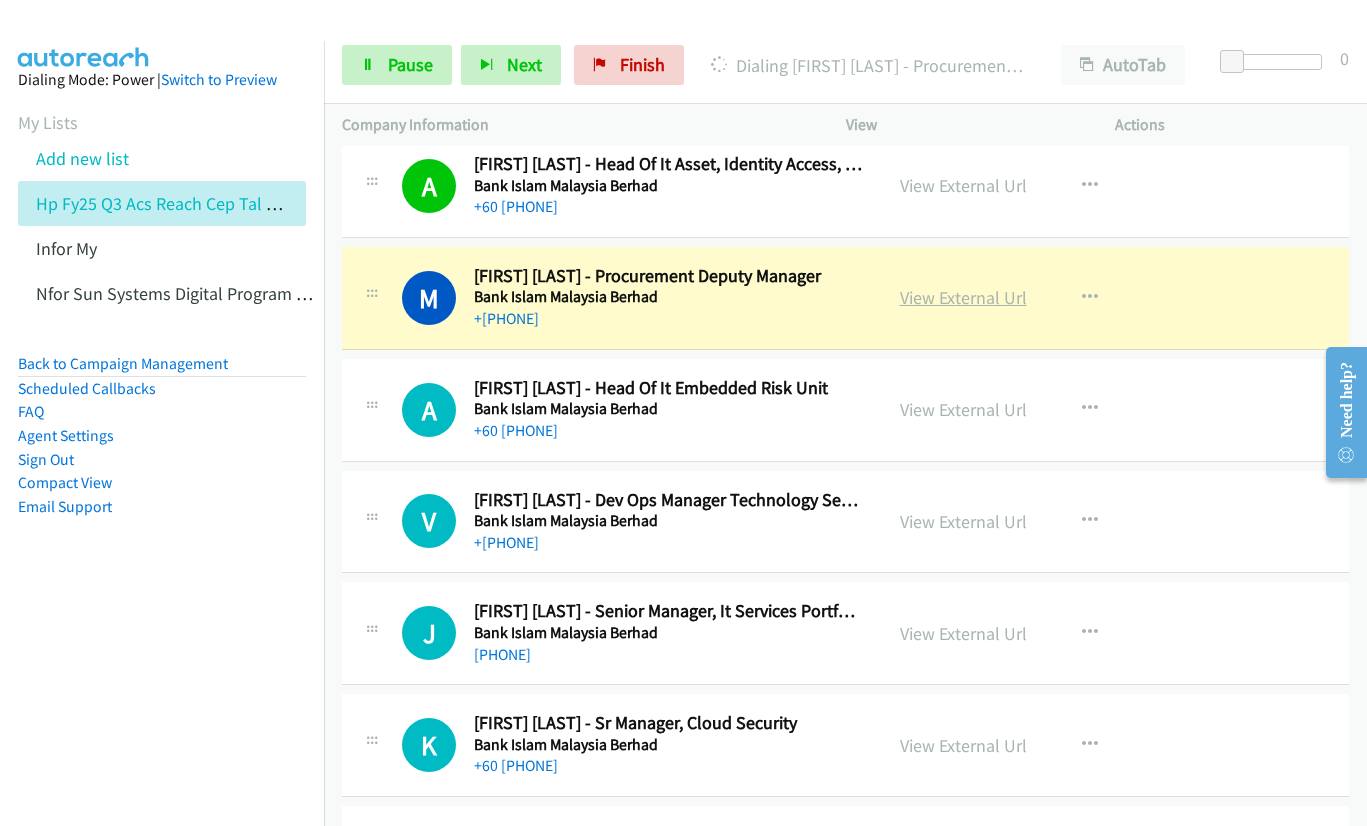 click on "View External Url" at bounding box center [963, 297] 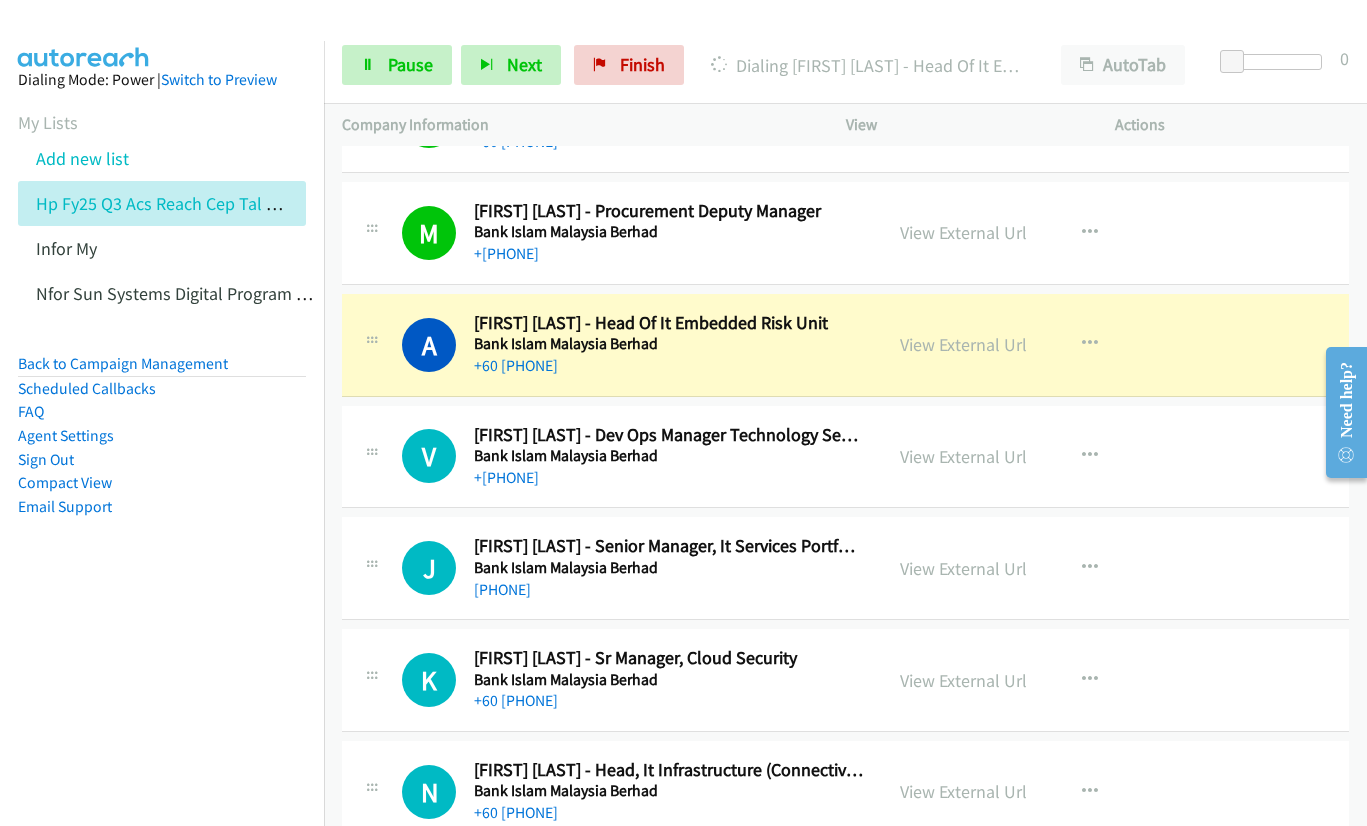 scroll, scrollTop: 7000, scrollLeft: 0, axis: vertical 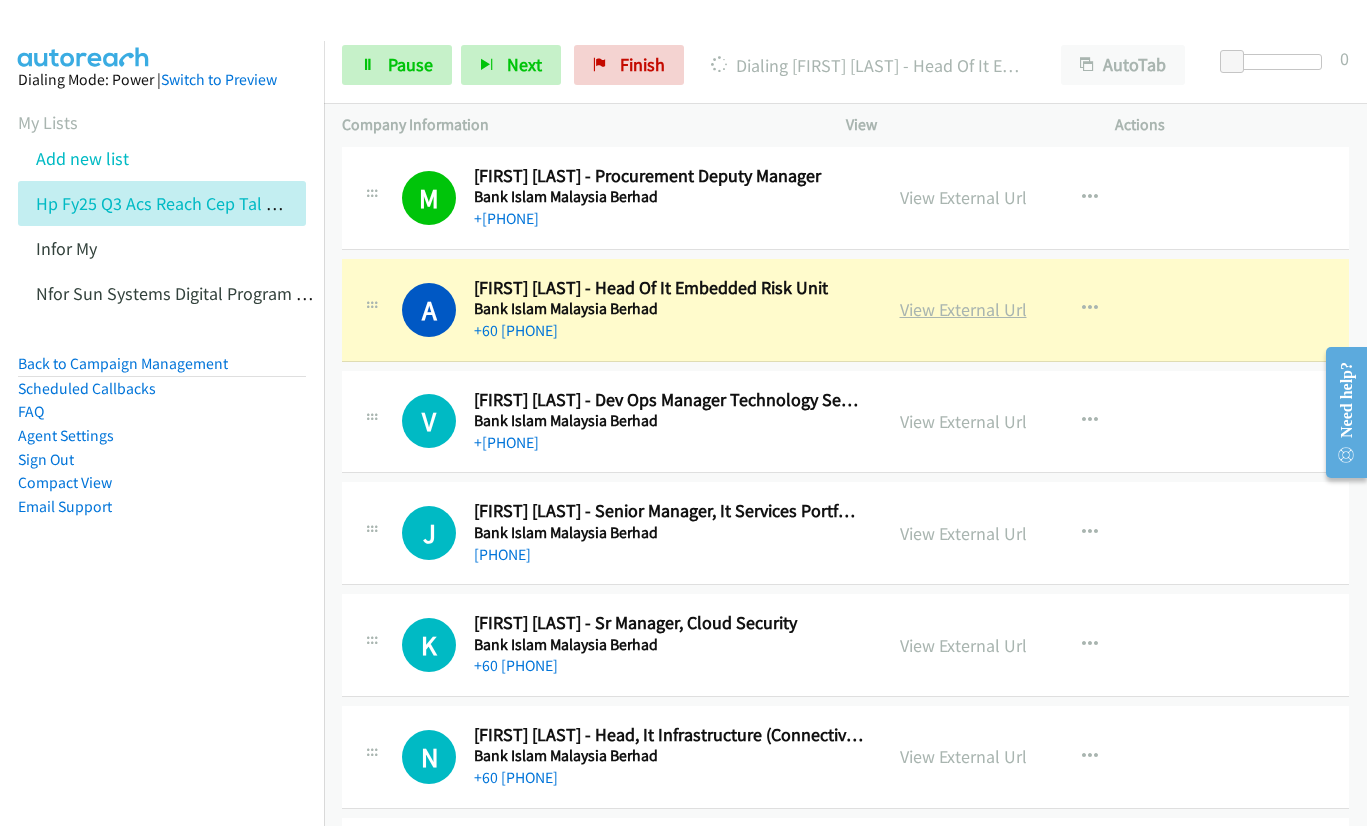 click on "View External Url" at bounding box center (963, 309) 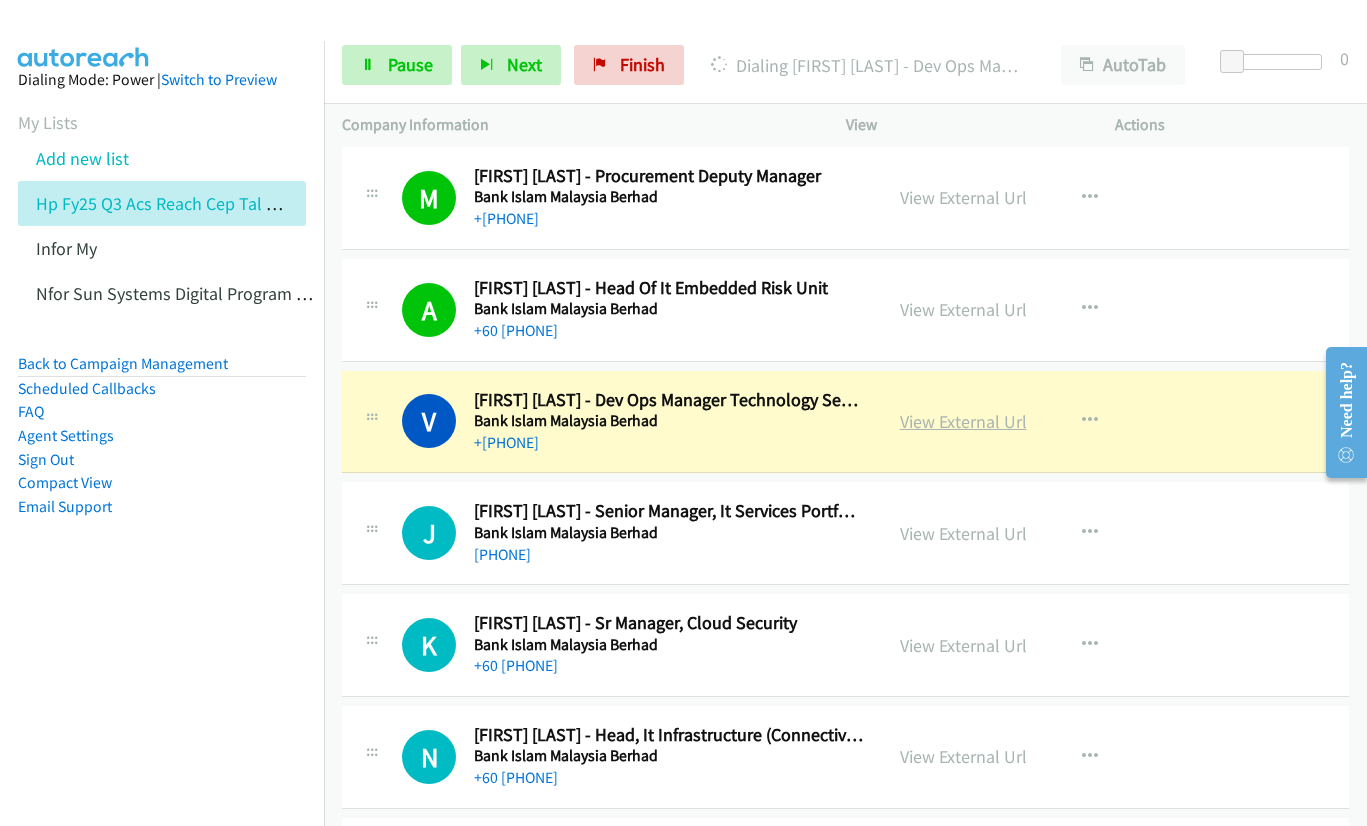 click on "View External Url" at bounding box center (963, 421) 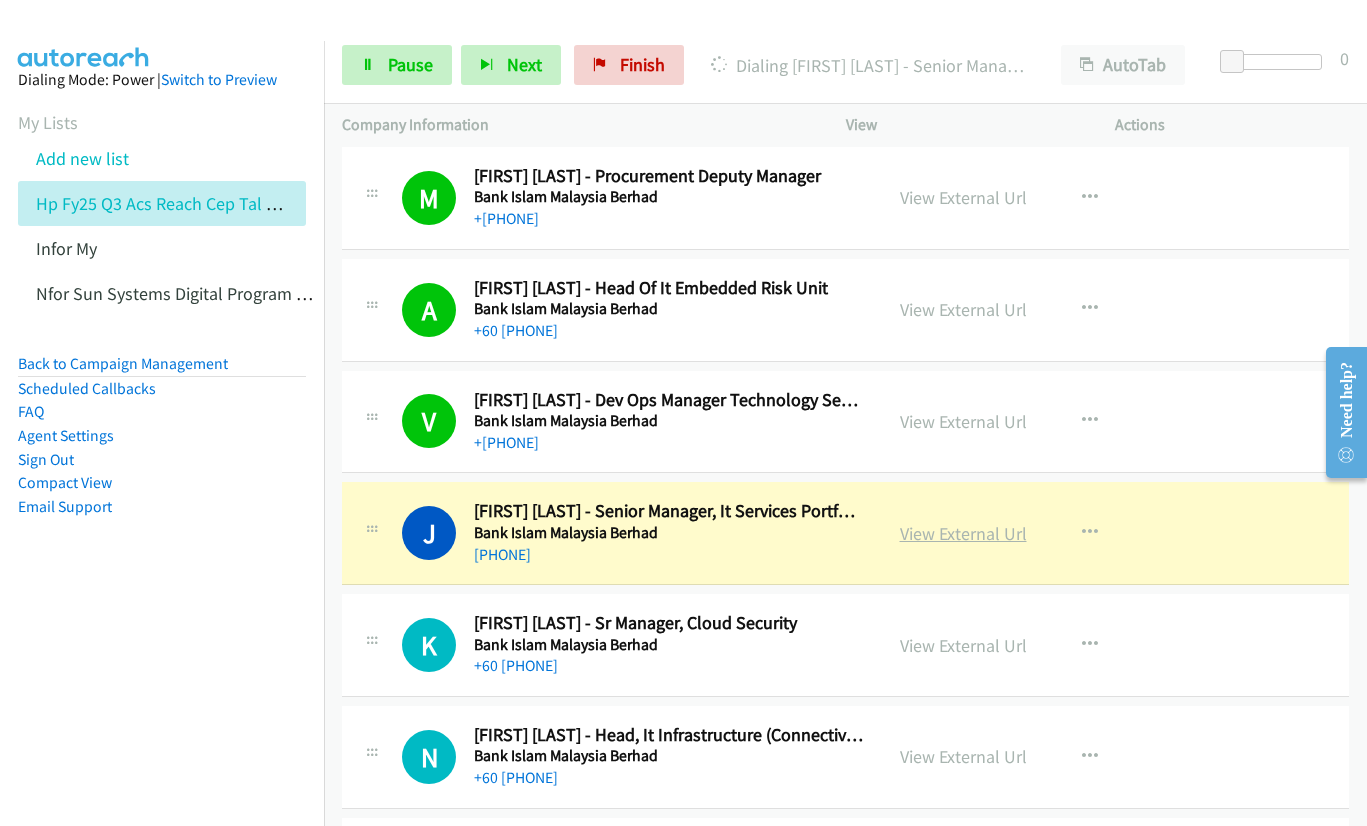 click on "View External Url" at bounding box center (963, 533) 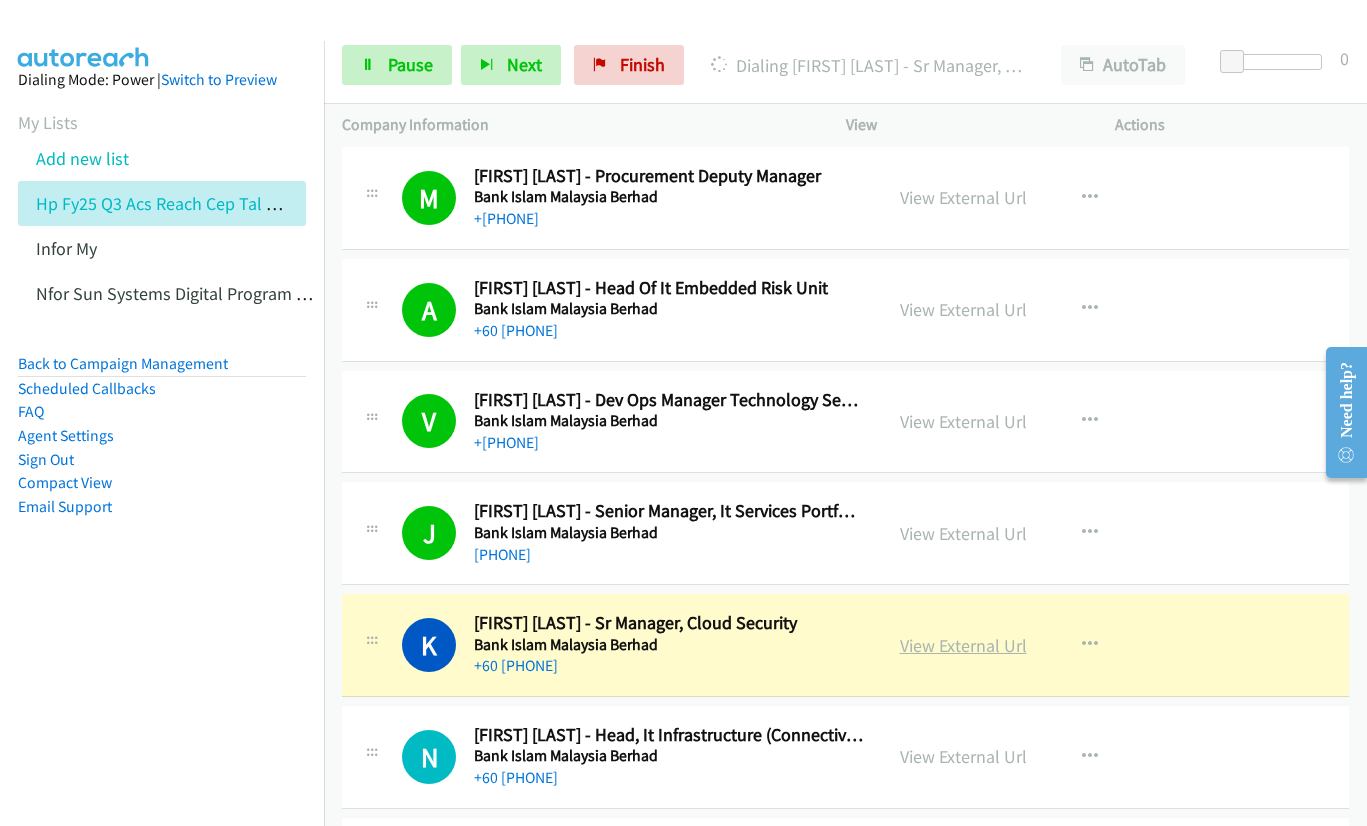 click on "View External Url" at bounding box center [963, 645] 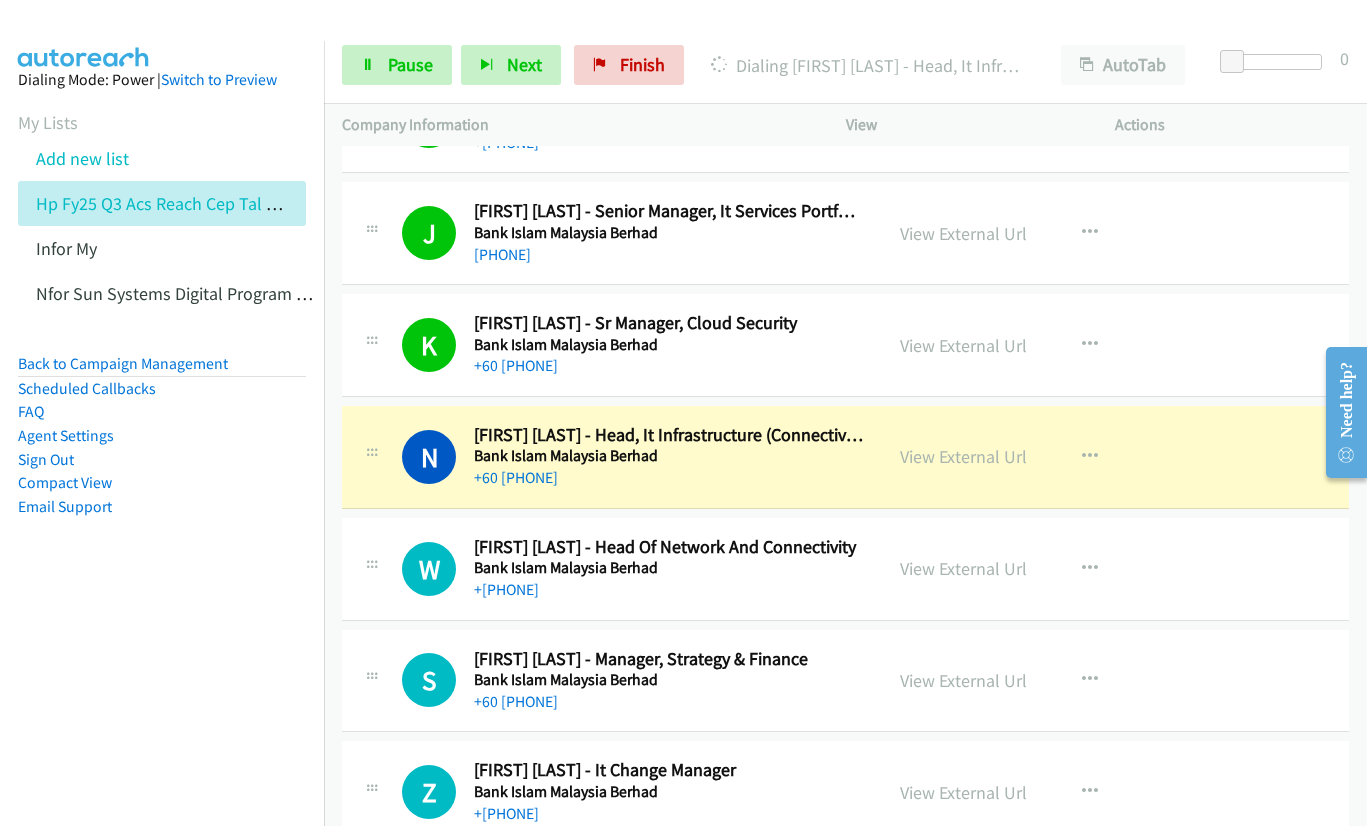 scroll, scrollTop: 7500, scrollLeft: 0, axis: vertical 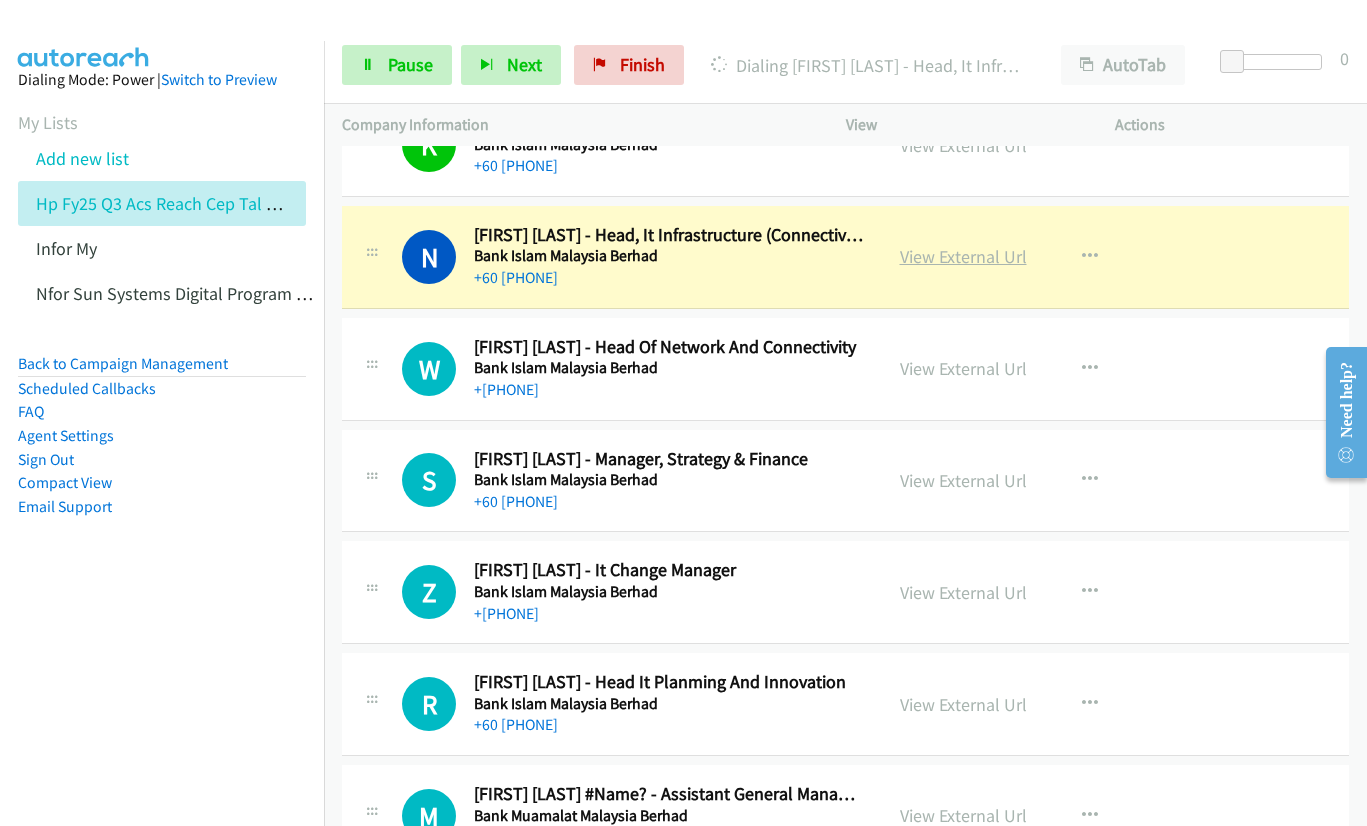 click on "View External Url" at bounding box center (963, 256) 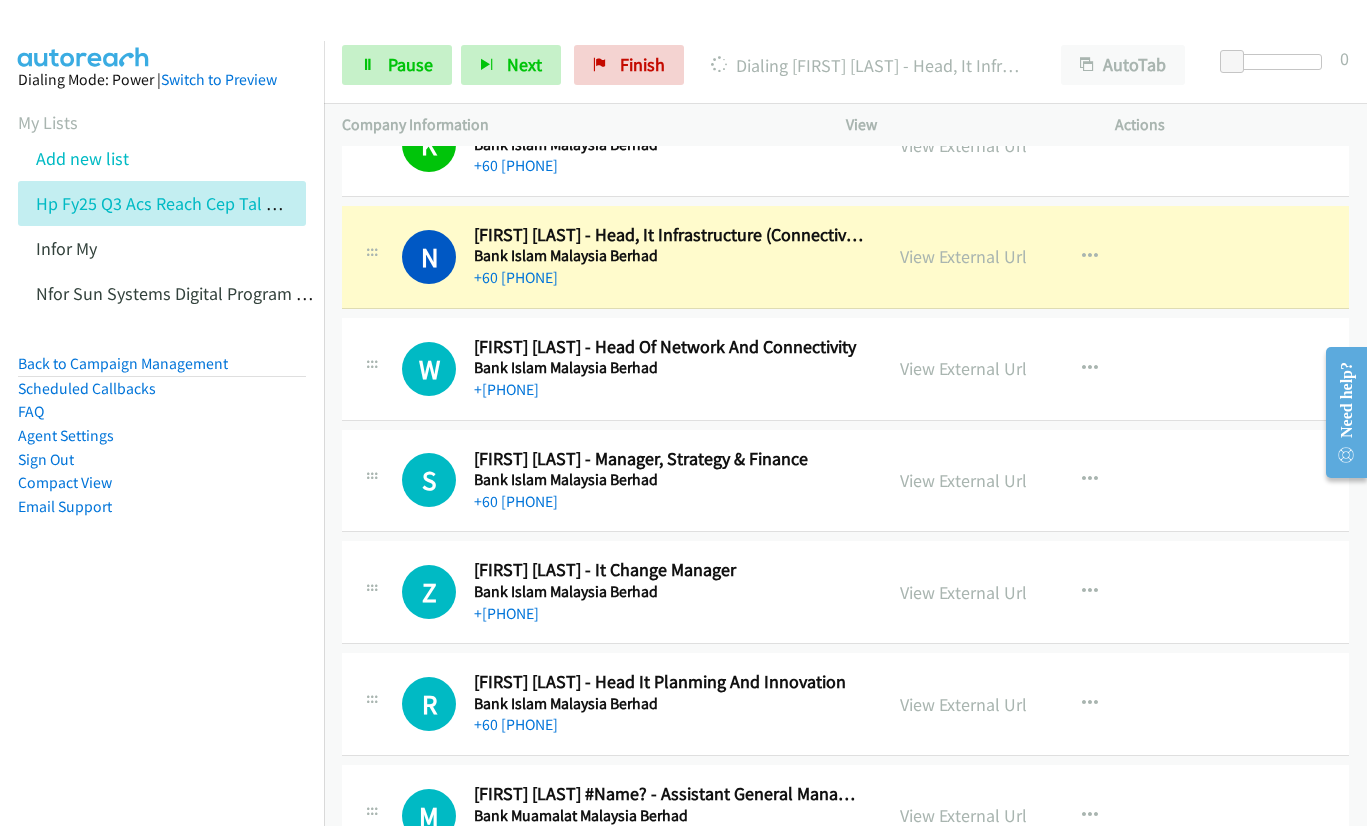 click on "View External Url
View External Url
Schedule/Manage Callback
Start Calls Here
Remove from list
Add to do not call list
Reset Call Status" at bounding box center [1026, 369] 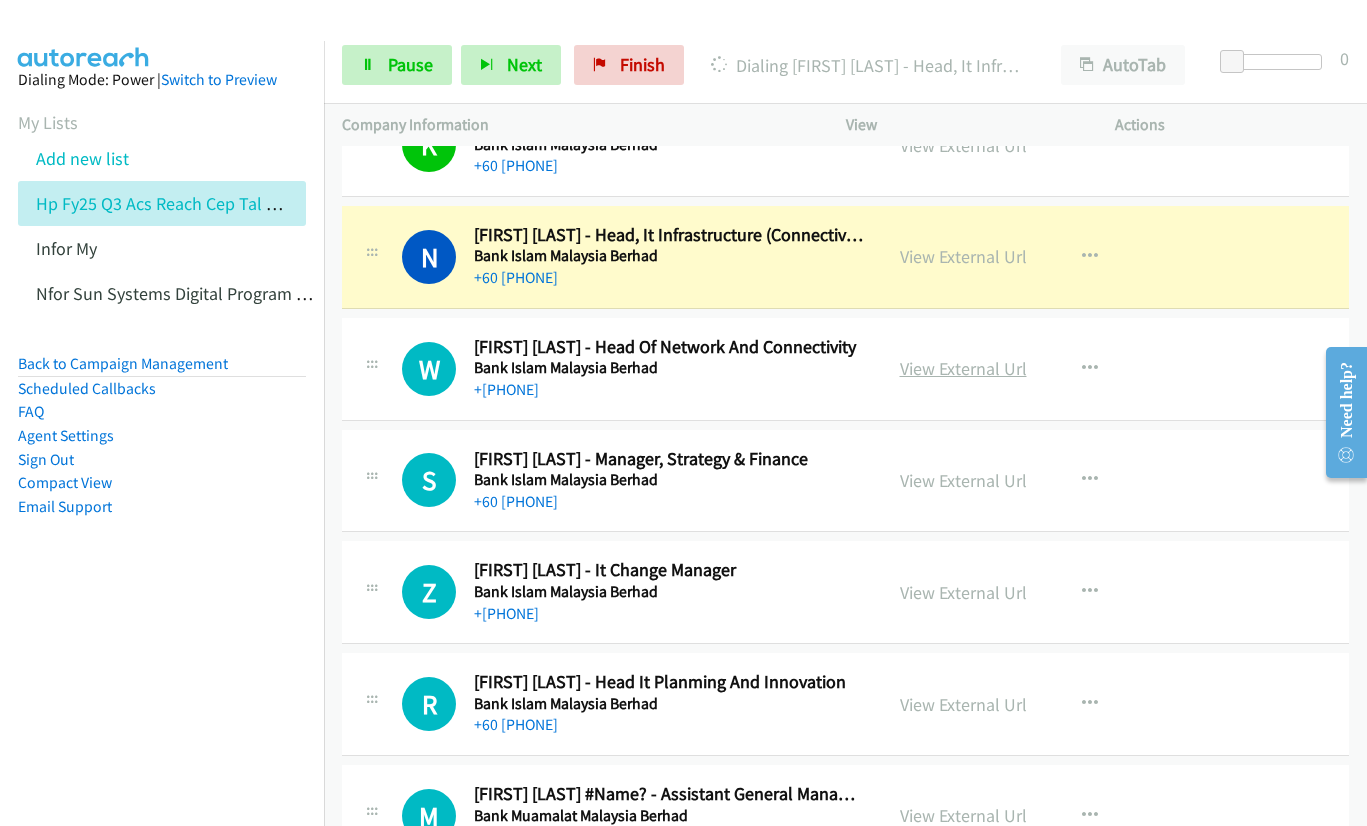 click on "View External Url" at bounding box center (963, 368) 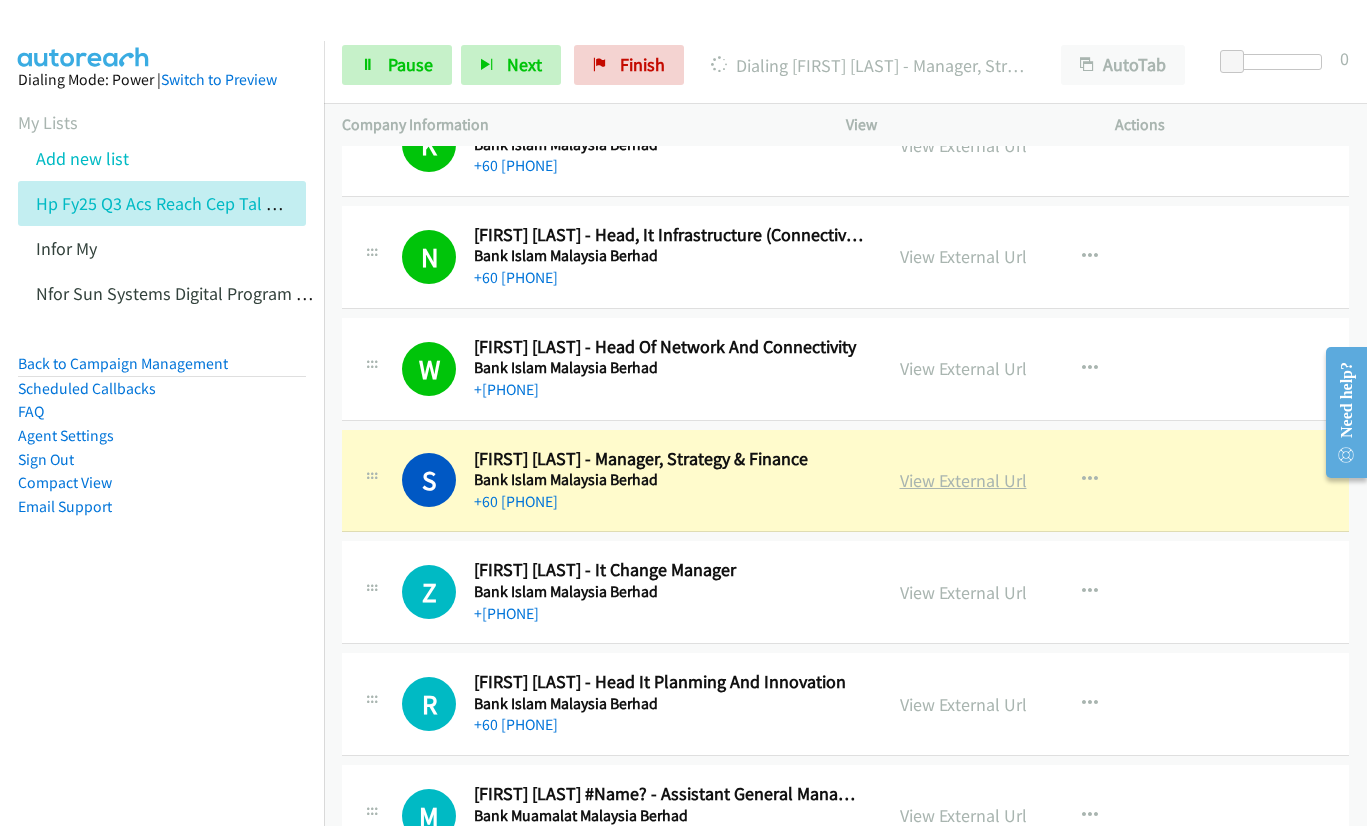 click on "View External Url" at bounding box center [963, 480] 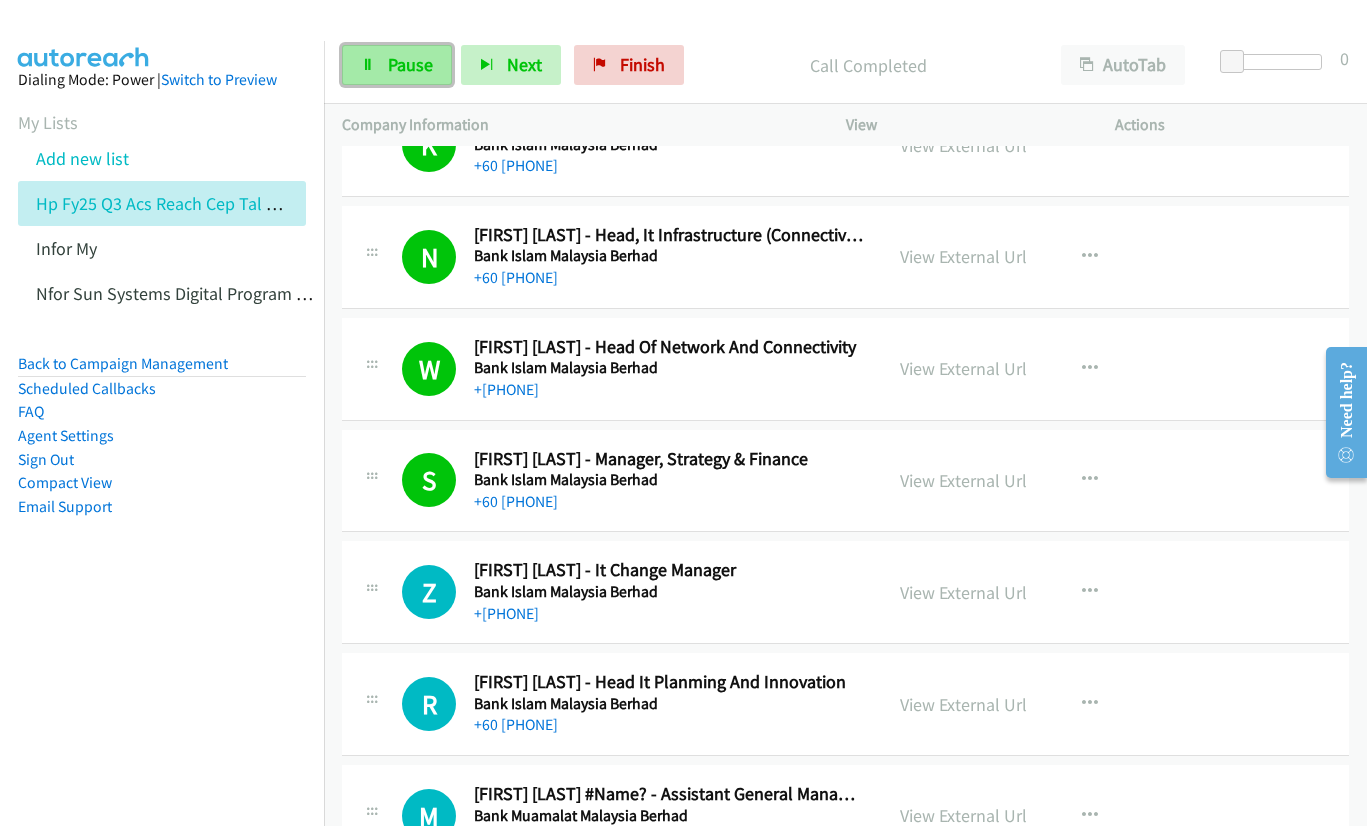 click on "Pause" at bounding box center [397, 65] 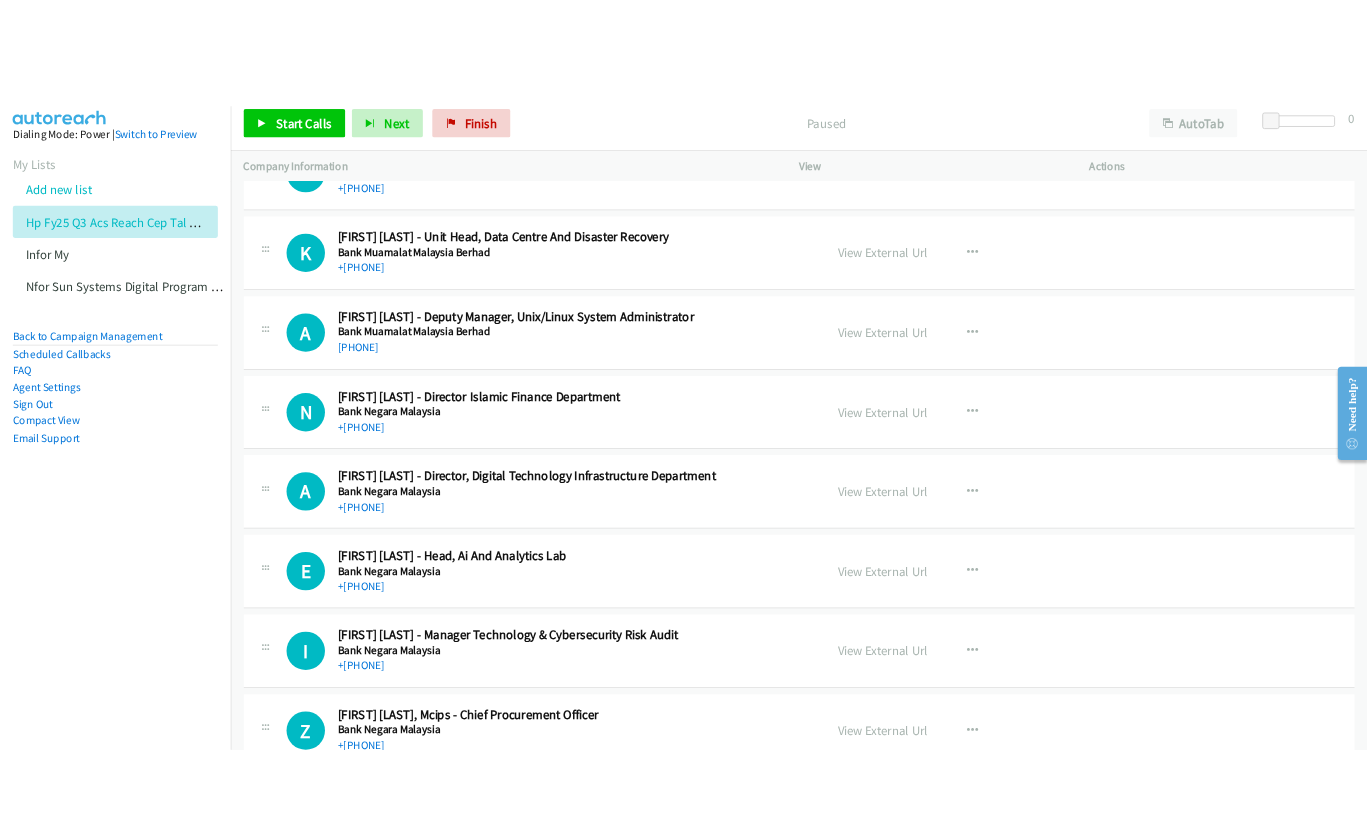 scroll, scrollTop: 9200, scrollLeft: 0, axis: vertical 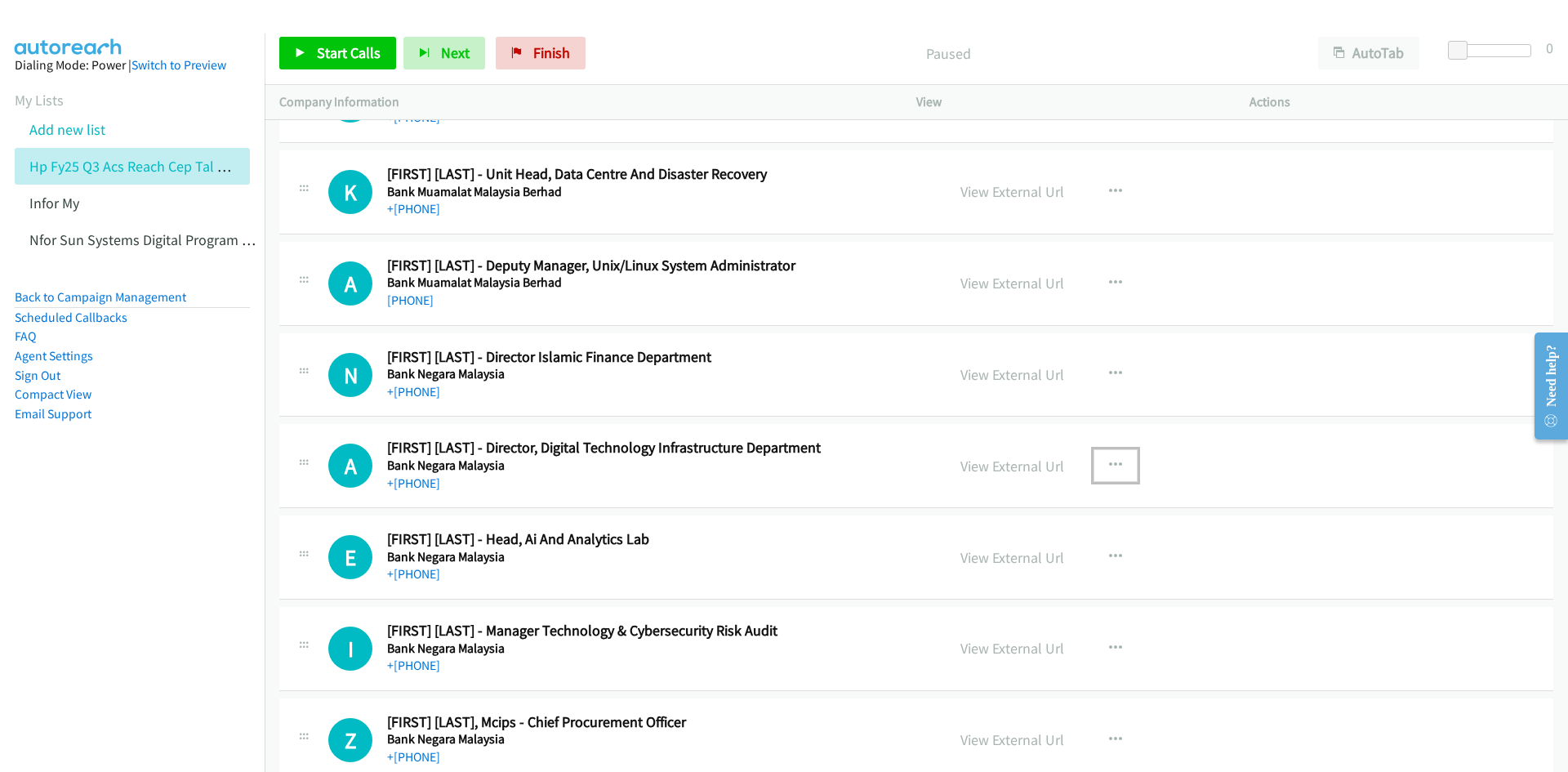 drag, startPoint x: 1111, startPoint y: 466, endPoint x: 1098, endPoint y: 456, distance: 16.401219 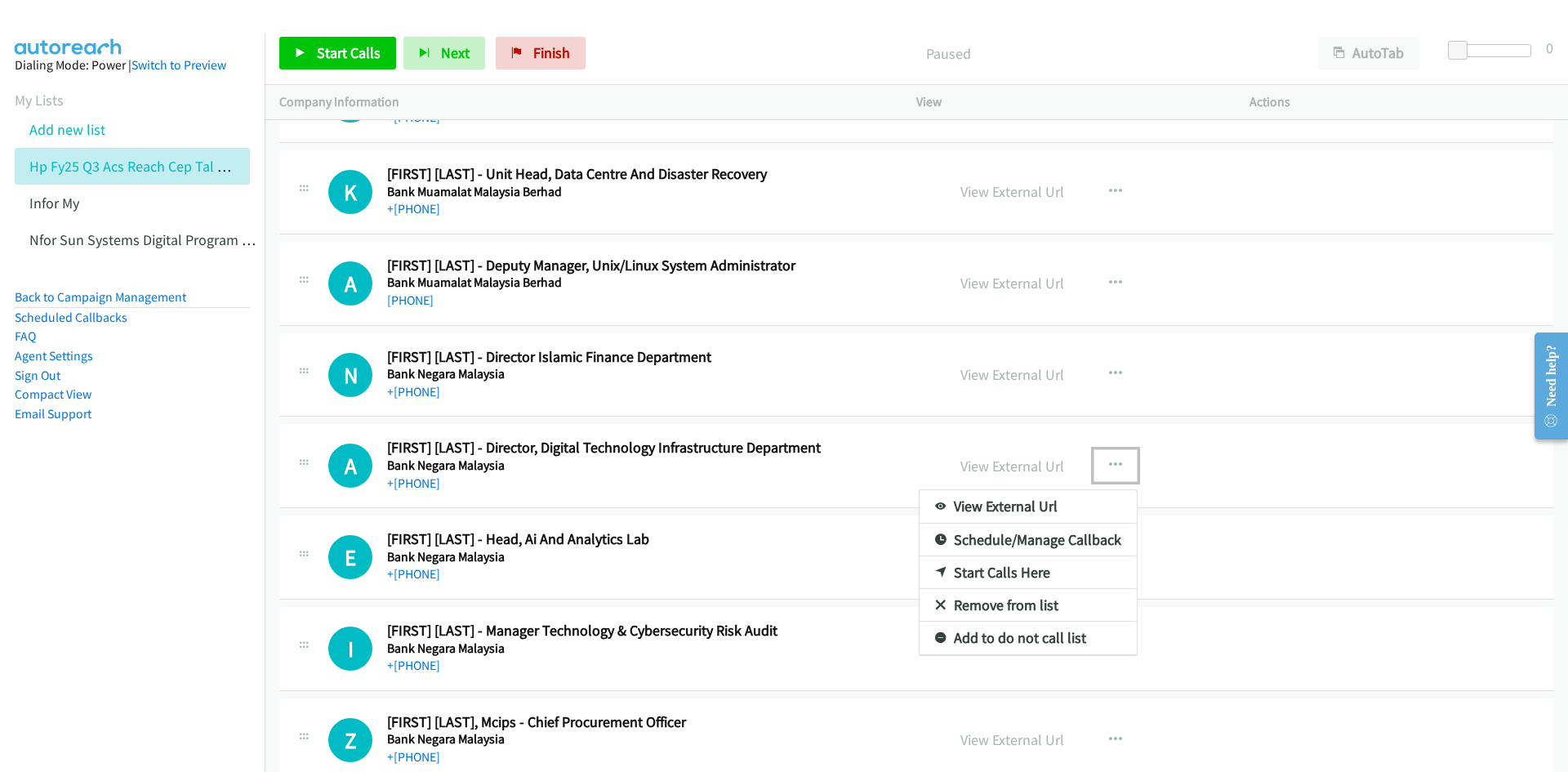 click at bounding box center (784, 386) 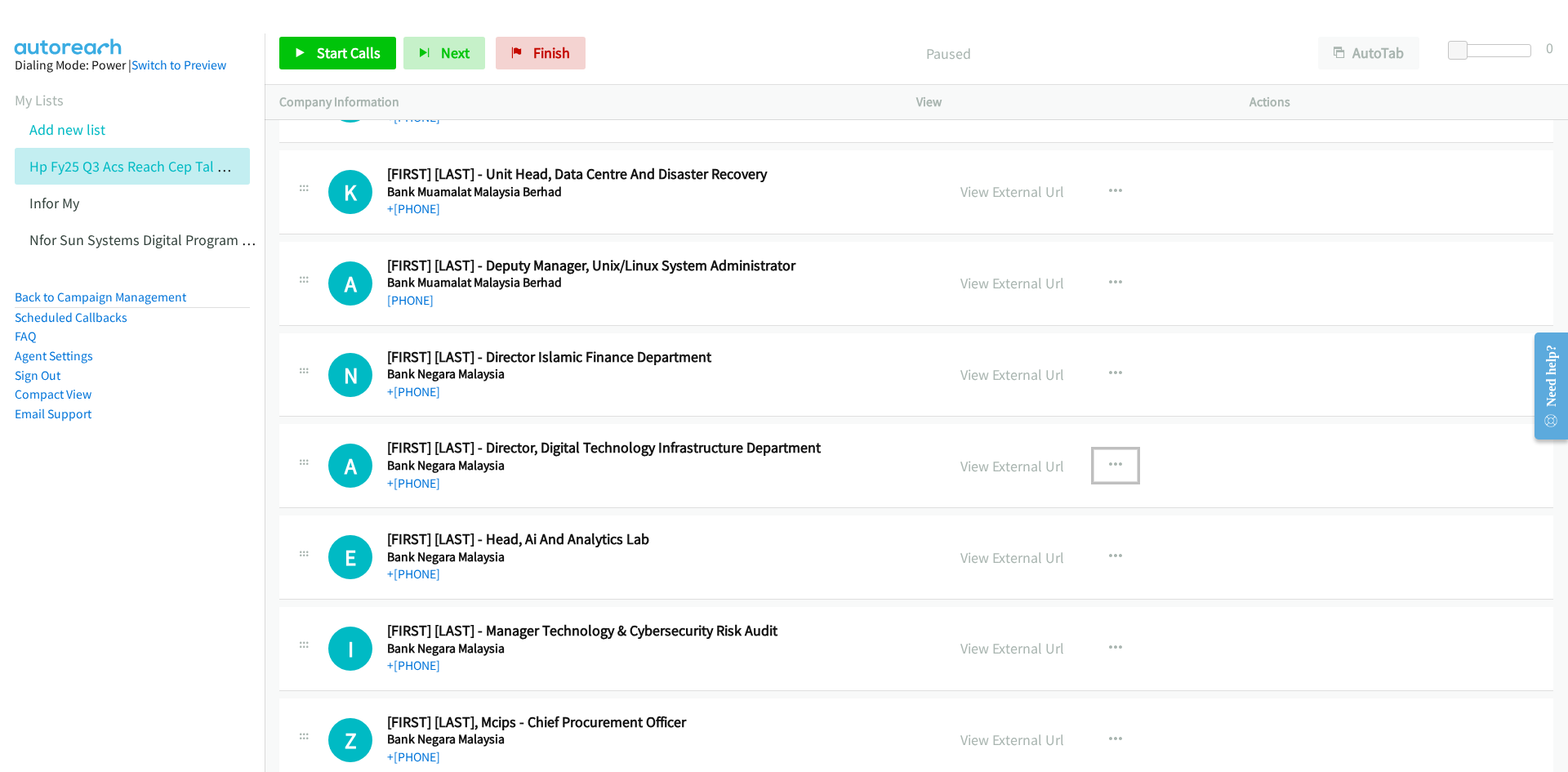 click at bounding box center (1116, 466) 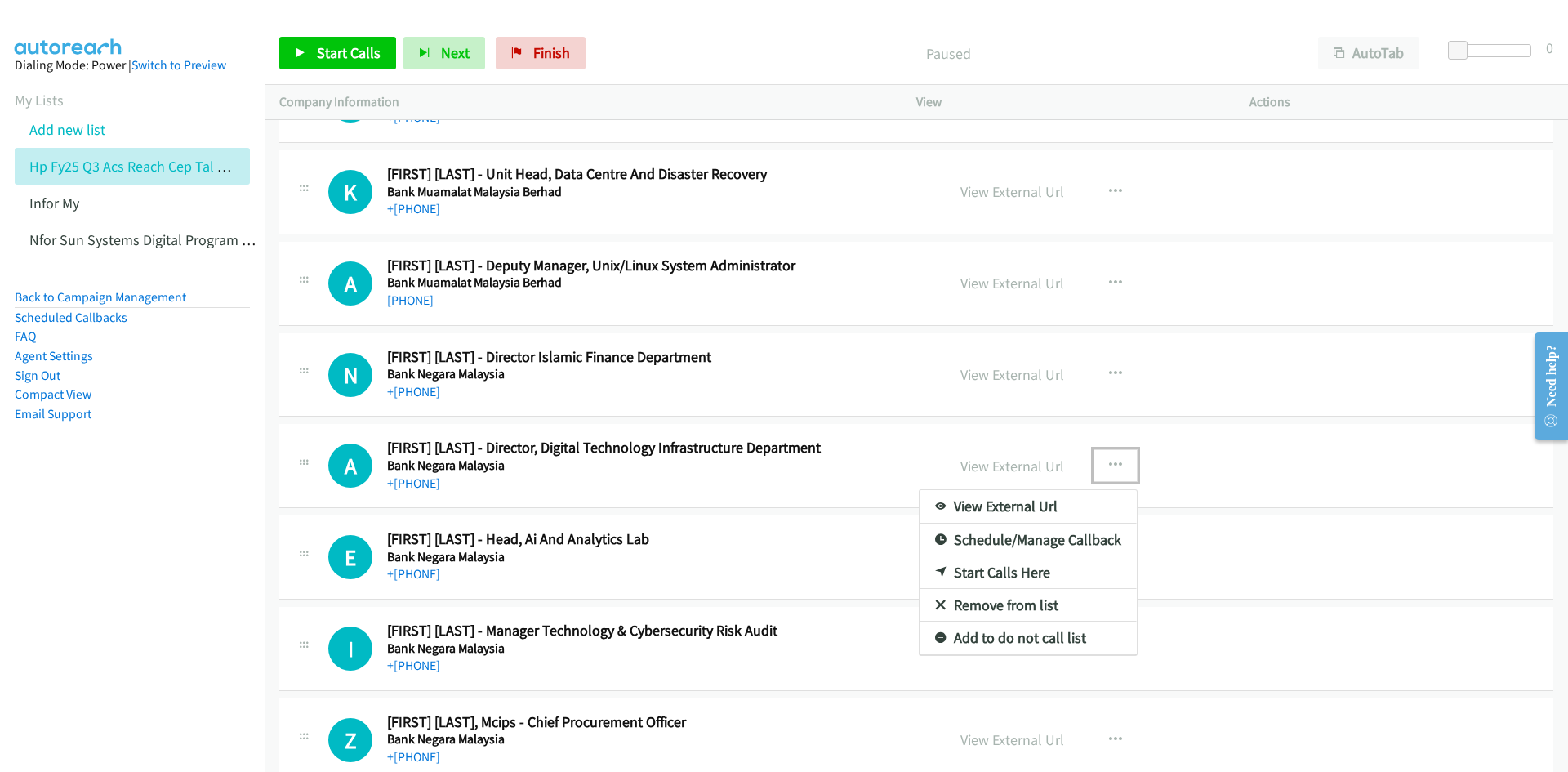 click on "Start Calls Here" at bounding box center (1028, 573) 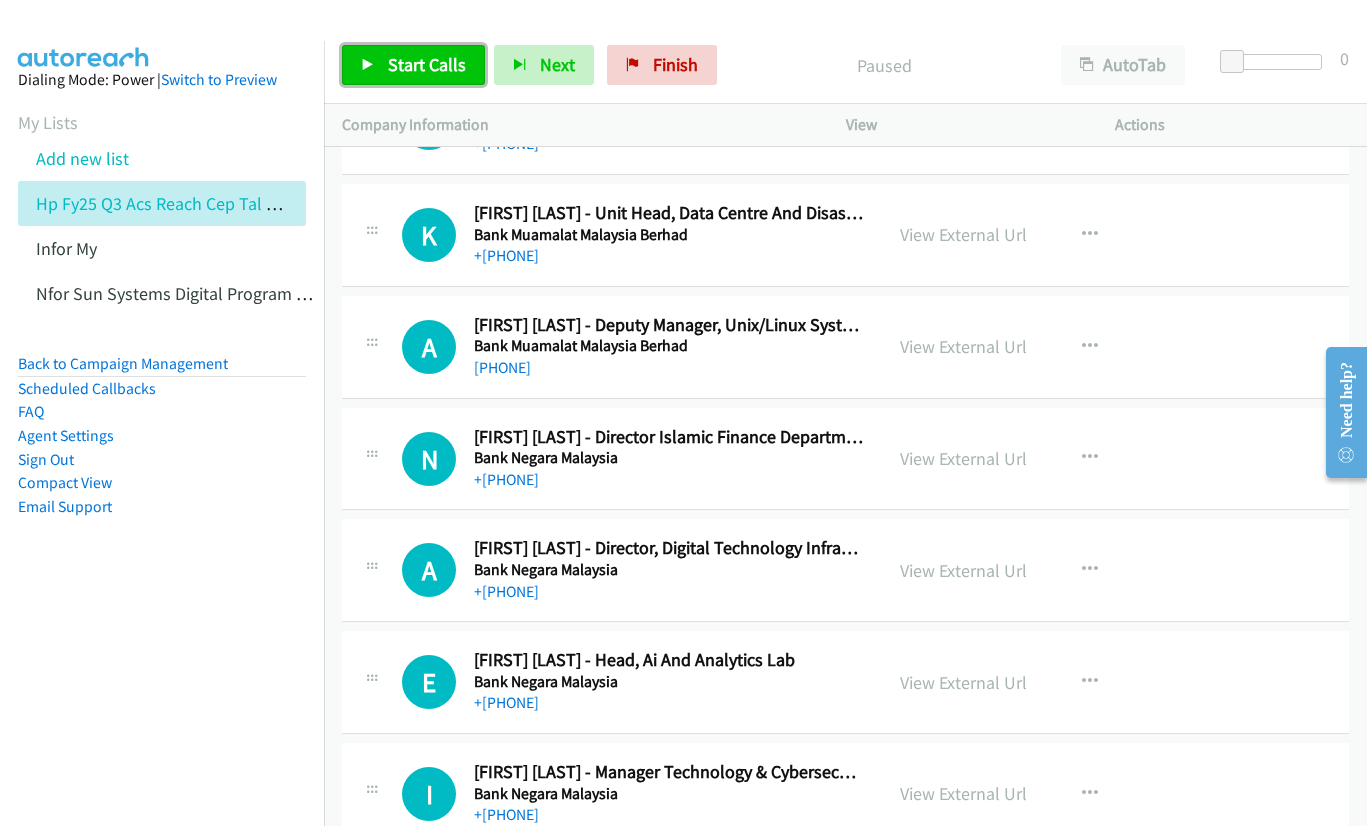 click on "Start Calls" at bounding box center (427, 64) 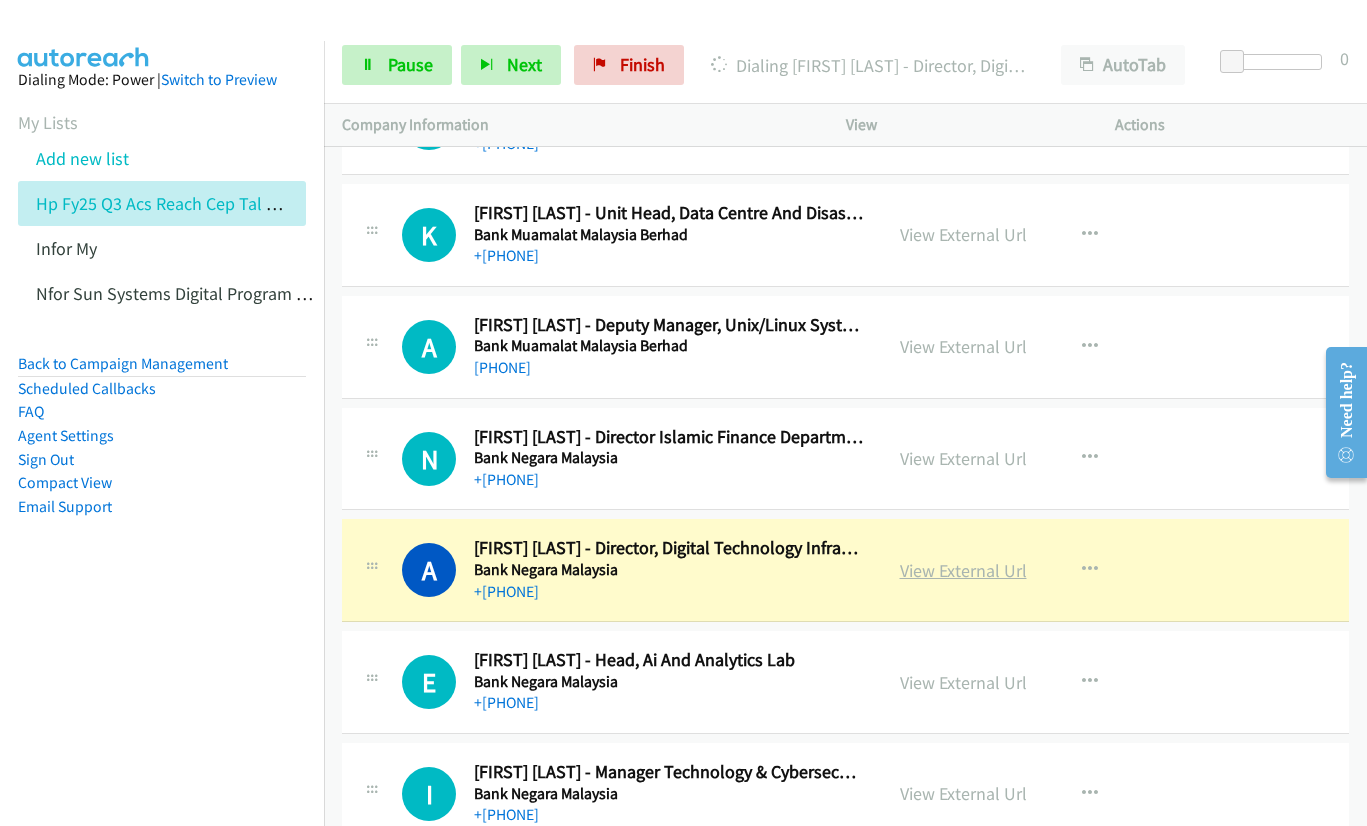 click on "View External Url" at bounding box center (963, 570) 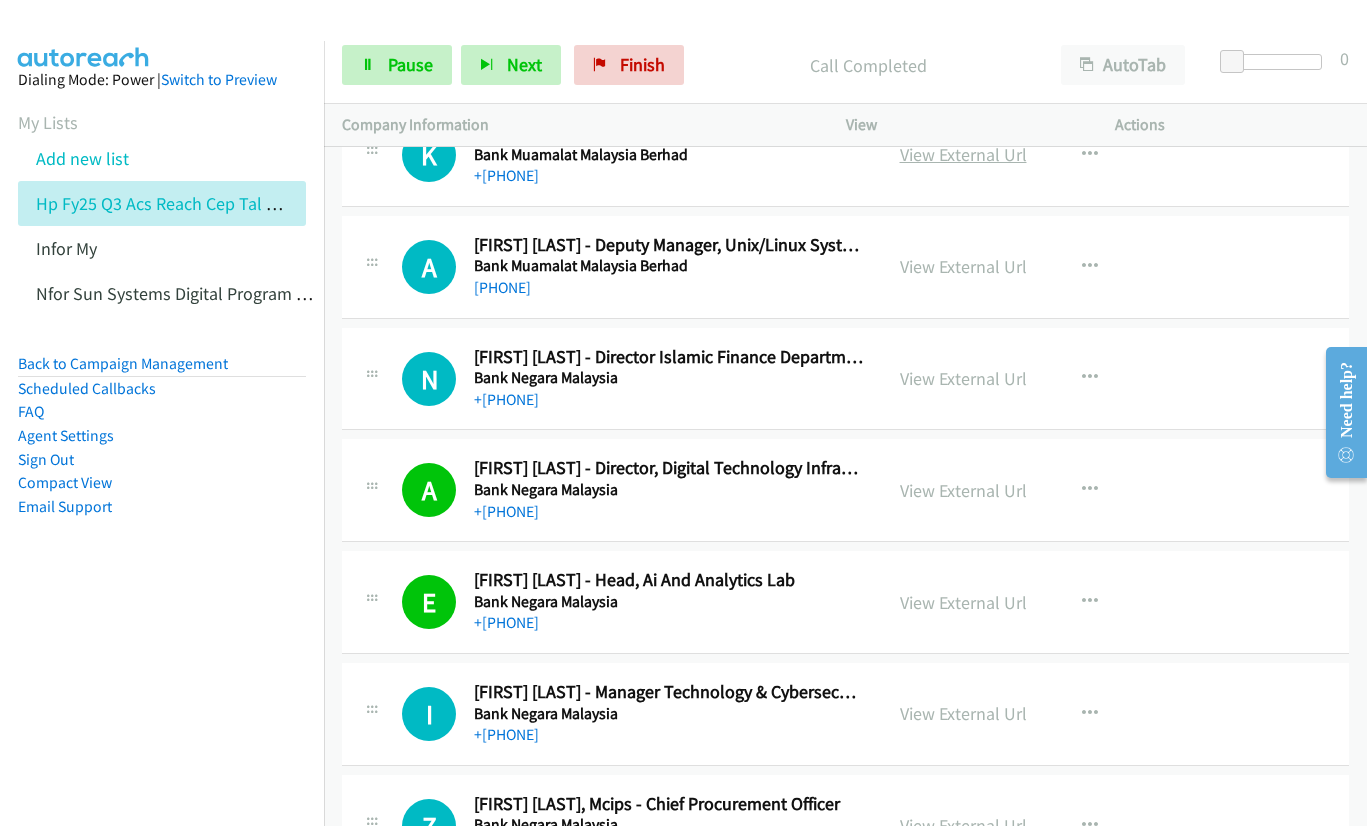 scroll, scrollTop: 9500, scrollLeft: 0, axis: vertical 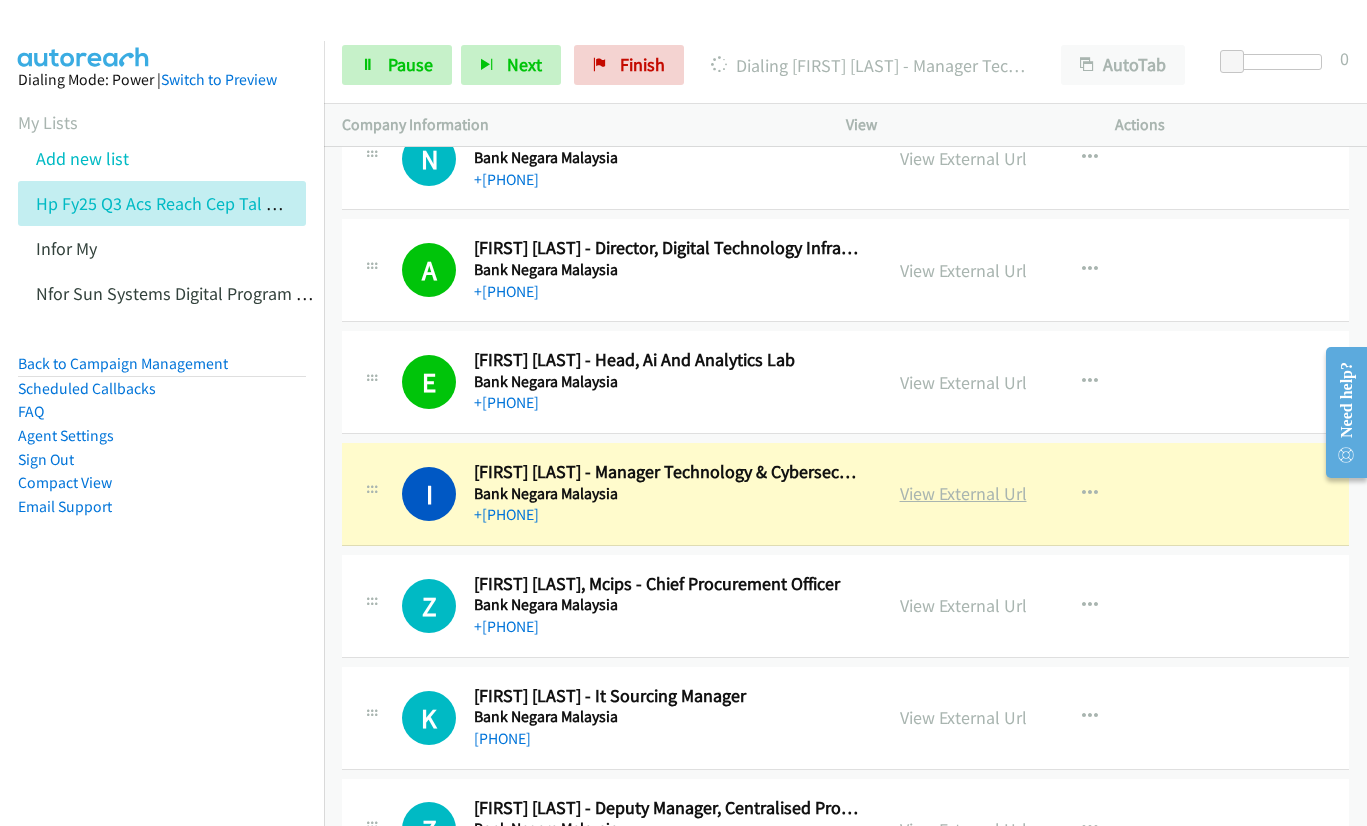 click on "View External Url" at bounding box center [963, 493] 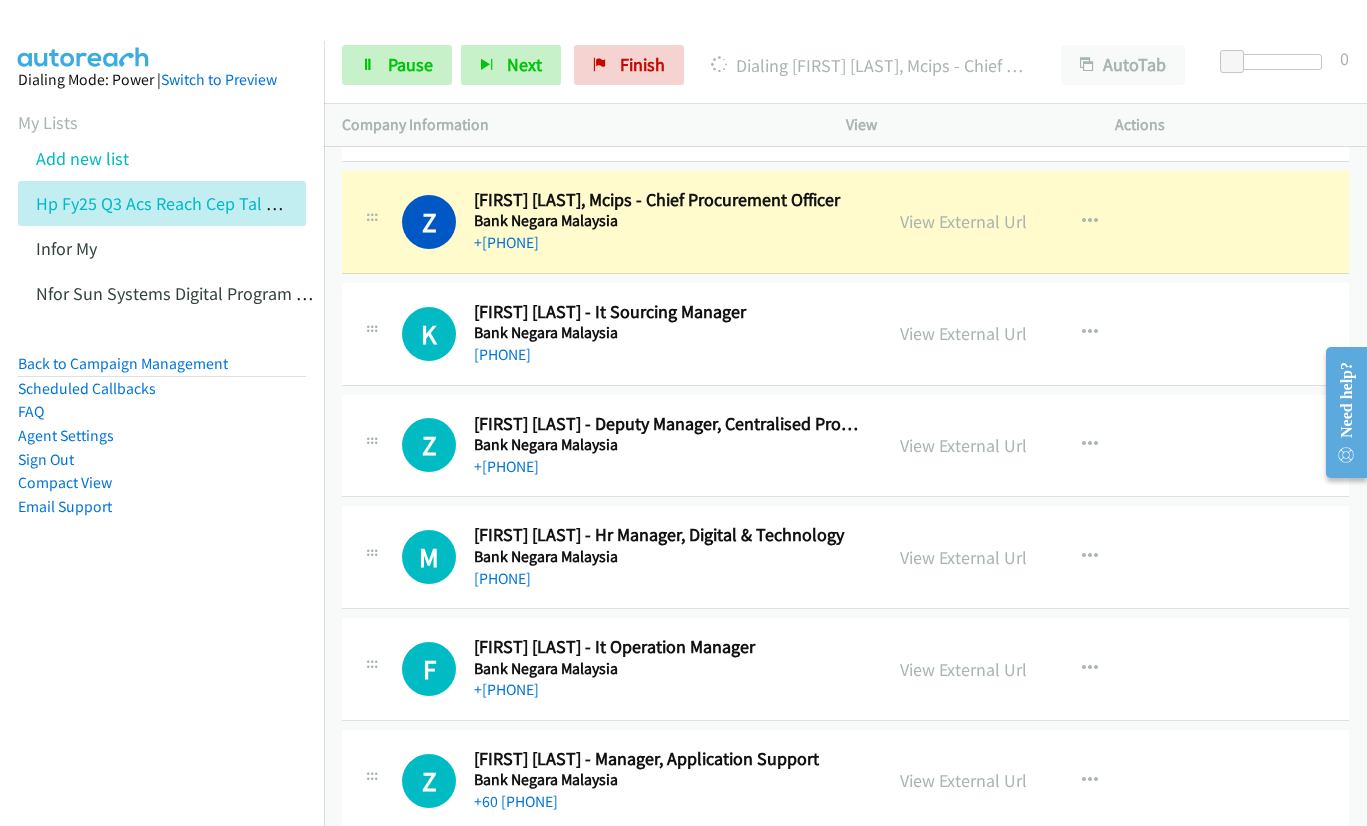 scroll, scrollTop: 9900, scrollLeft: 0, axis: vertical 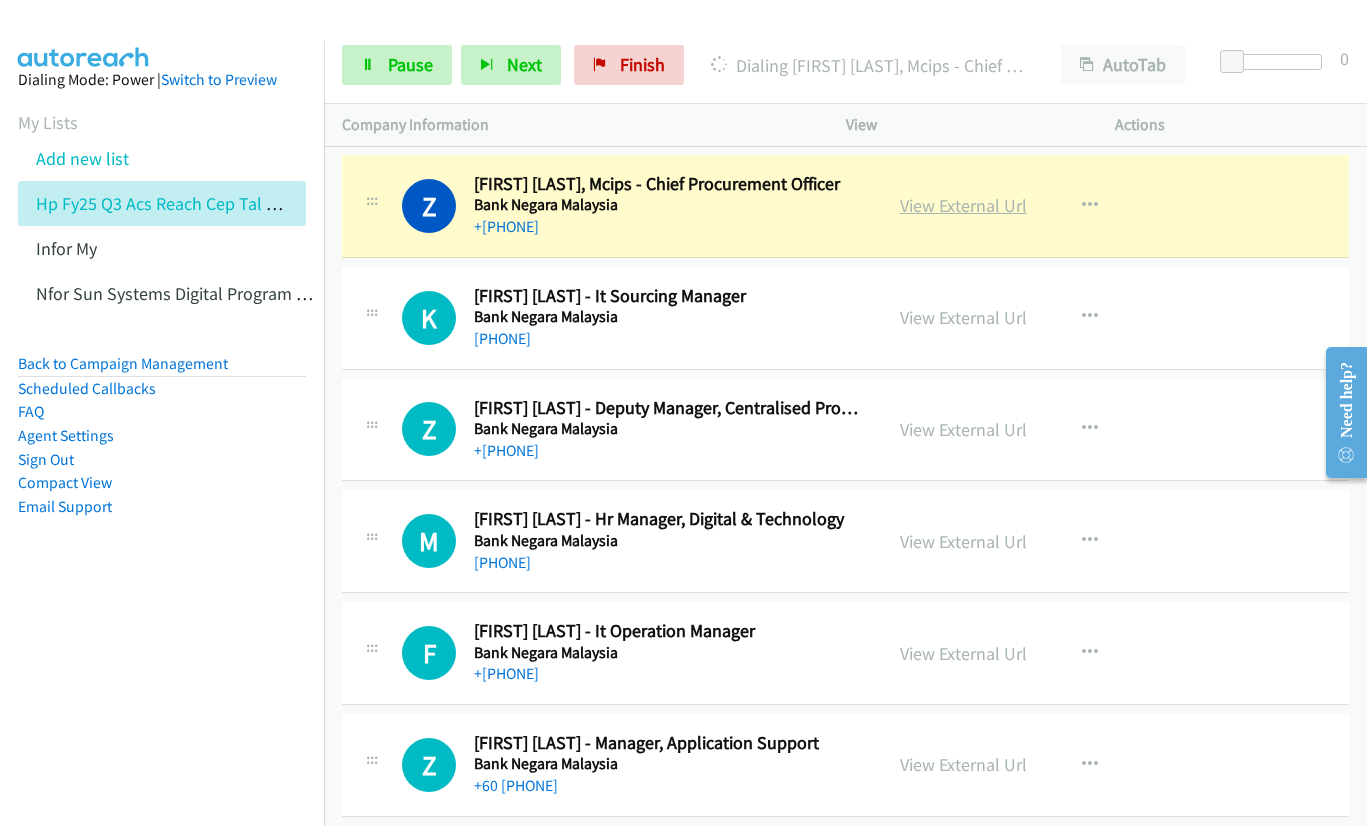 click on "View External Url" at bounding box center (963, 205) 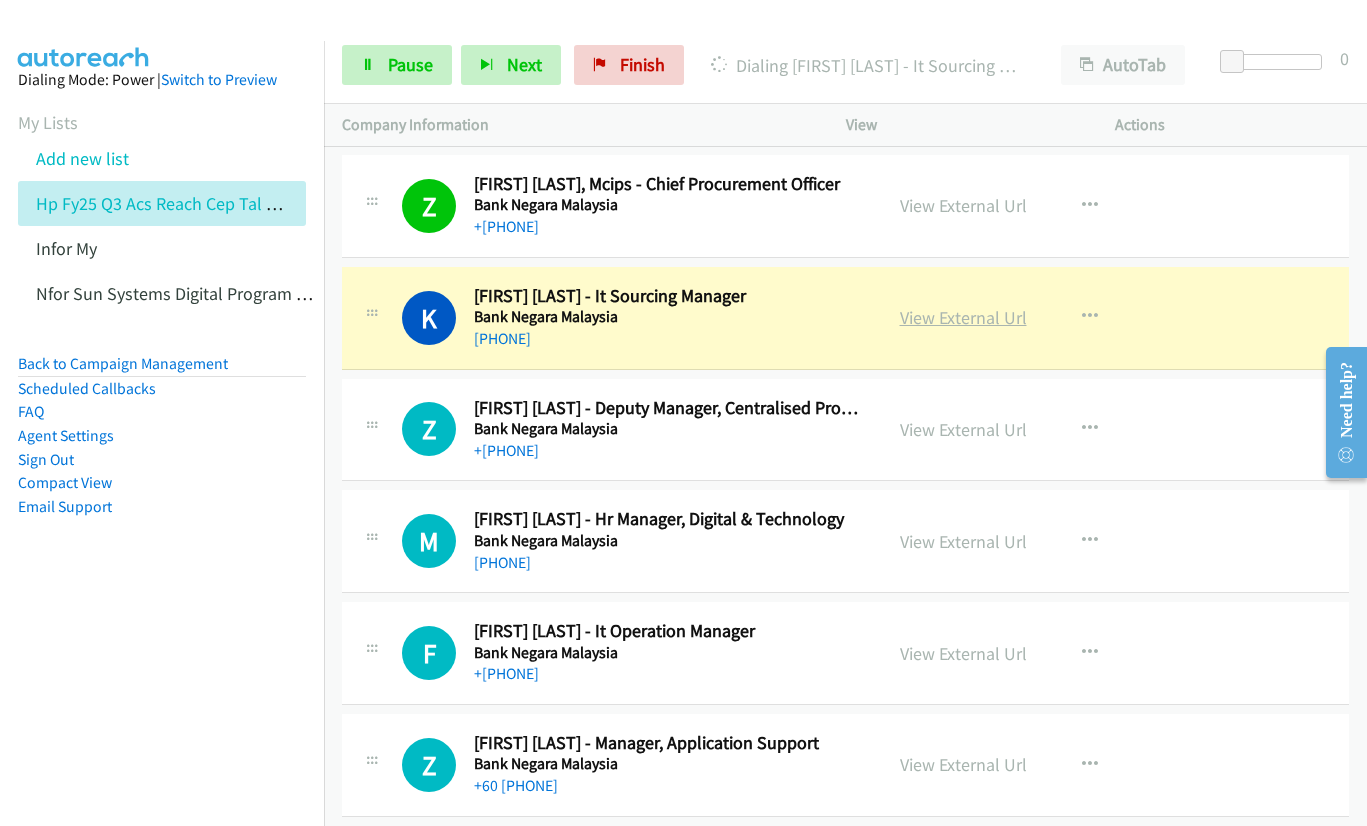 click on "View External Url" at bounding box center [963, 317] 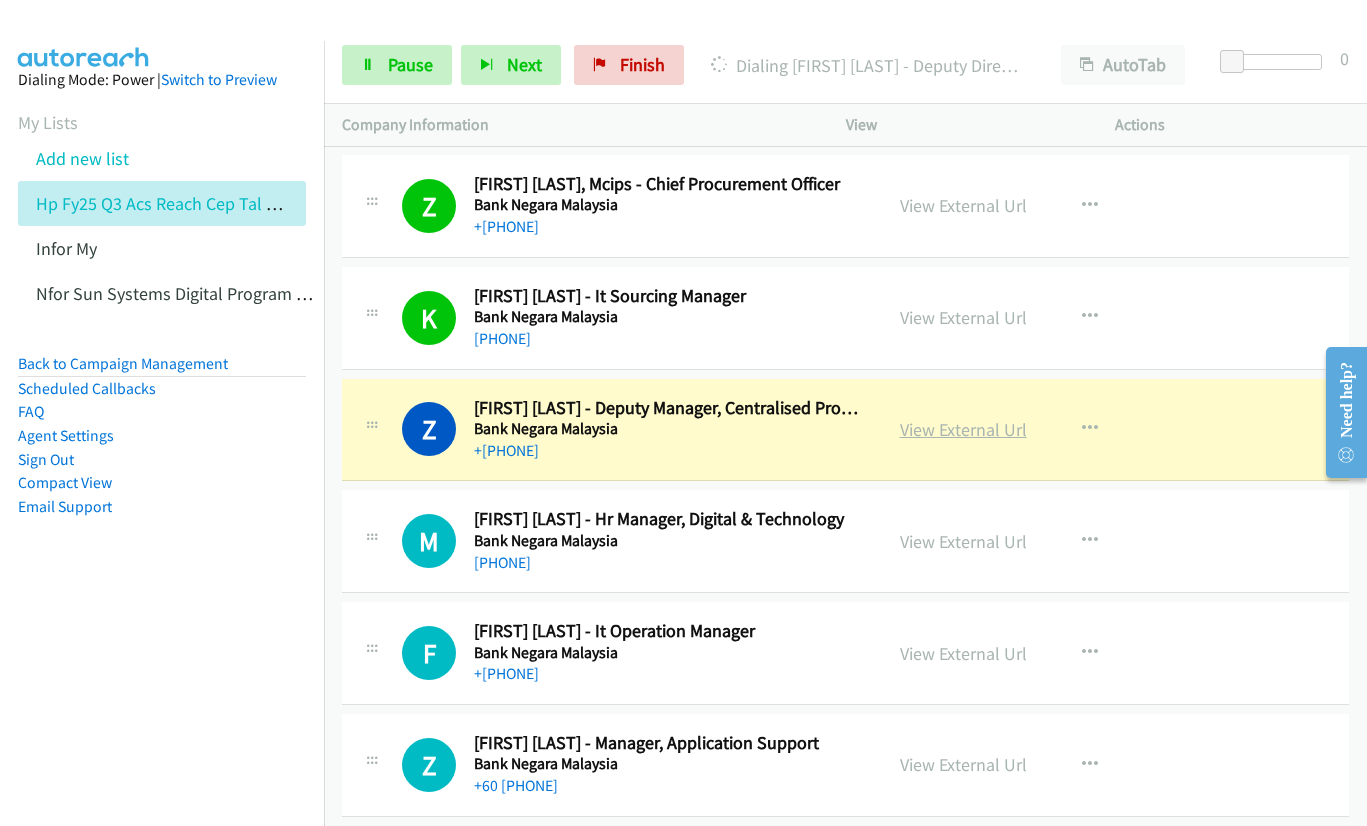click on "View External Url" at bounding box center (963, 429) 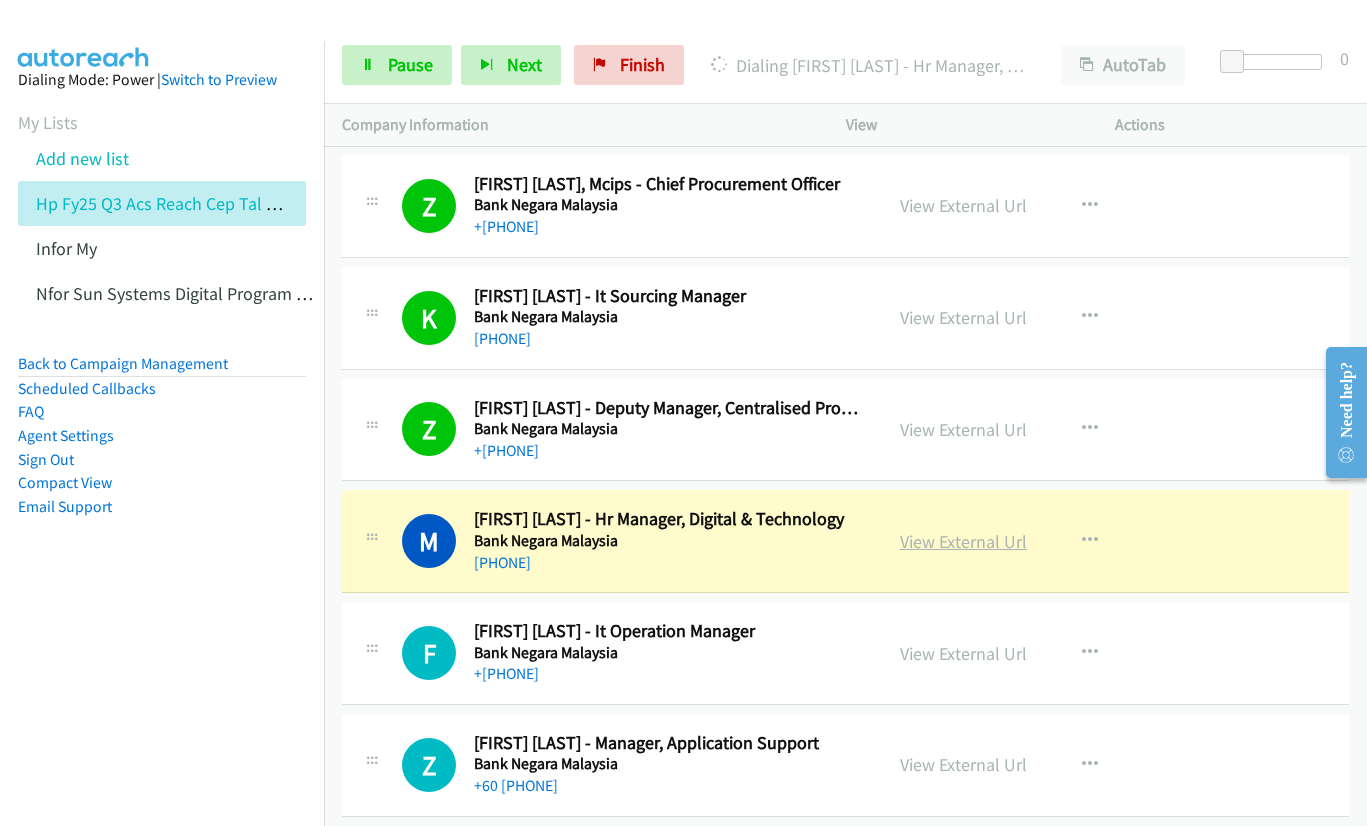 click on "View External Url" at bounding box center (963, 541) 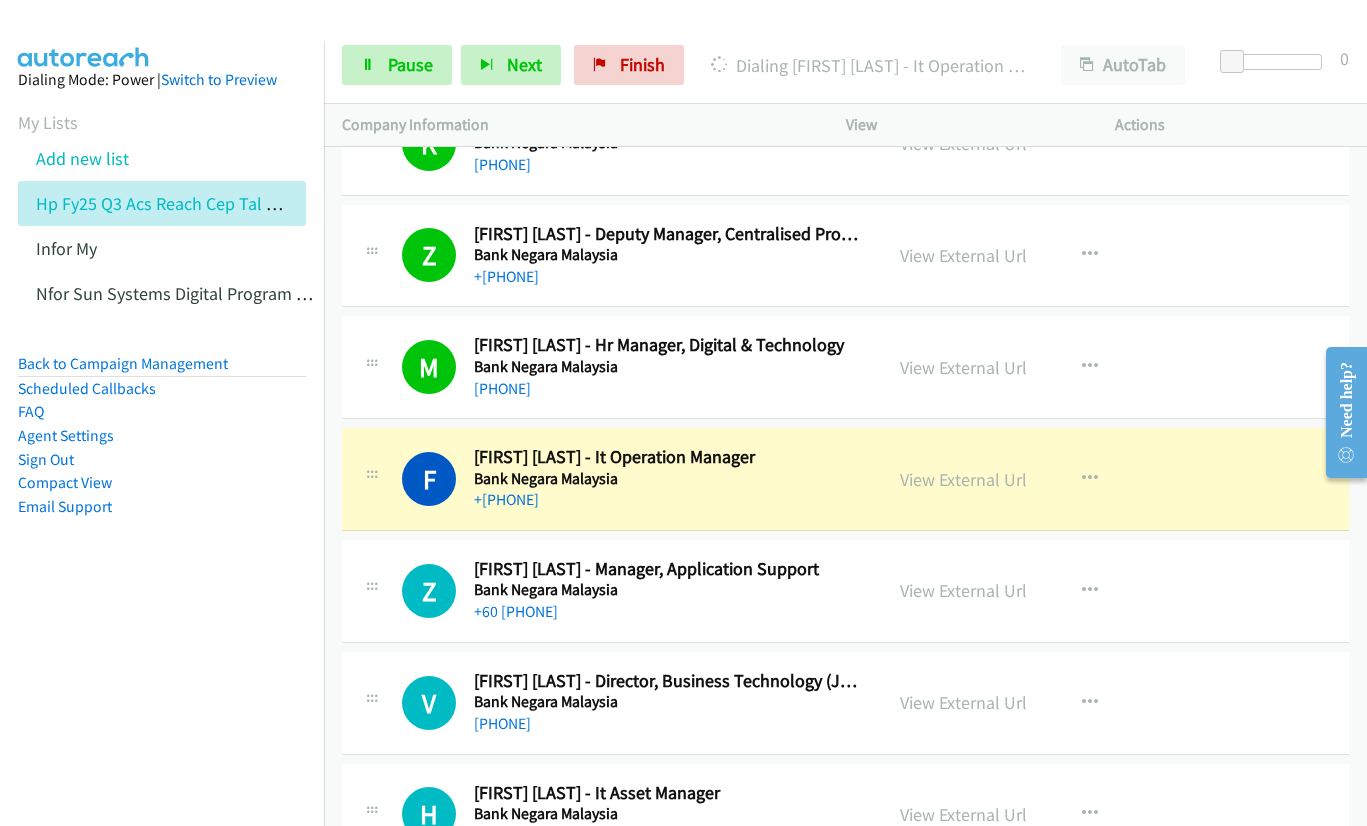 scroll, scrollTop: 10100, scrollLeft: 0, axis: vertical 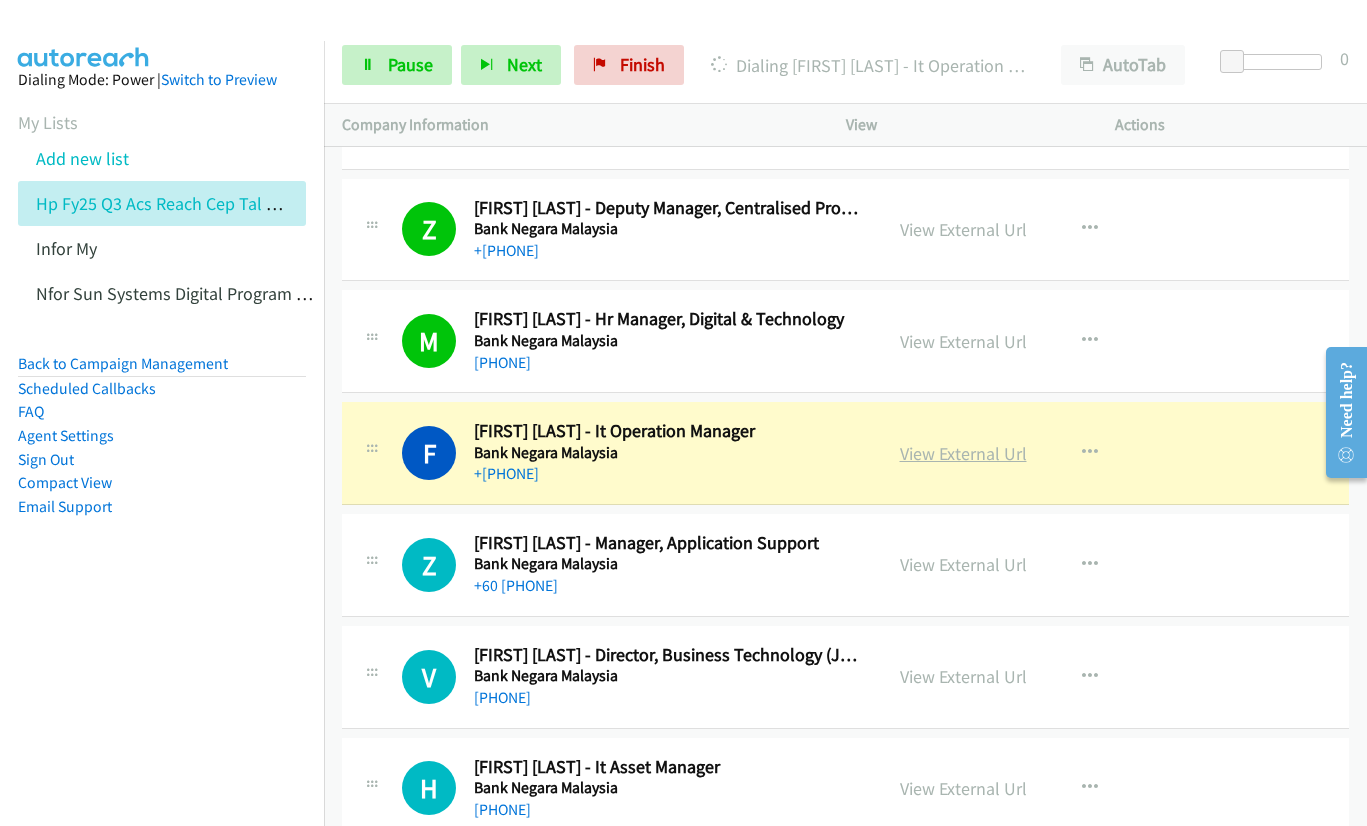 click on "View External Url" at bounding box center [963, 453] 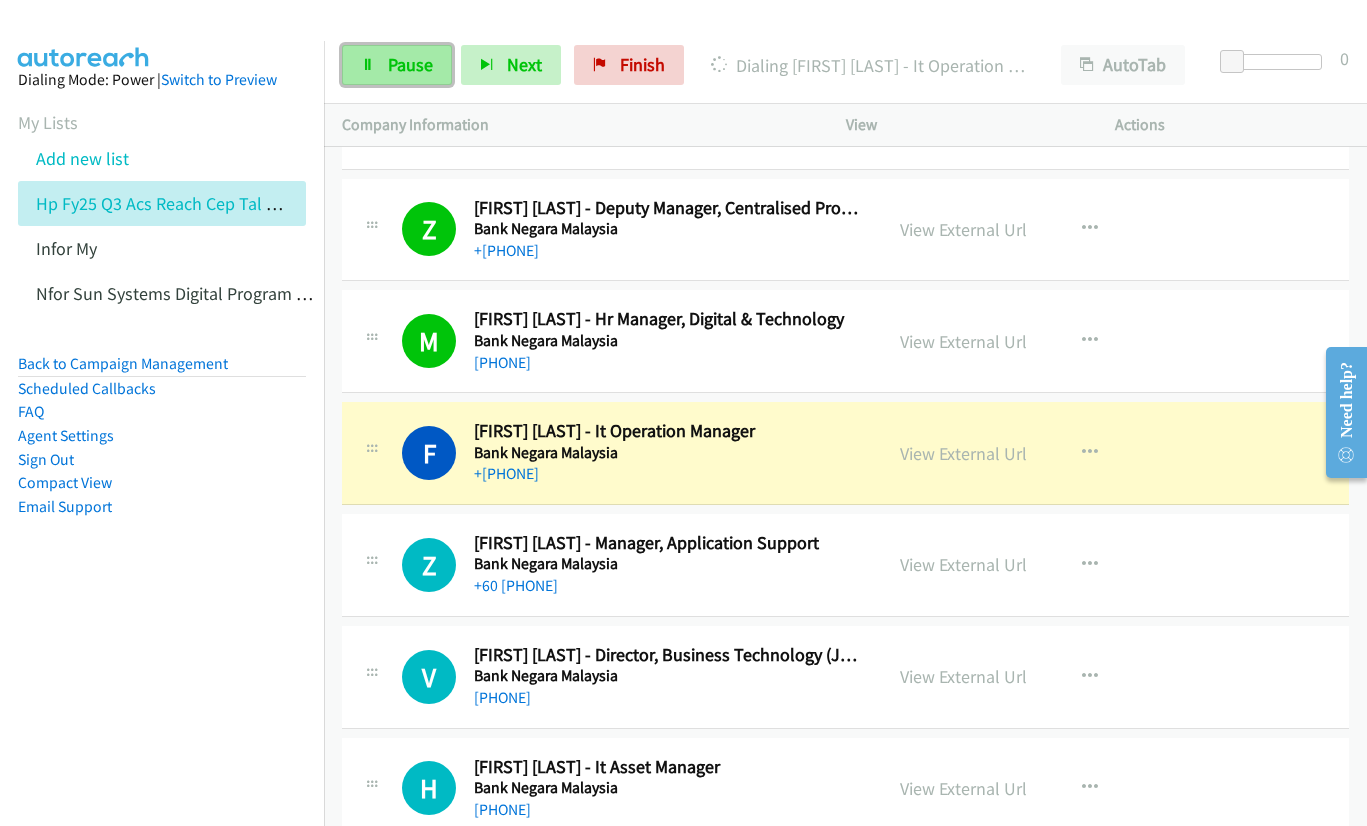click at bounding box center (368, 66) 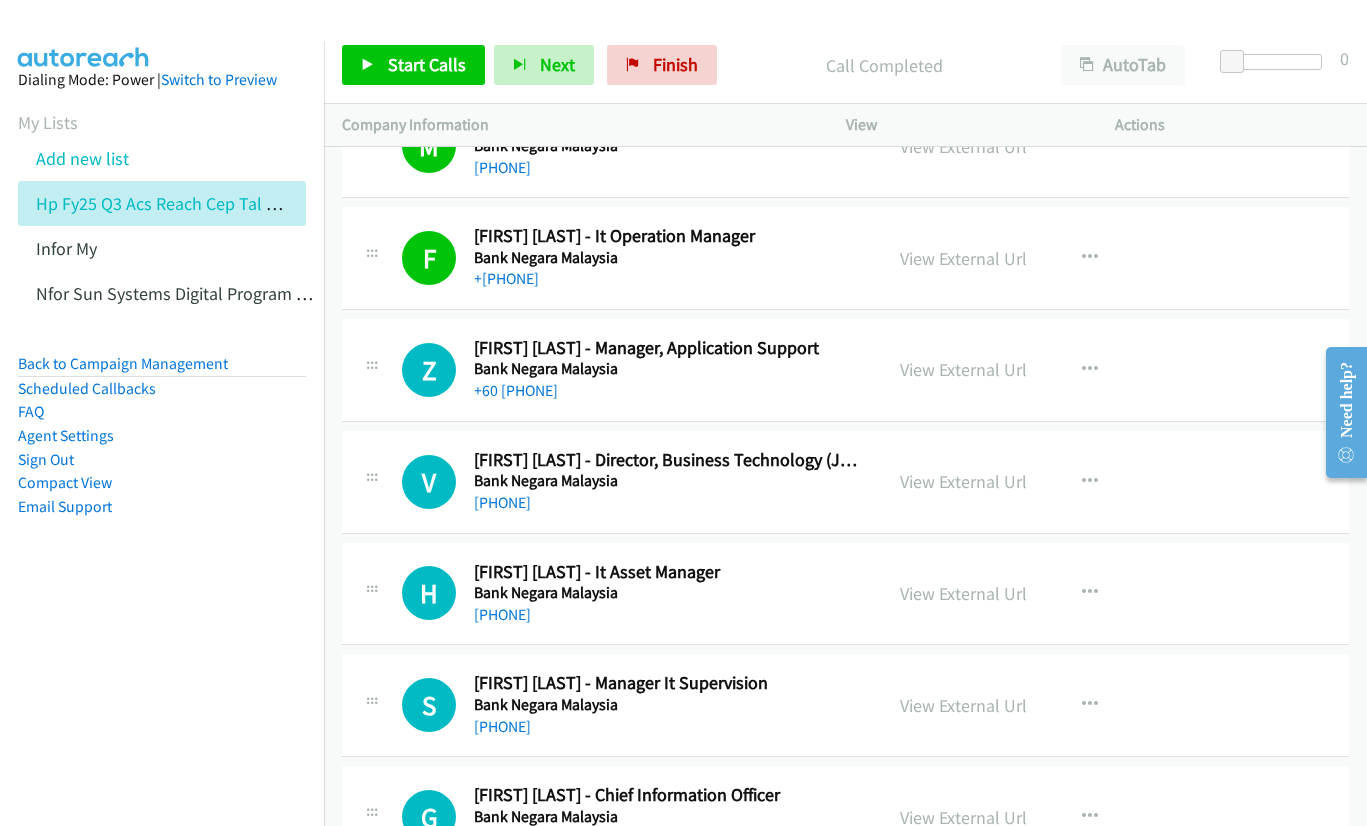 scroll, scrollTop: 10300, scrollLeft: 0, axis: vertical 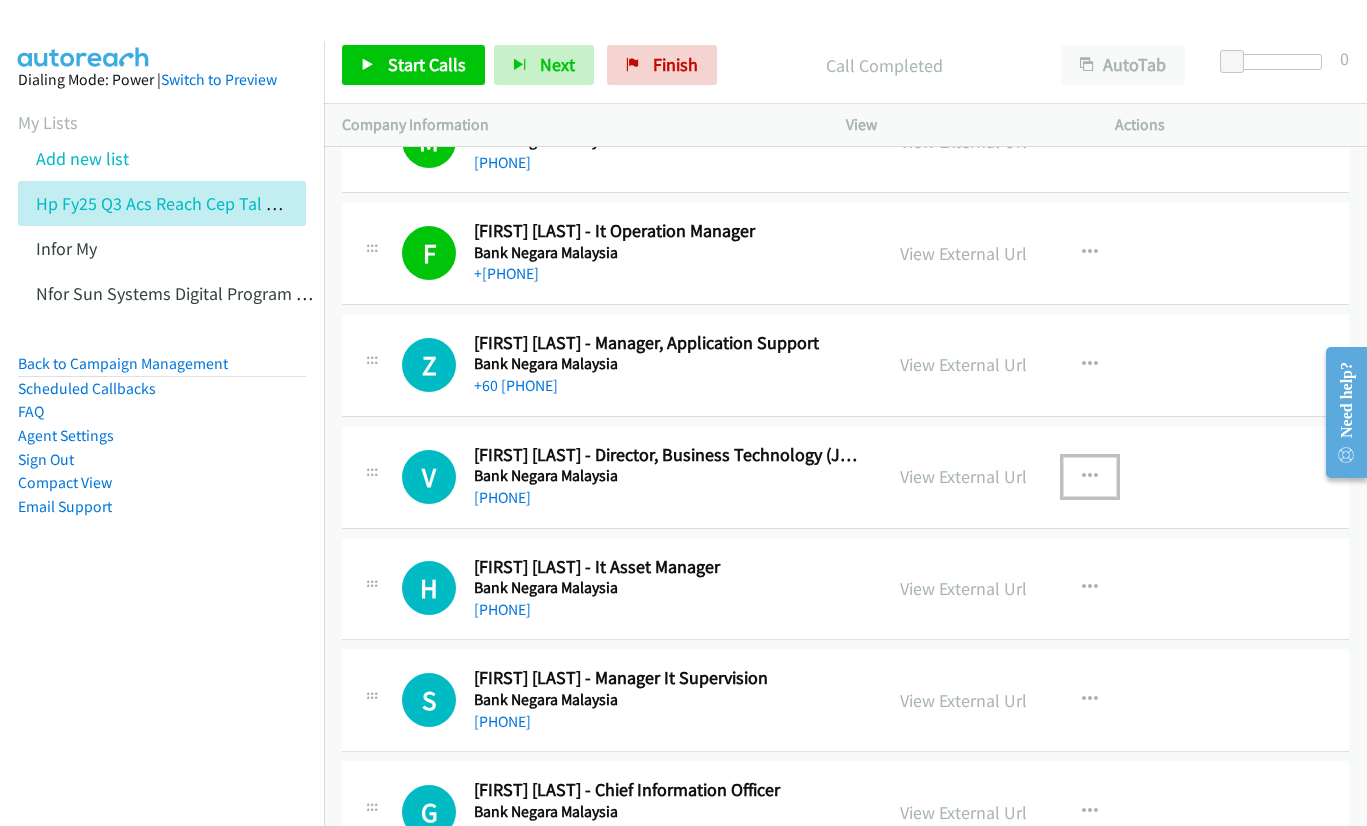 click at bounding box center [1090, 477] 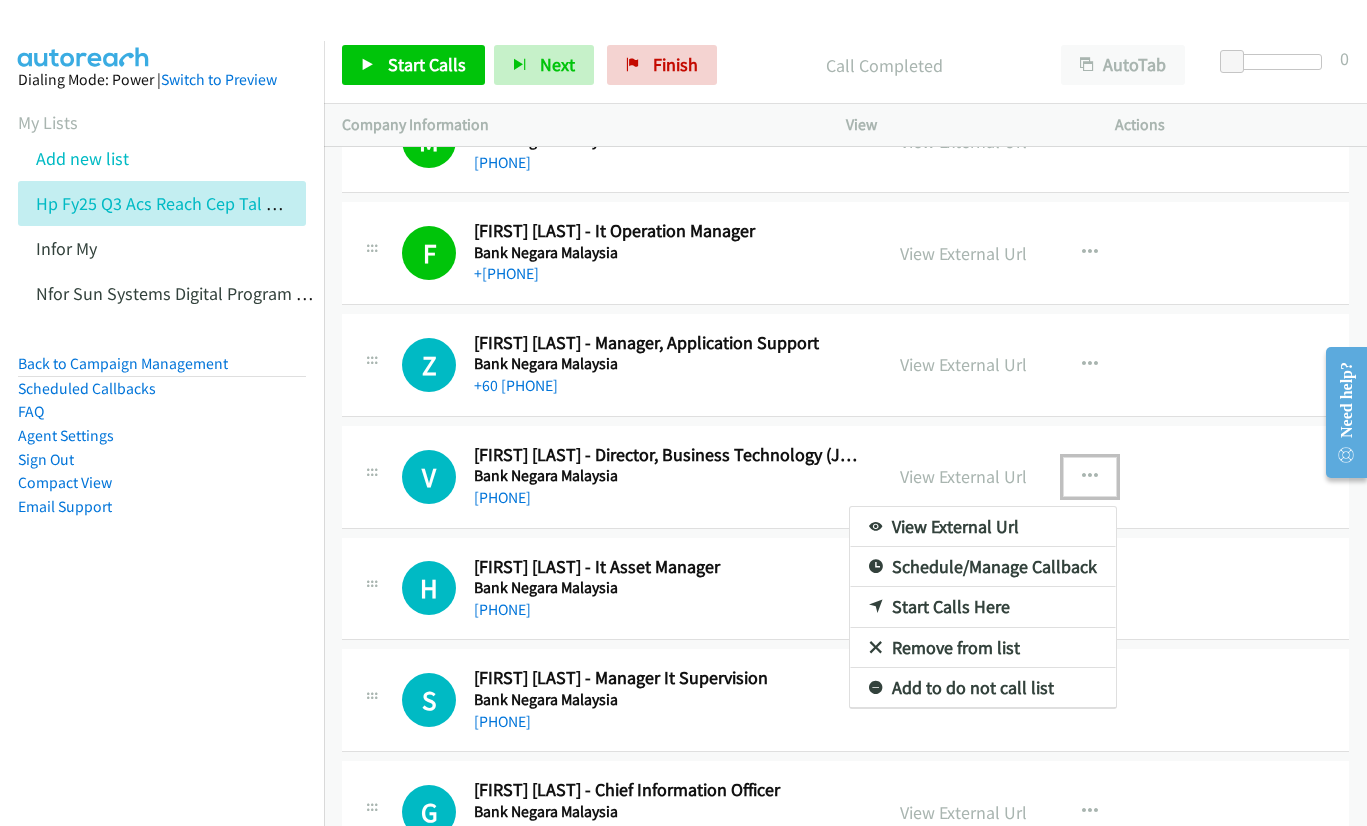 click on "Start Calls Here" at bounding box center (983, 607) 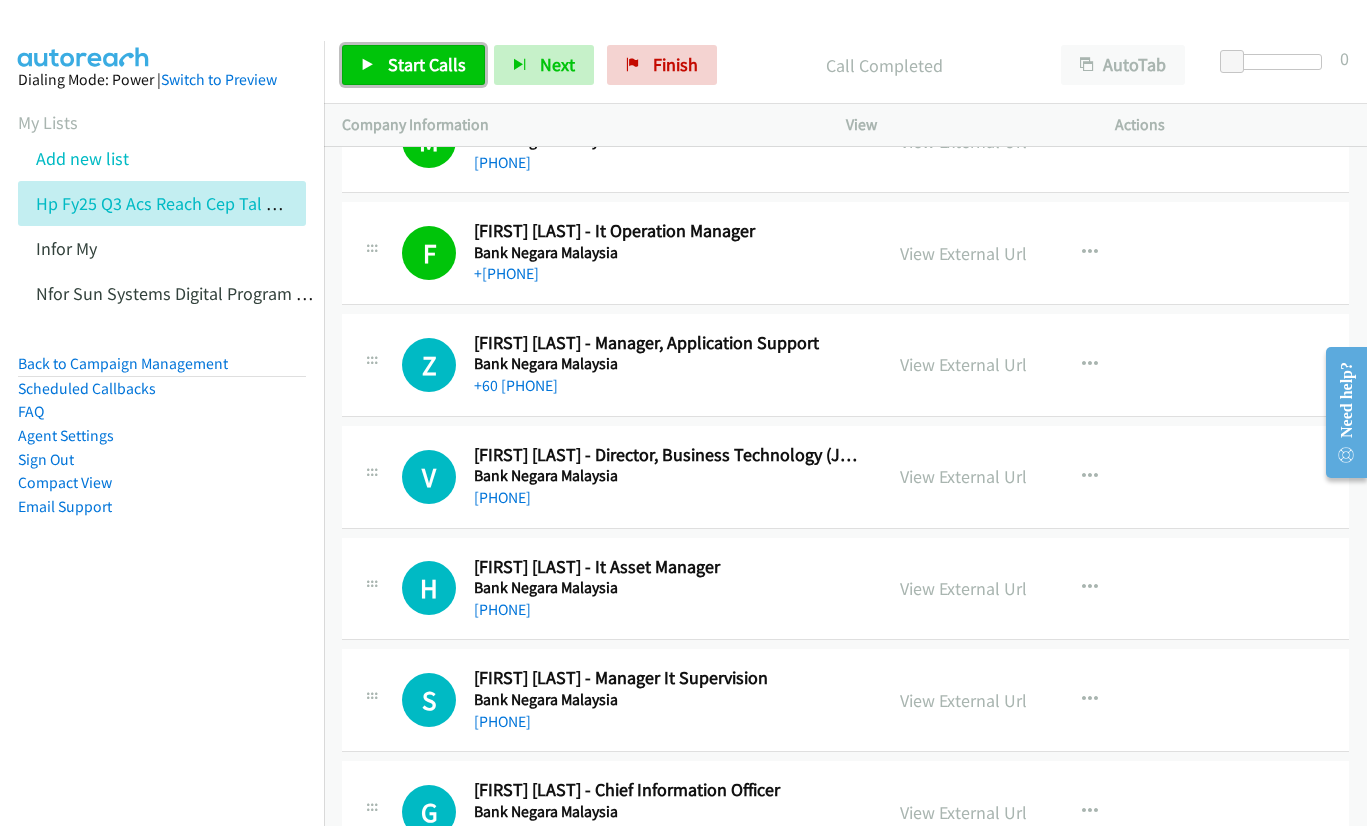 click on "Start Calls" at bounding box center (413, 65) 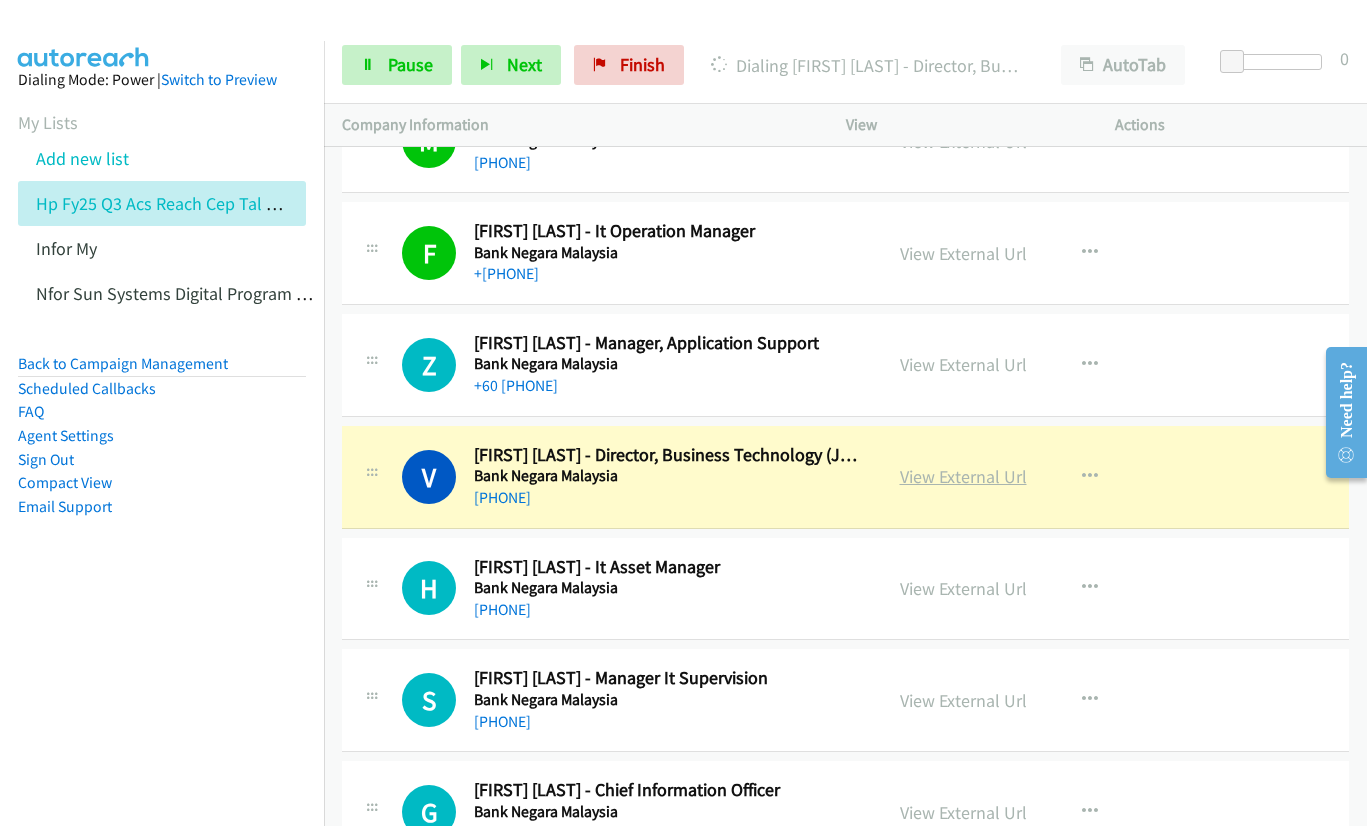 click on "View External Url" at bounding box center (963, 476) 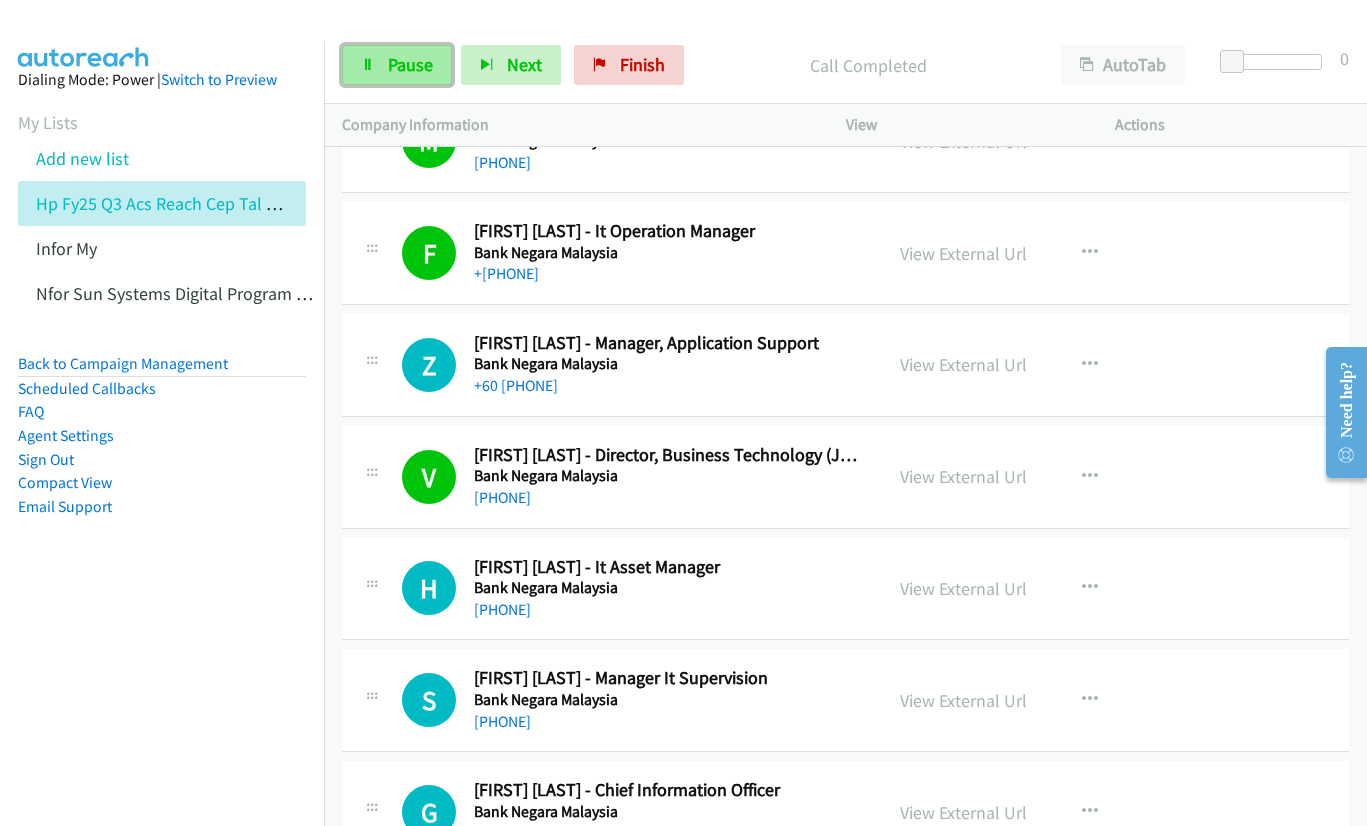 click on "Pause" at bounding box center (410, 64) 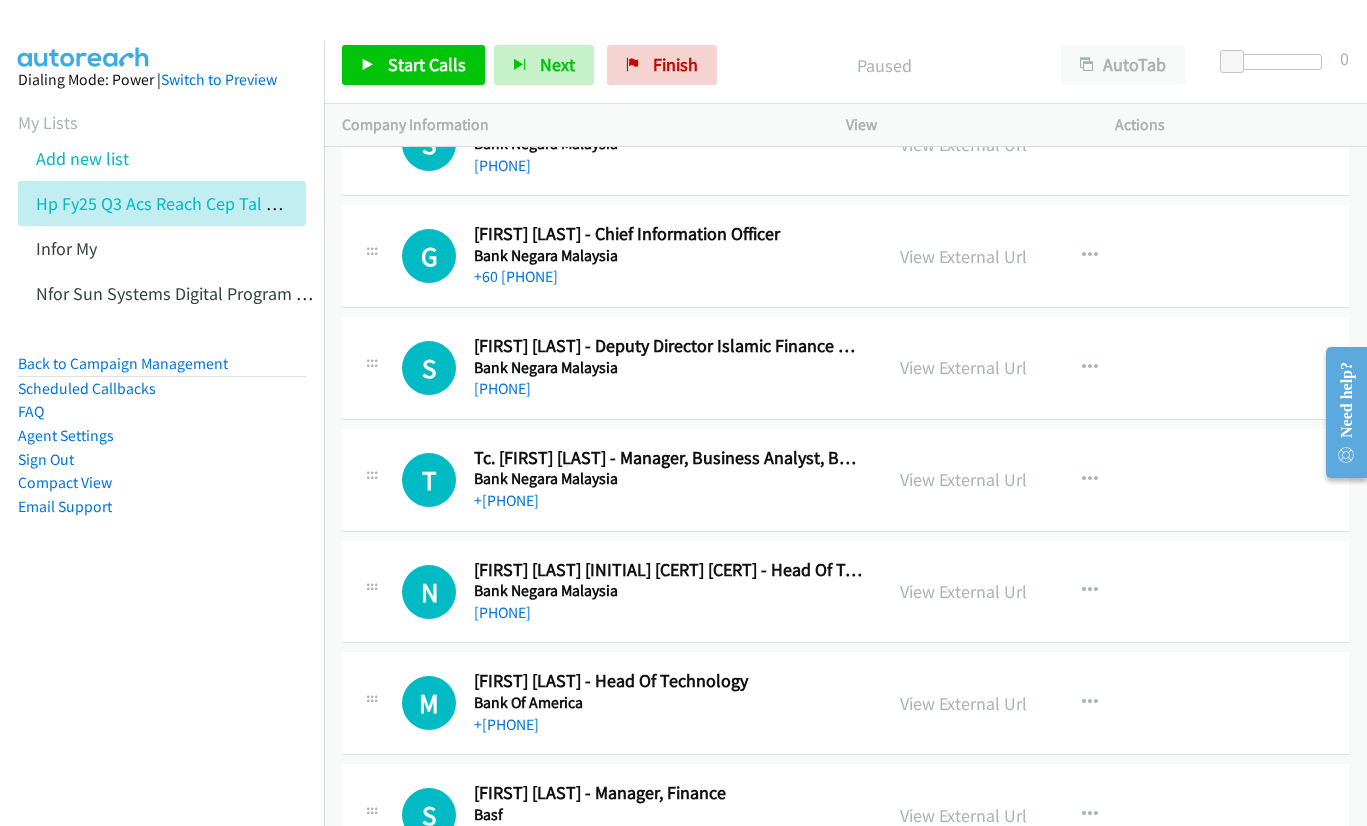 scroll, scrollTop: 10900, scrollLeft: 0, axis: vertical 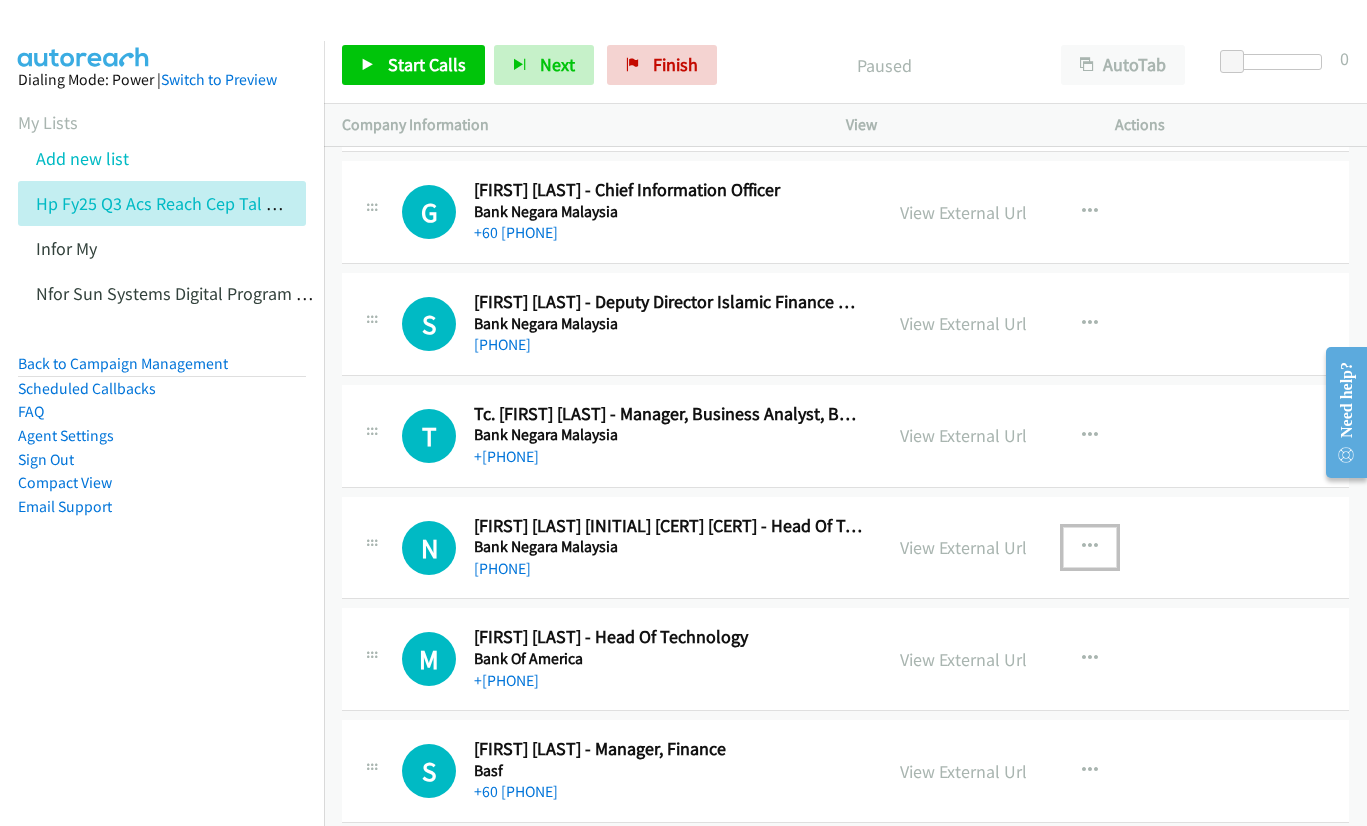 click at bounding box center (1090, 547) 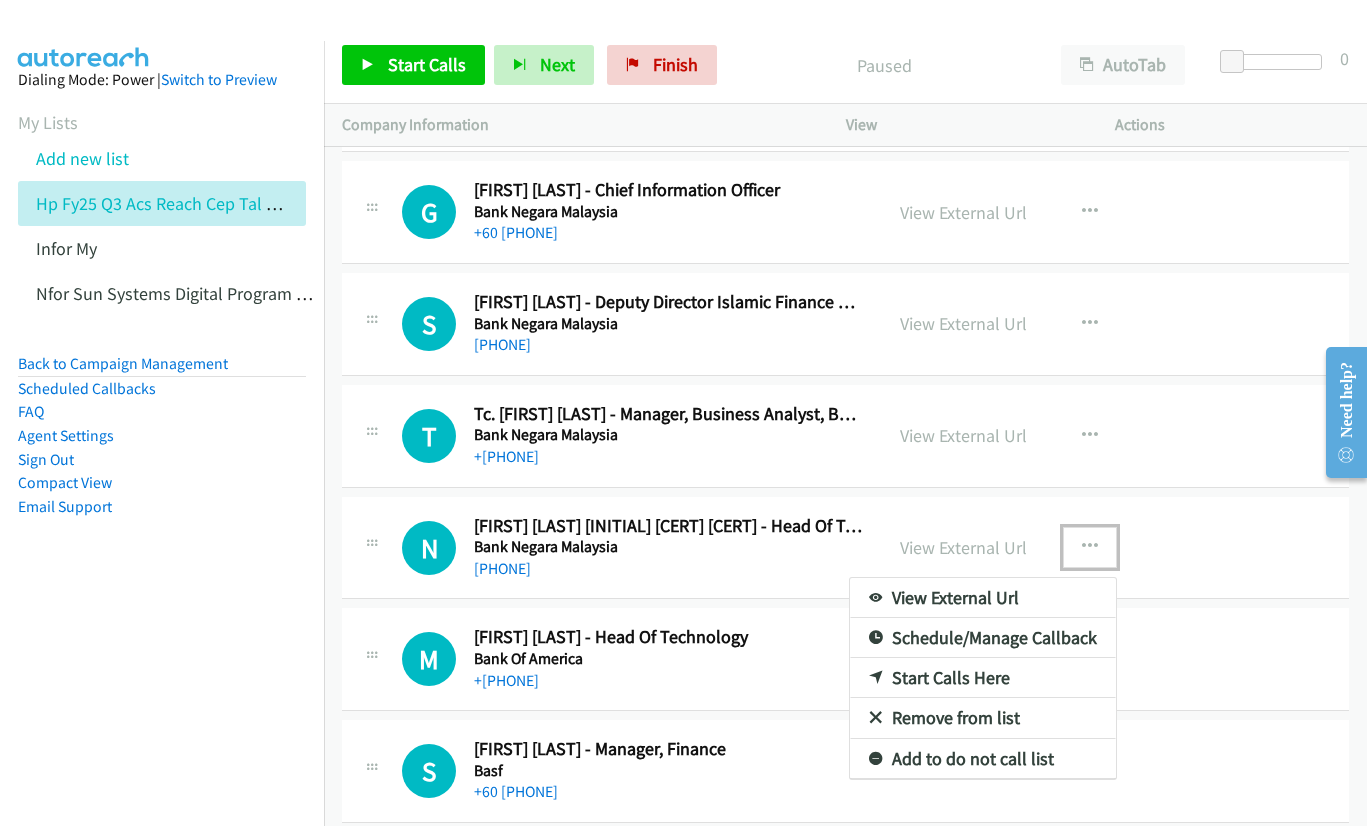 click on "Start Calls Here" at bounding box center [983, 678] 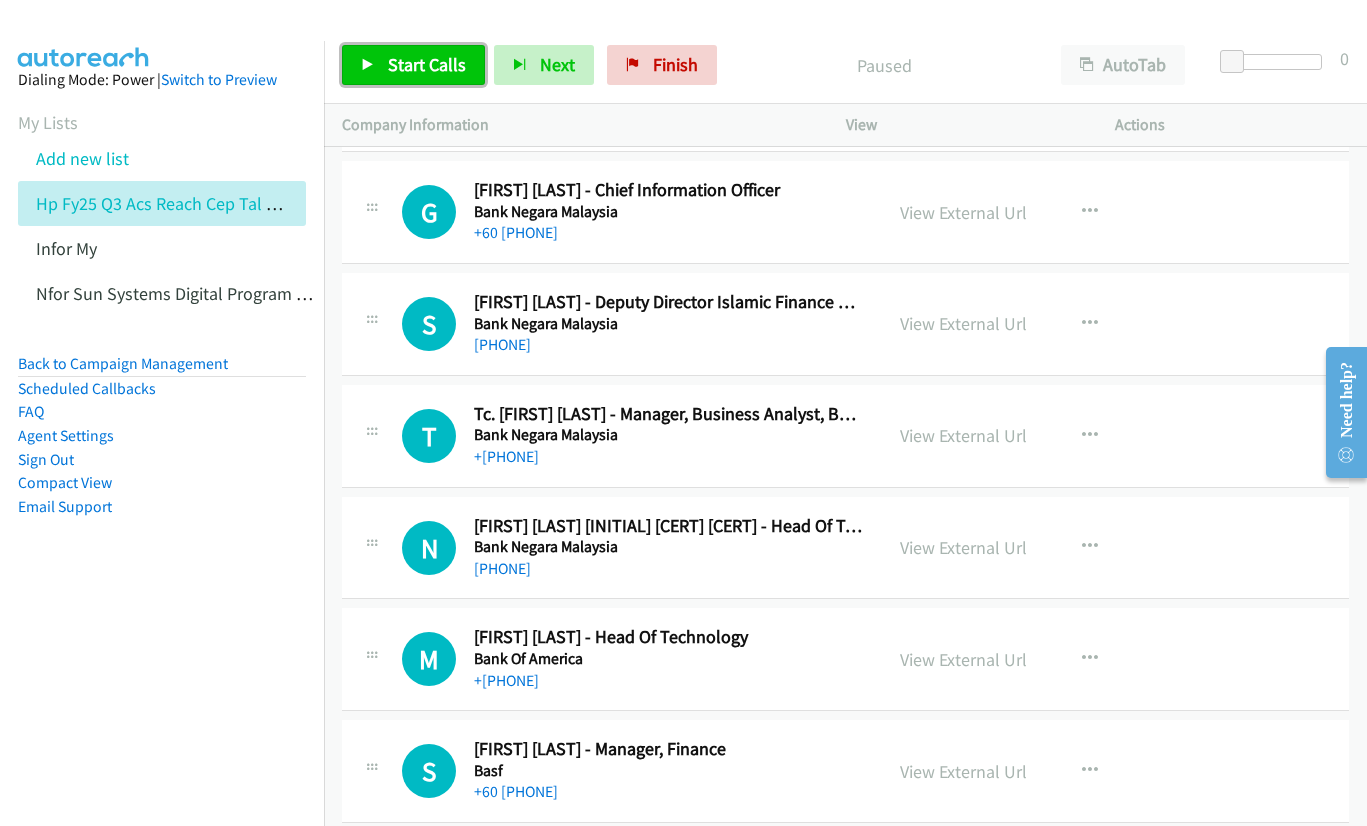click on "Start Calls" at bounding box center [413, 65] 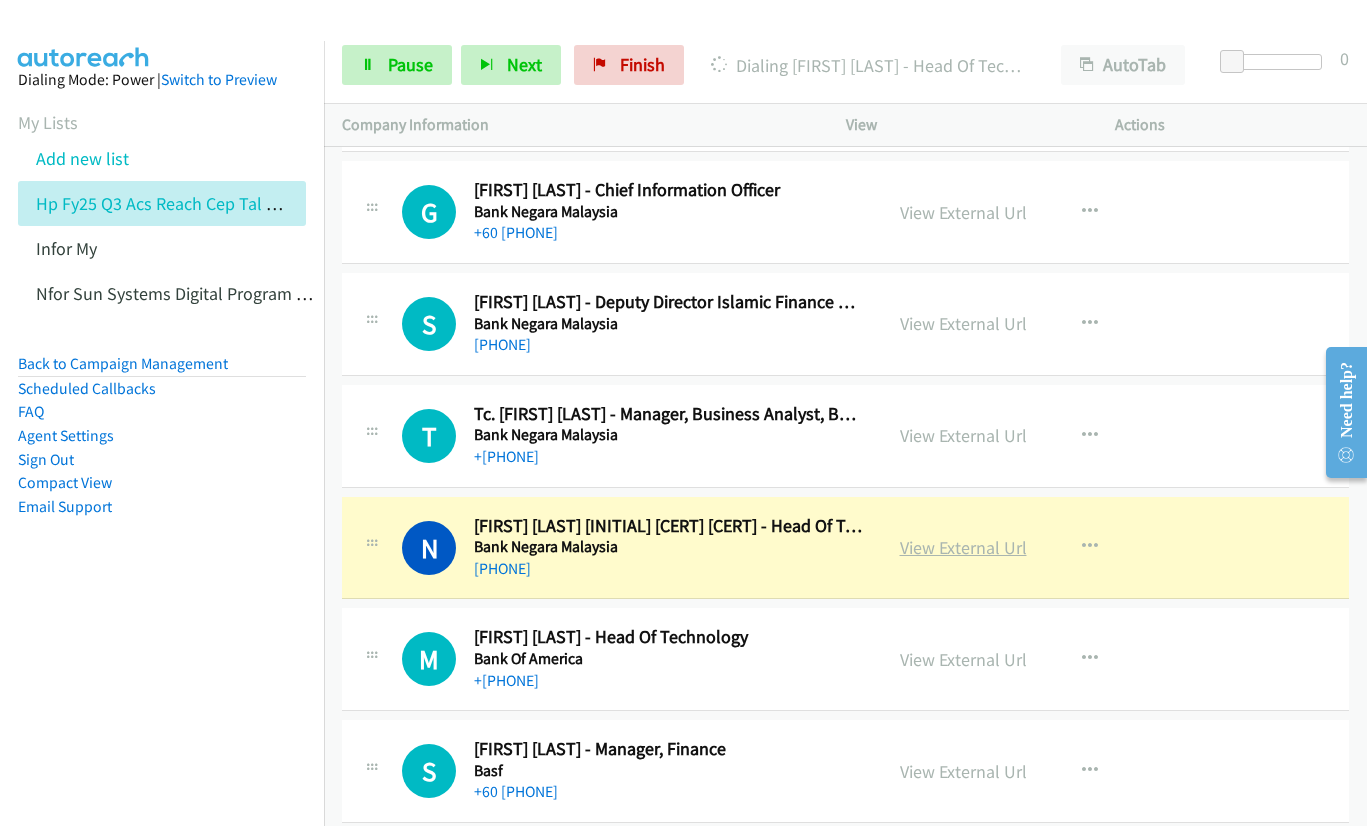 click on "View External Url" at bounding box center [963, 547] 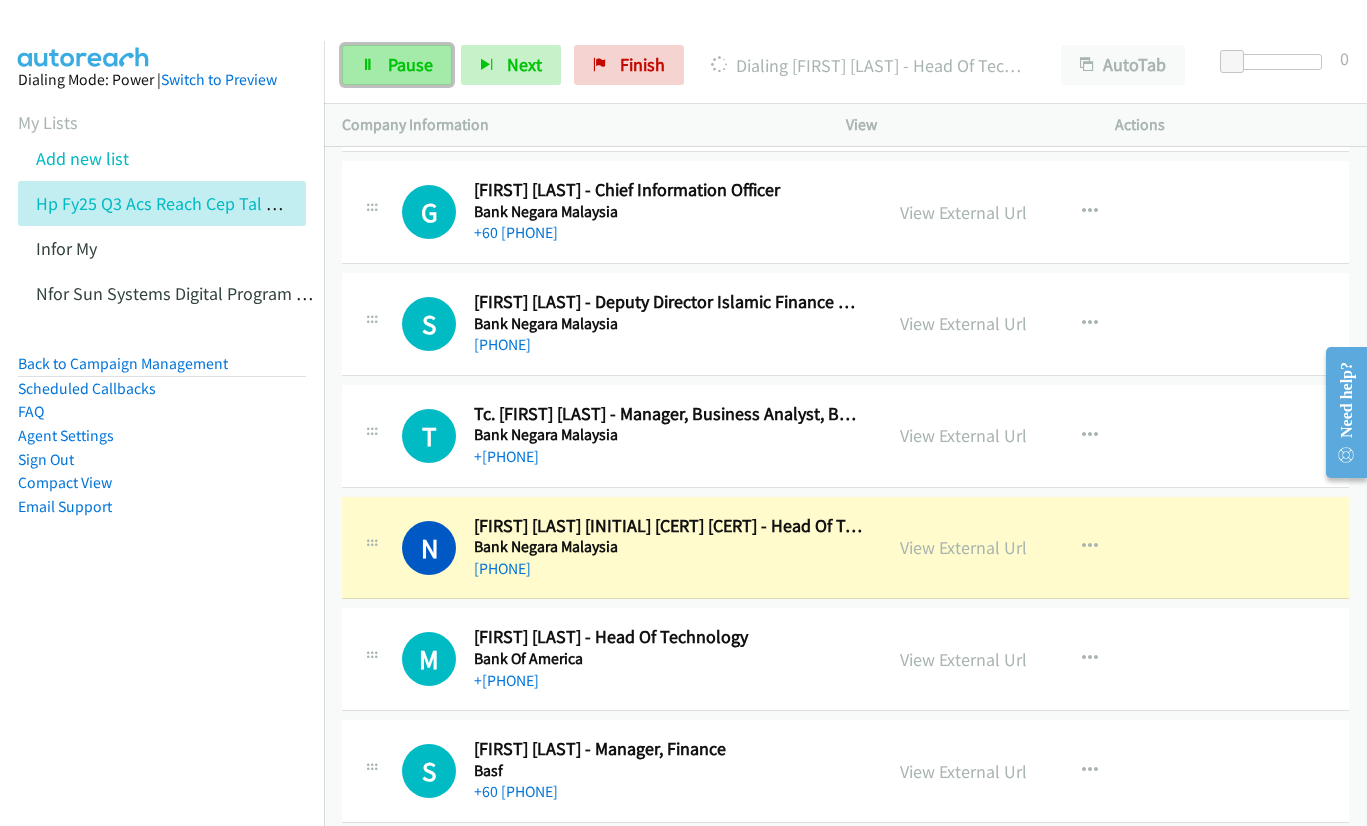 click on "Pause" at bounding box center [410, 64] 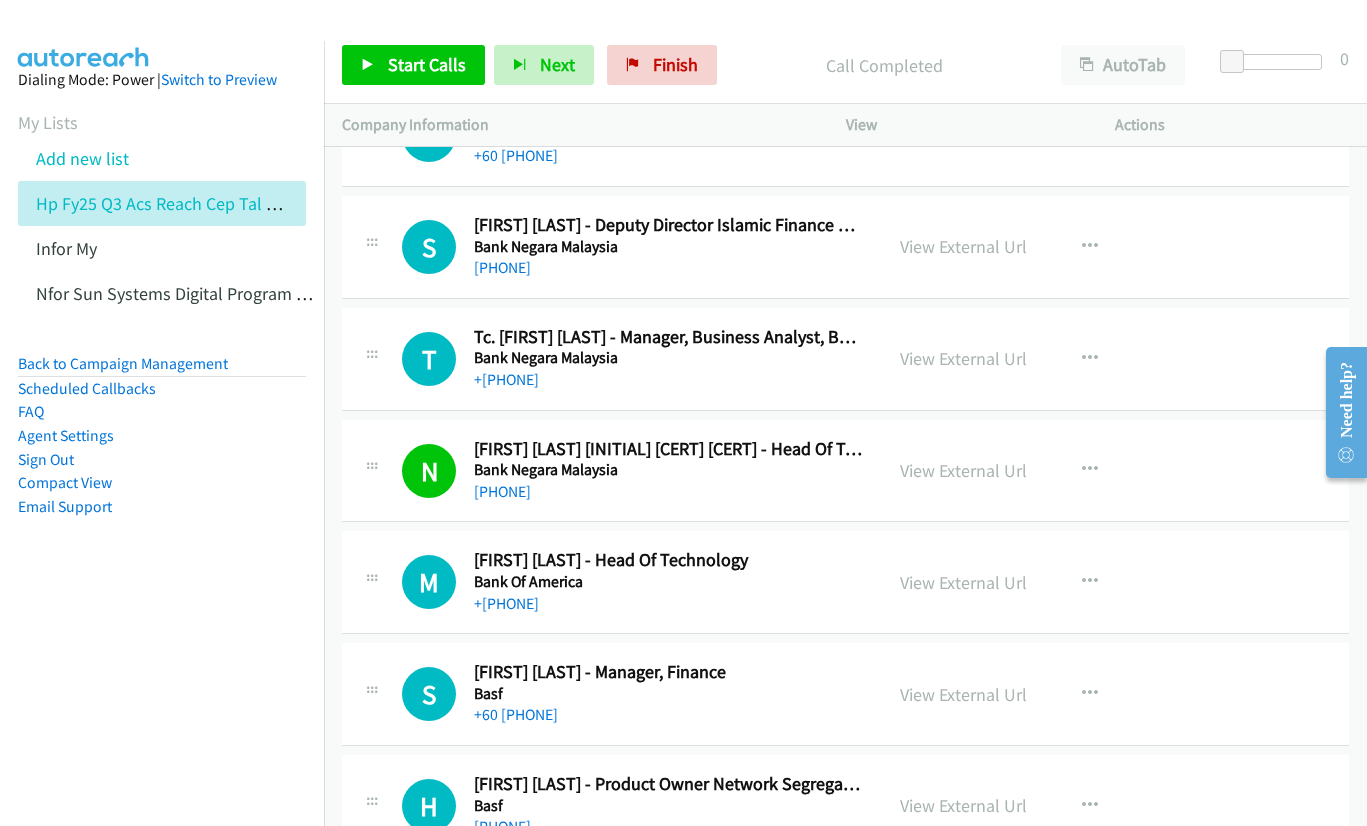 scroll, scrollTop: 11000, scrollLeft: 0, axis: vertical 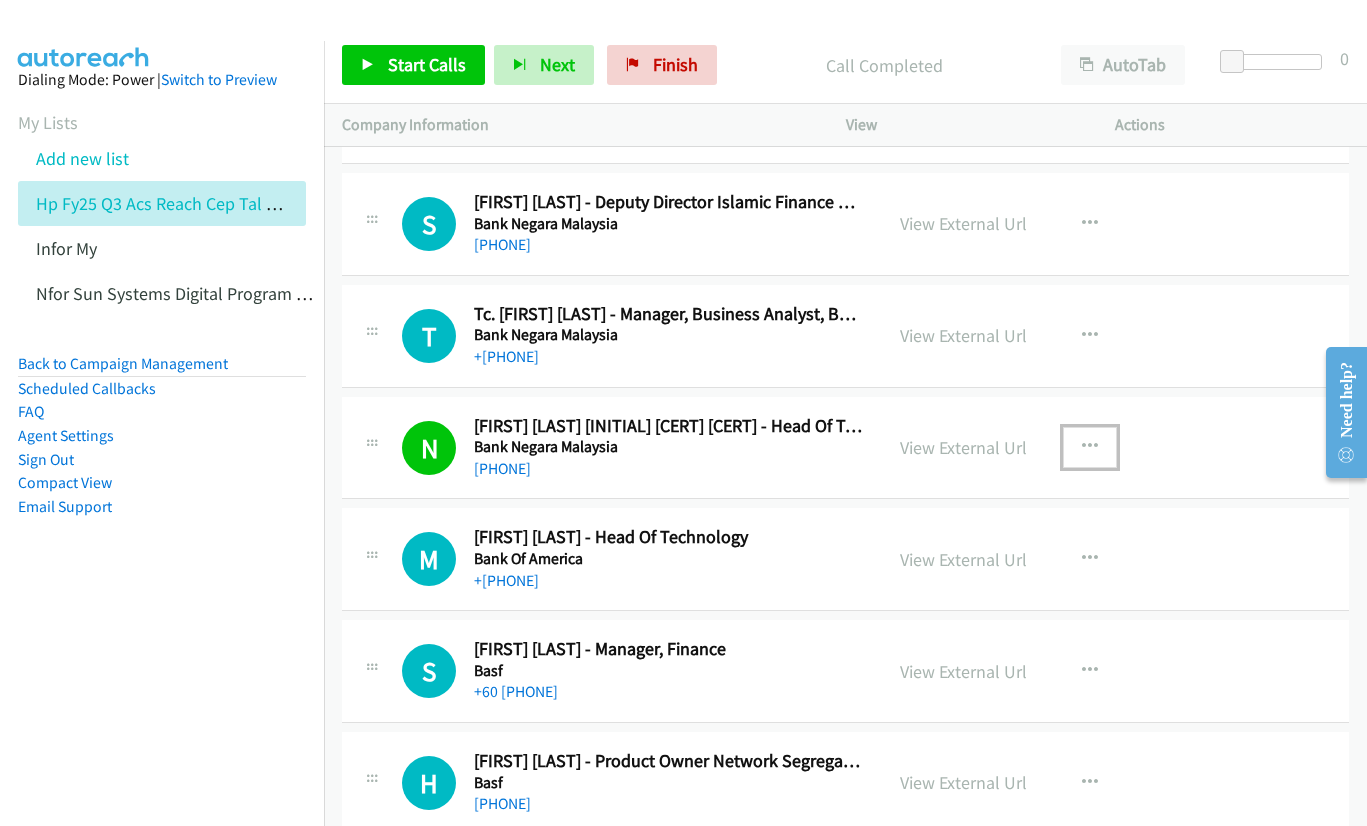 click at bounding box center [1090, 447] 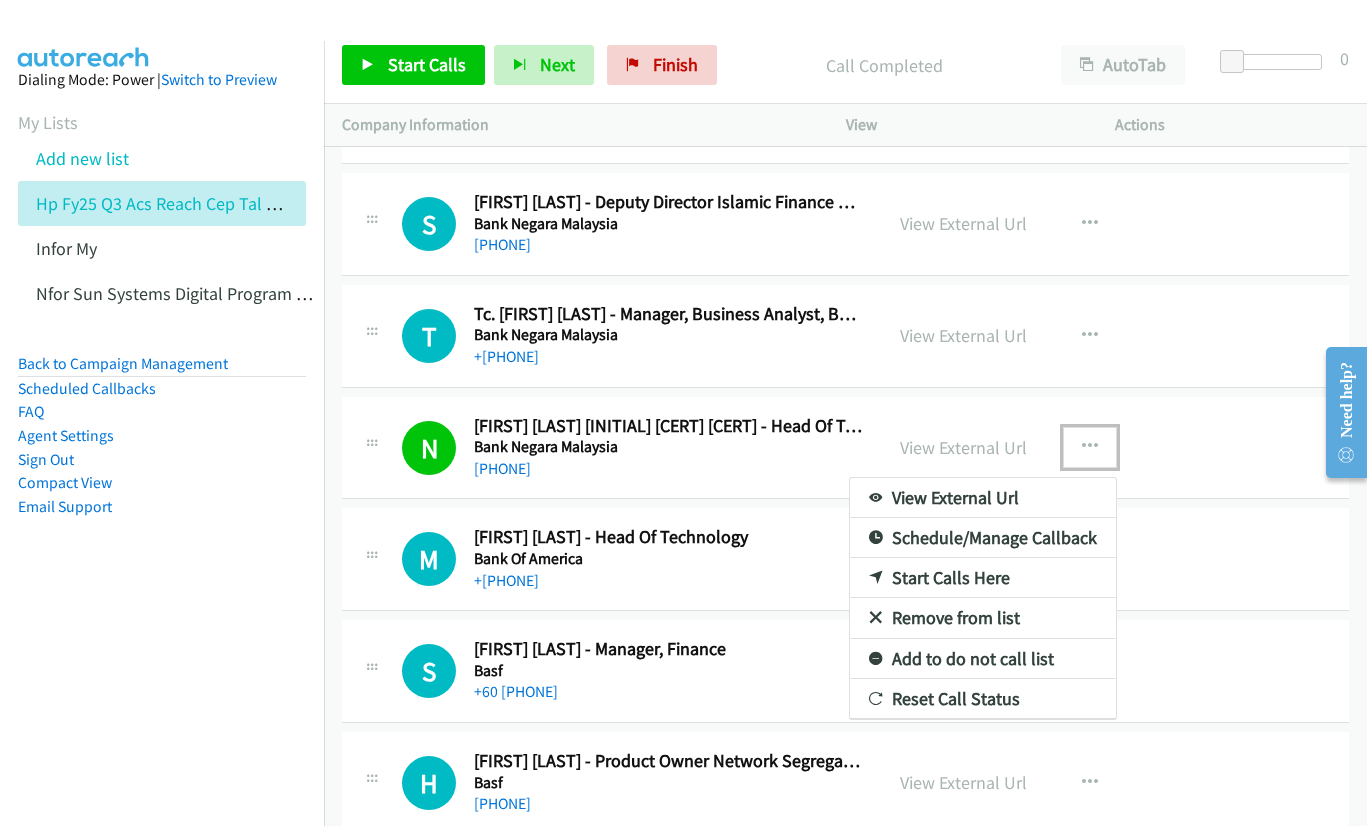 click on "Start Calls Here" at bounding box center (983, 578) 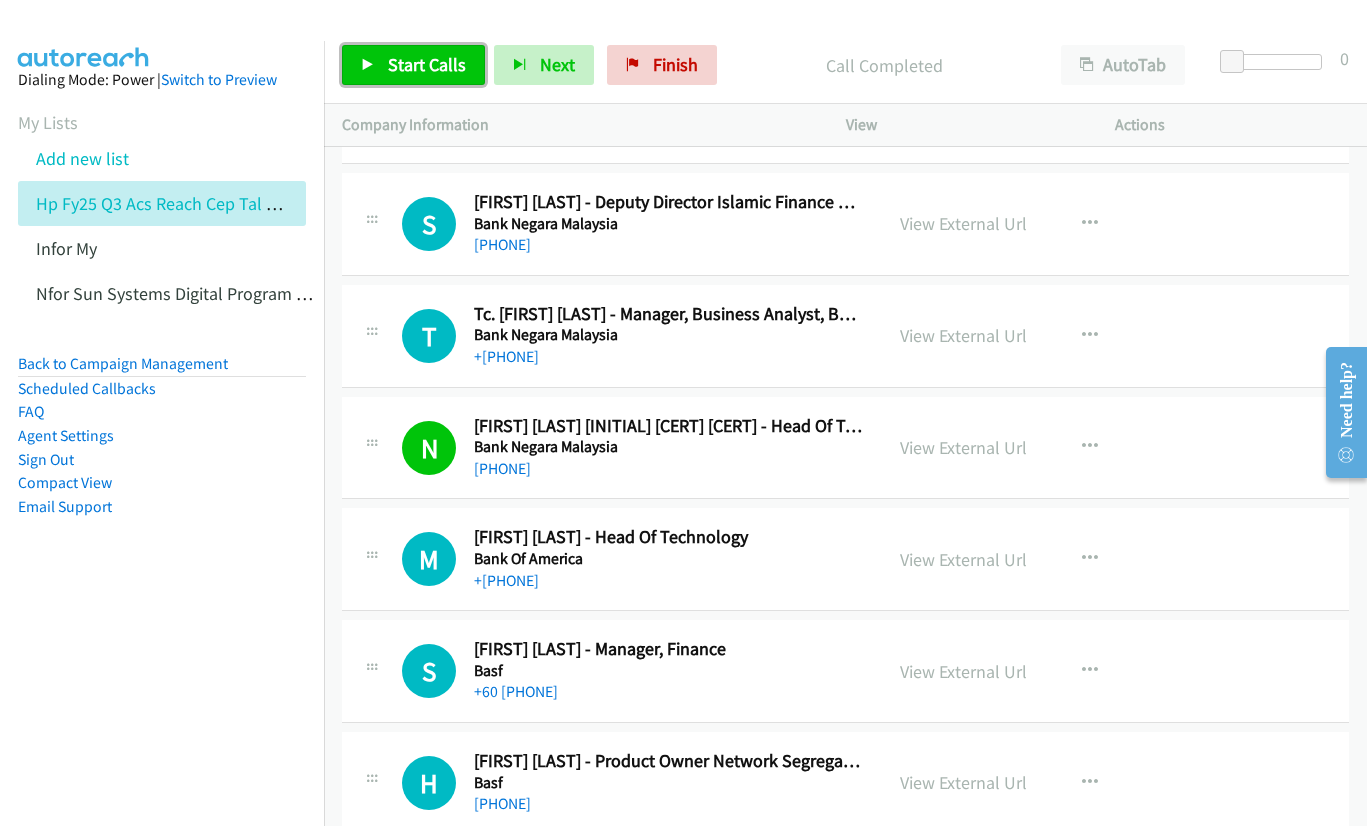 click on "Start Calls" at bounding box center [427, 64] 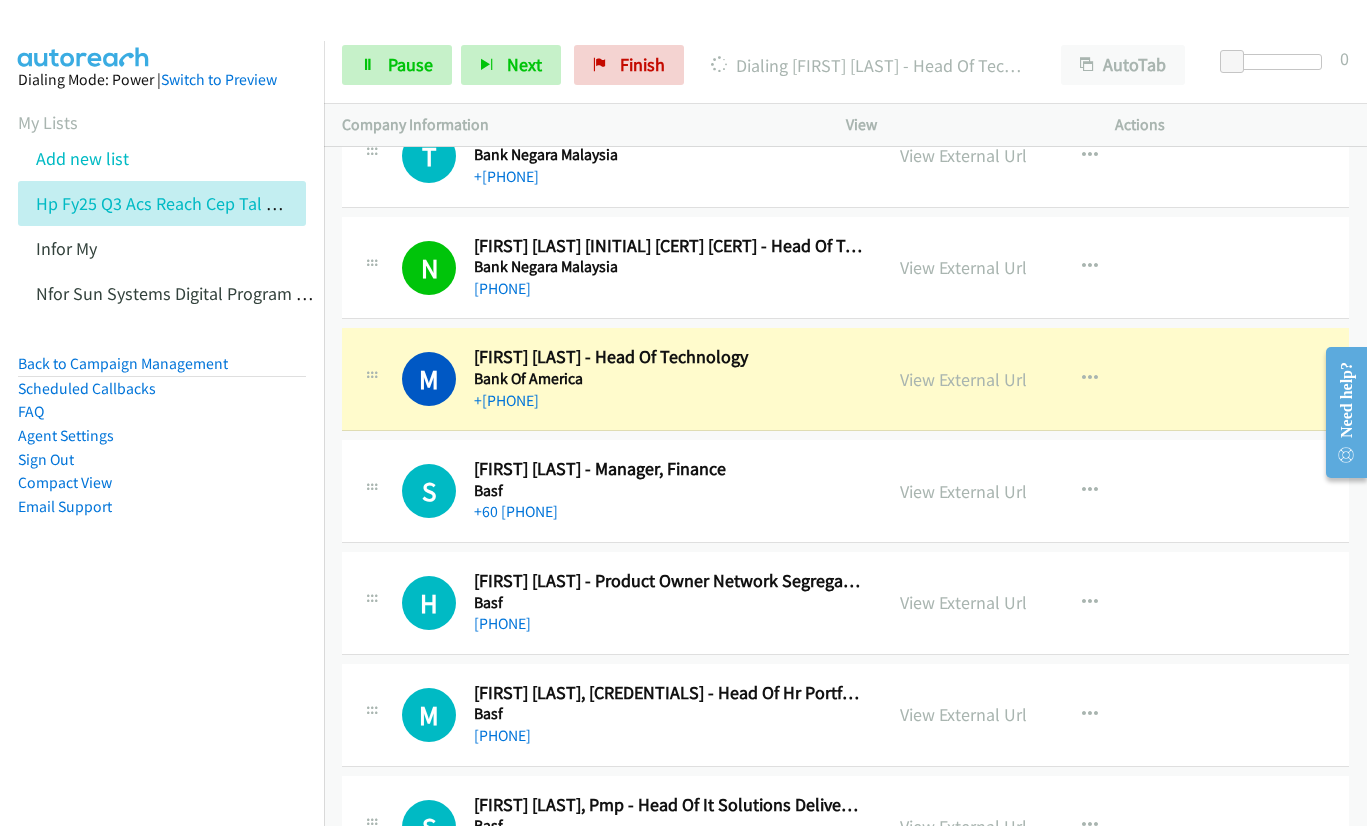 scroll, scrollTop: 11200, scrollLeft: 0, axis: vertical 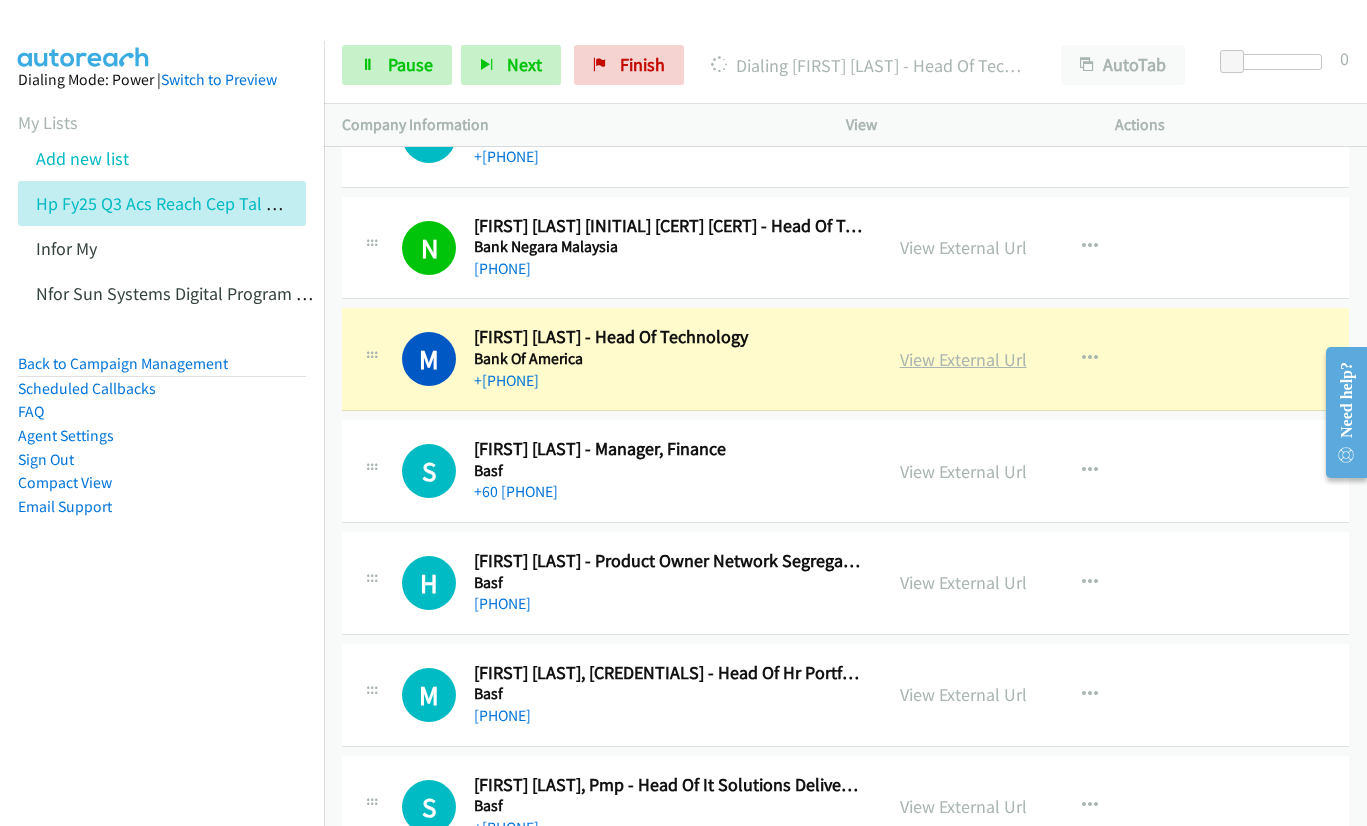 click on "View External Url" at bounding box center [963, 359] 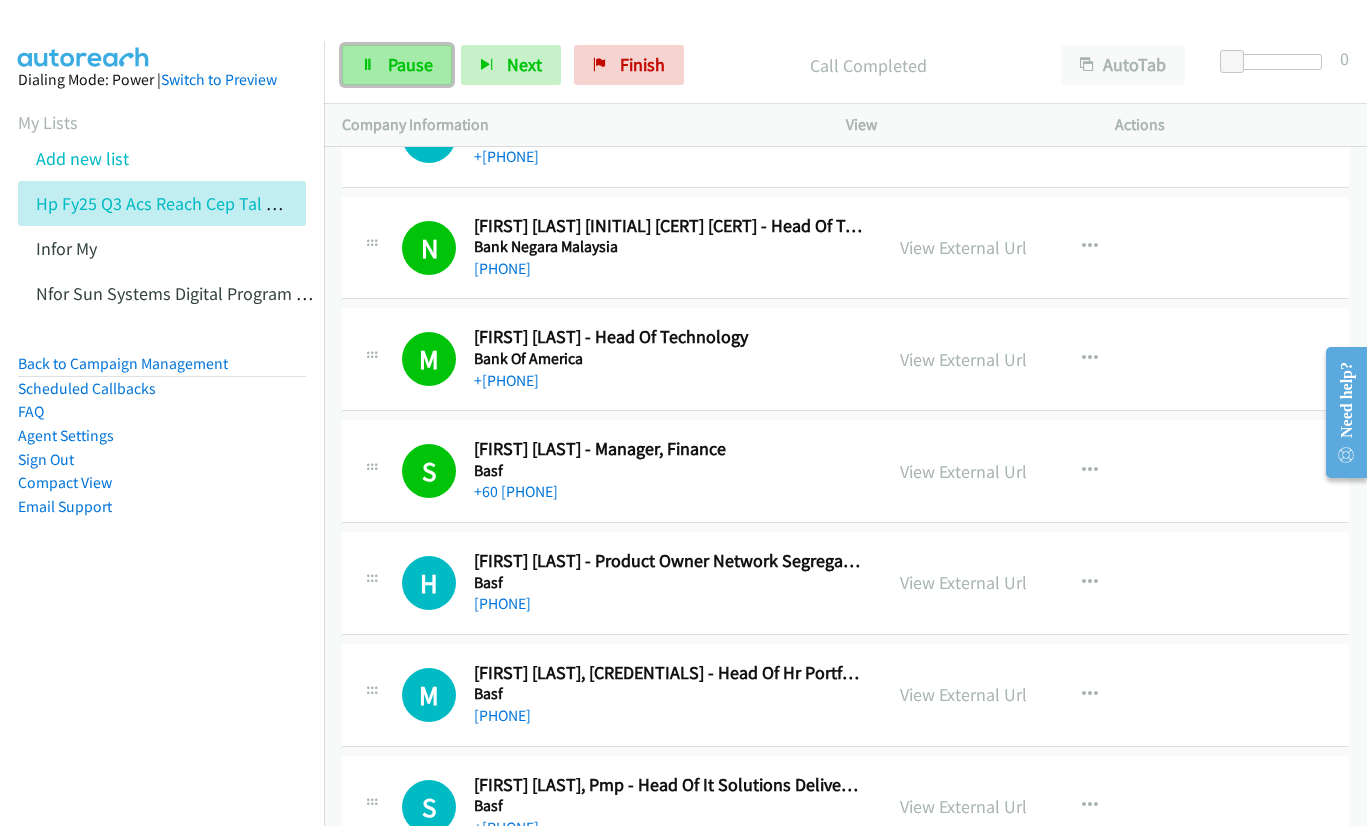 click on "Pause" at bounding box center [410, 64] 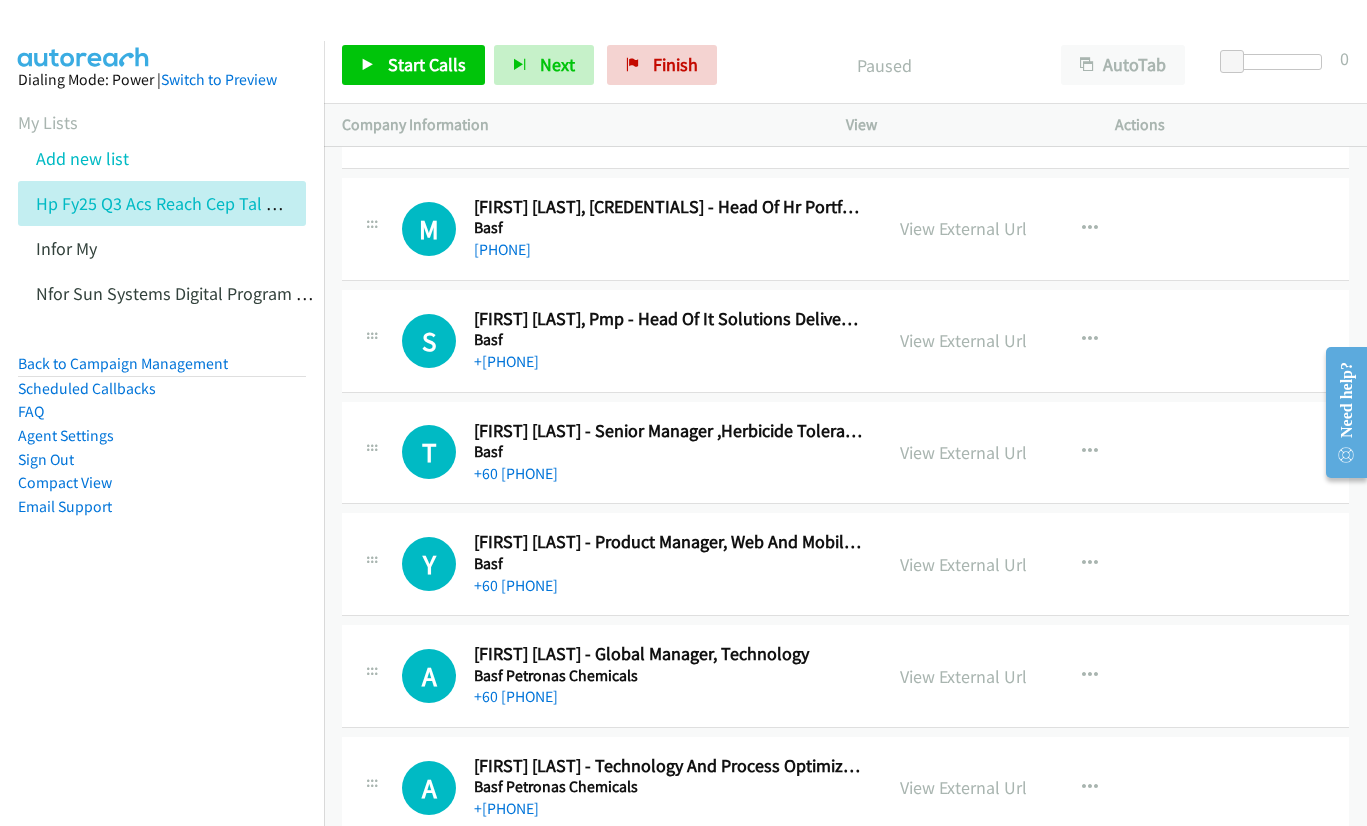 scroll, scrollTop: 11700, scrollLeft: 0, axis: vertical 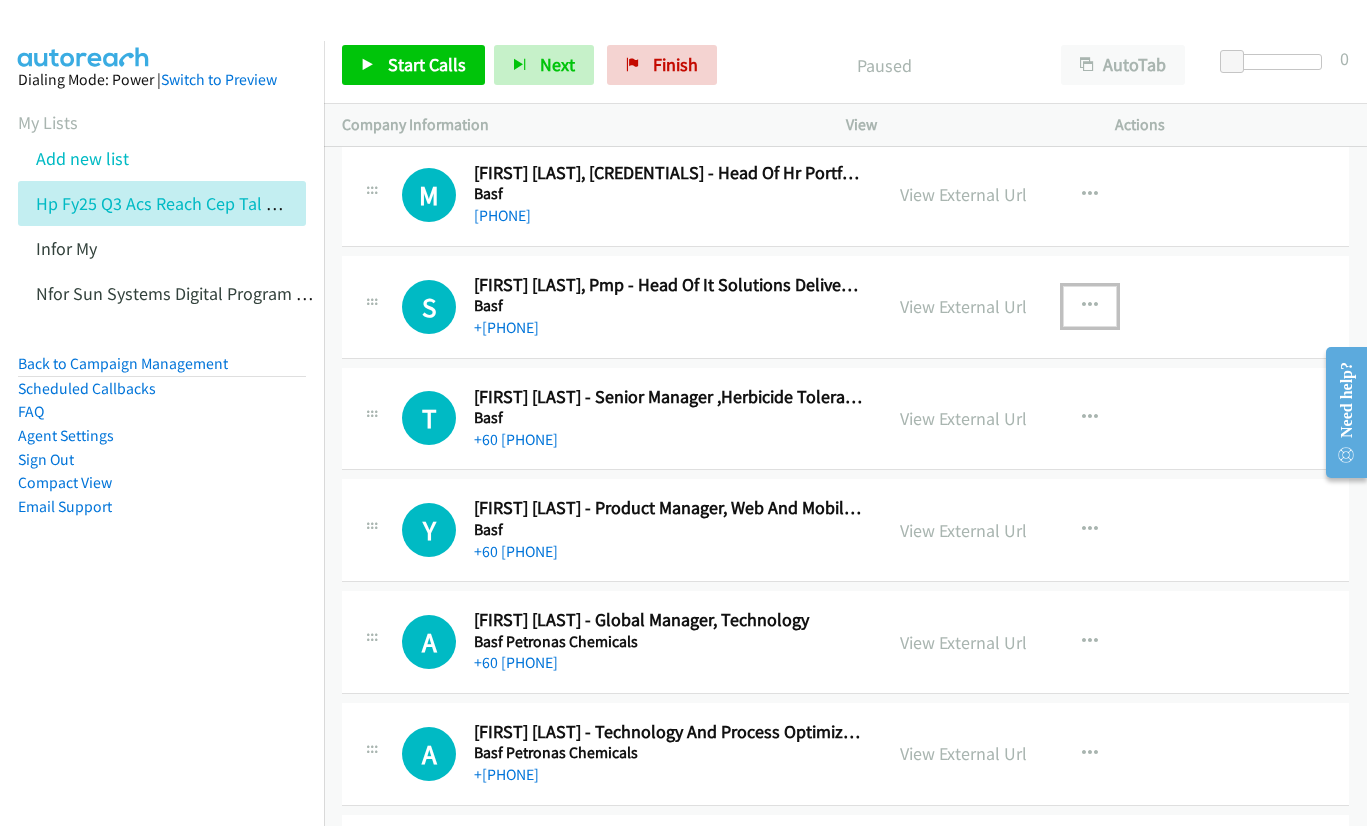 click at bounding box center (1090, 306) 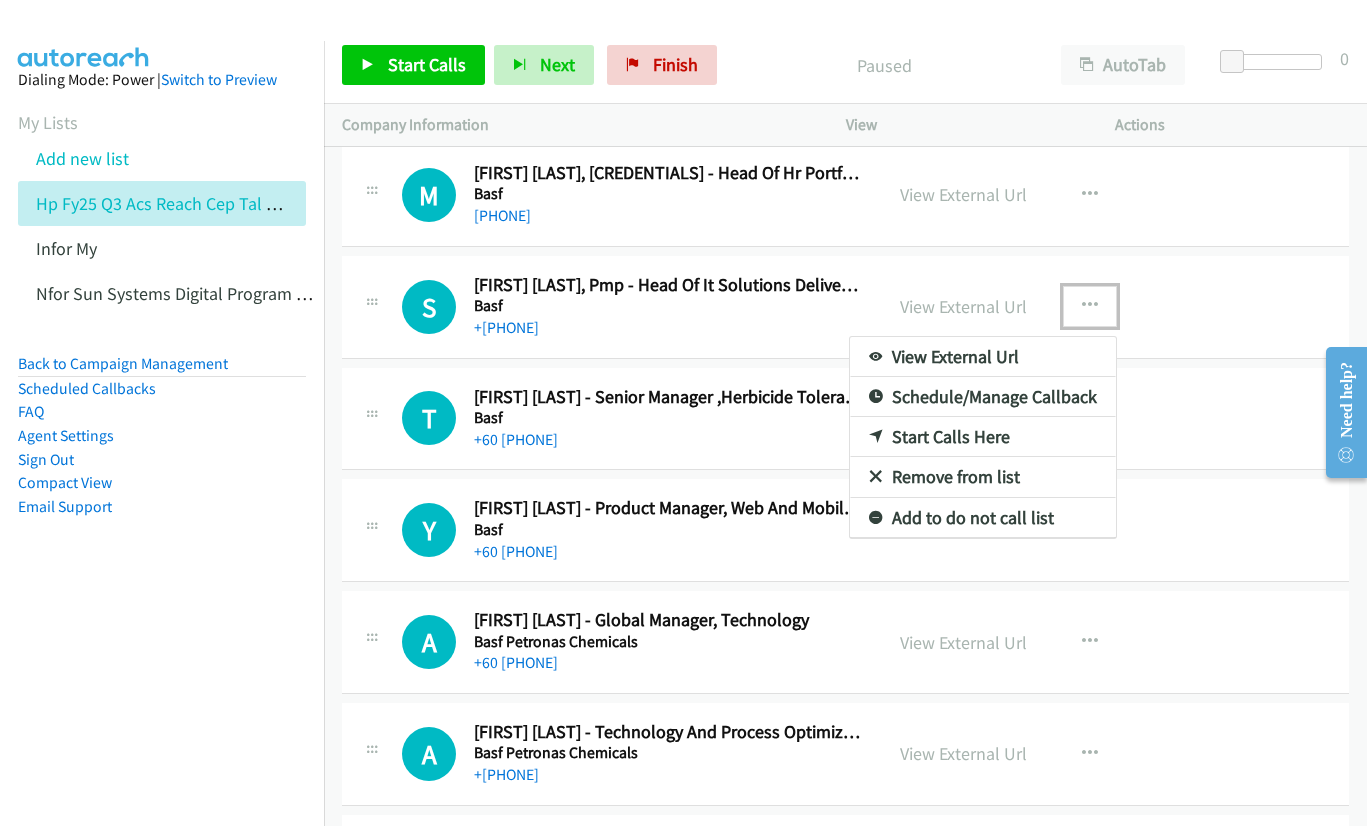 click on "Start Calls Here" at bounding box center (983, 437) 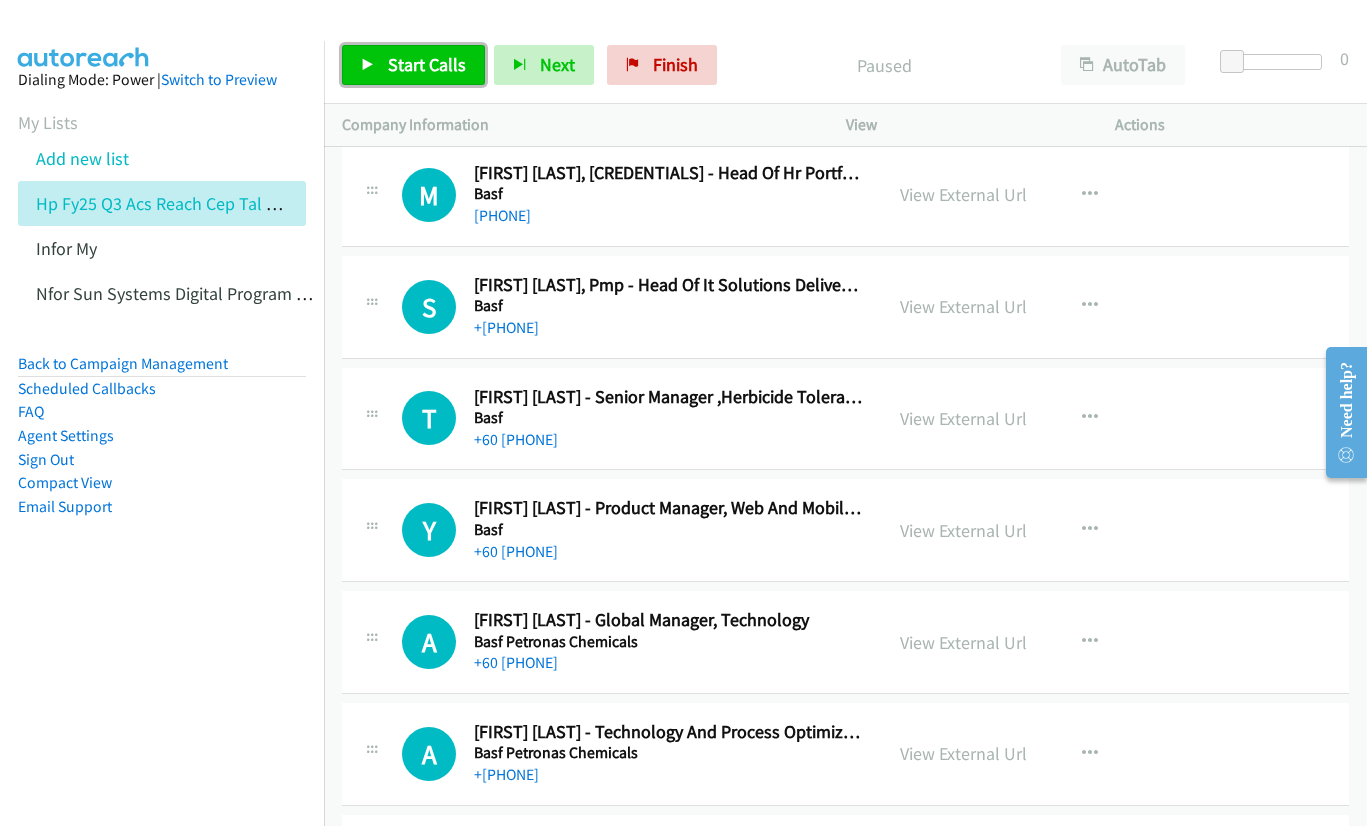 click on "Start Calls" at bounding box center [427, 64] 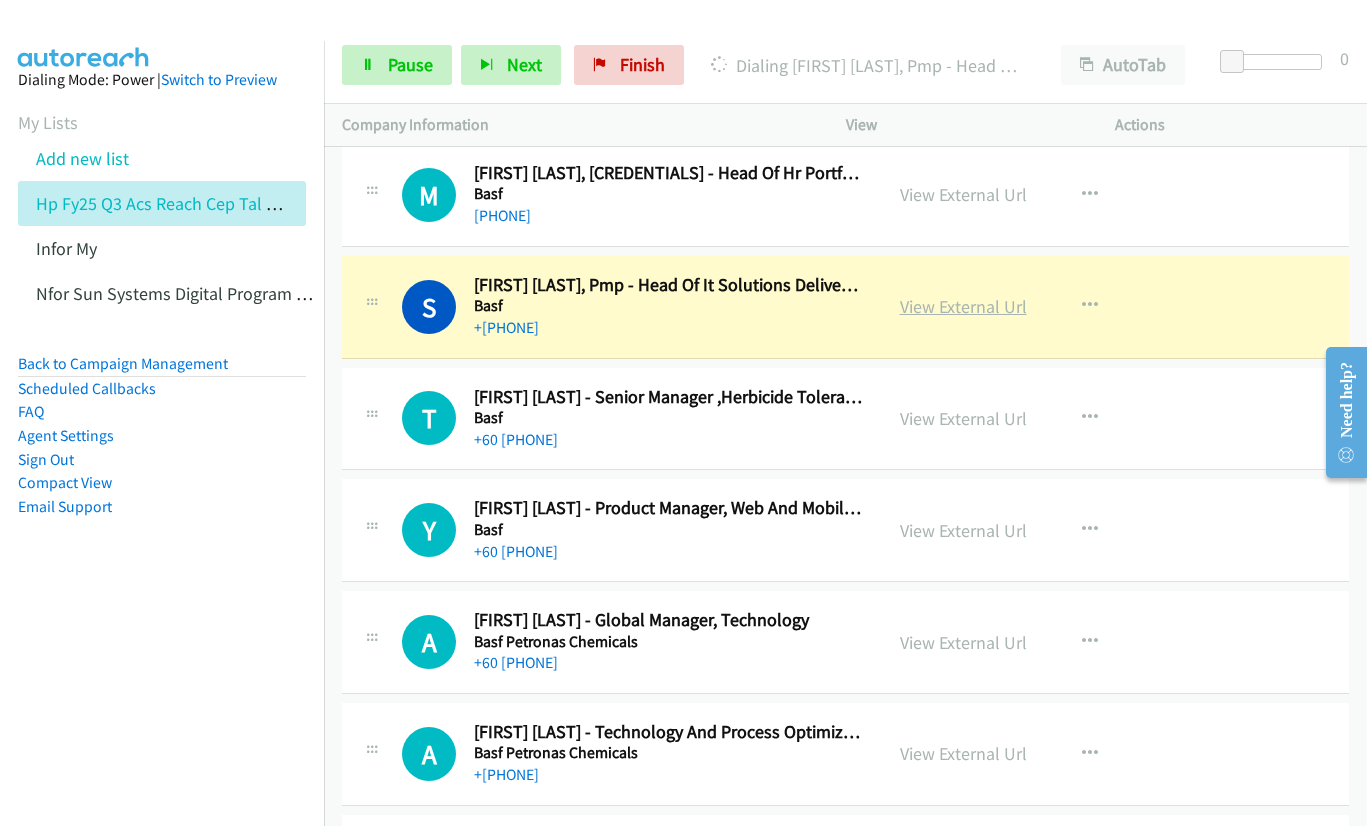 click on "View External Url" at bounding box center (963, 306) 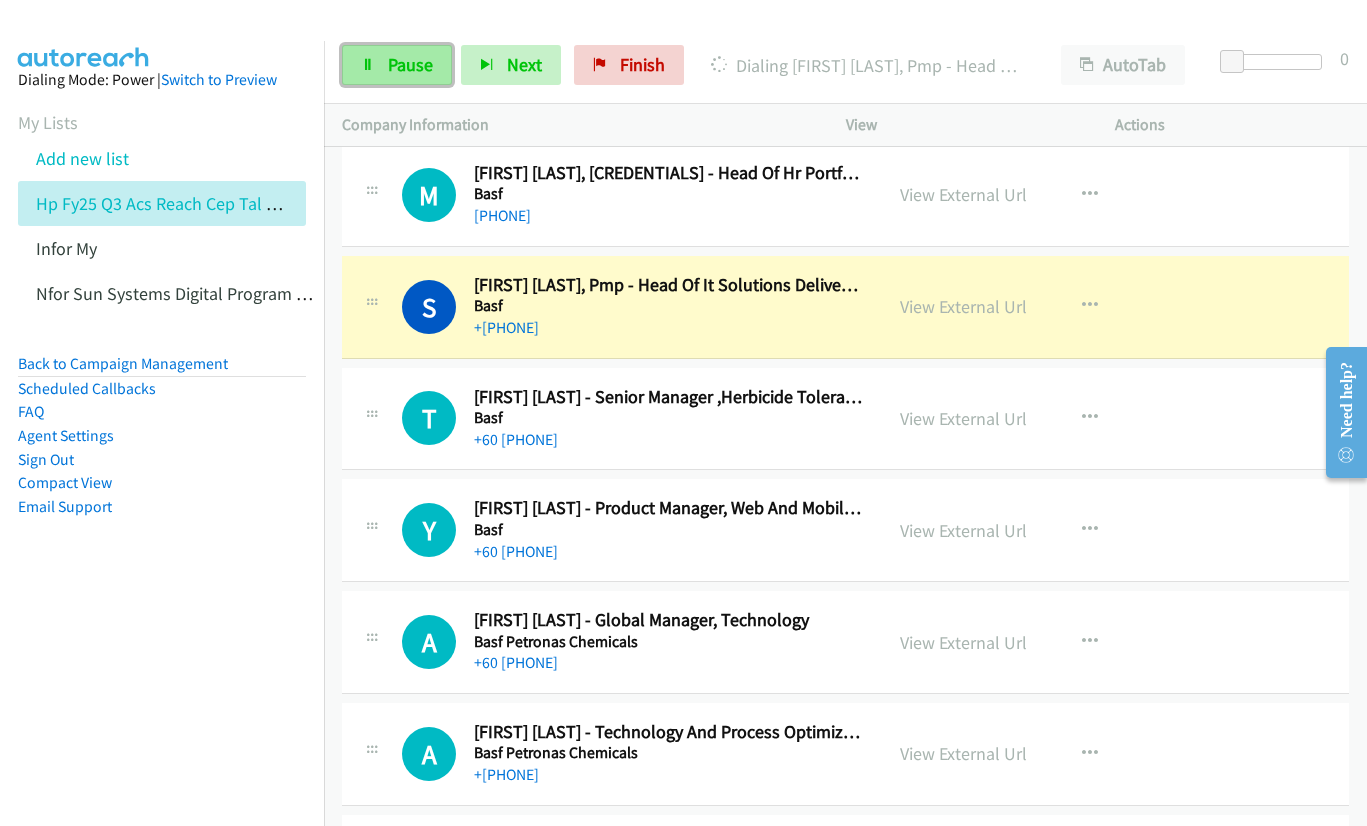 click on "Pause" at bounding box center (410, 64) 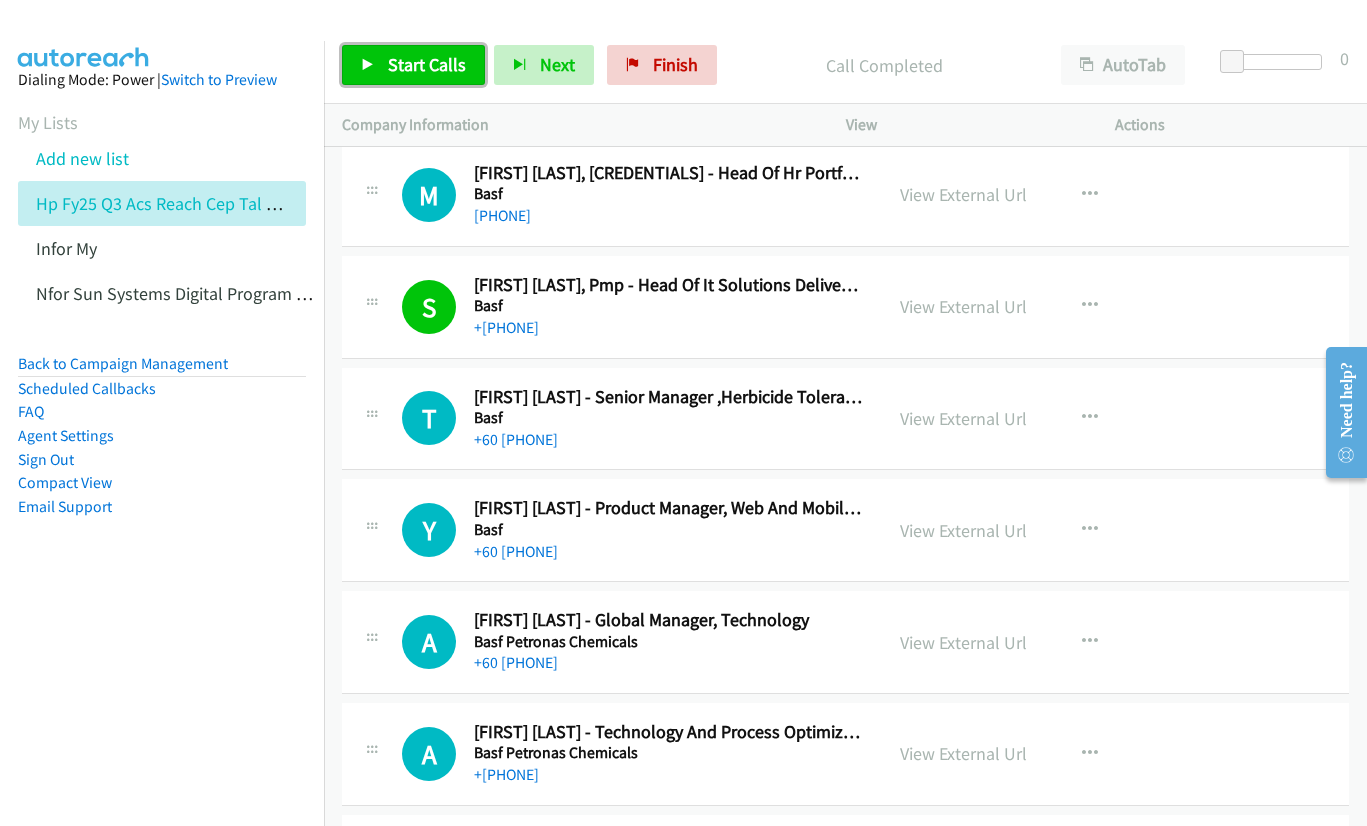 click on "Start Calls" at bounding box center [427, 64] 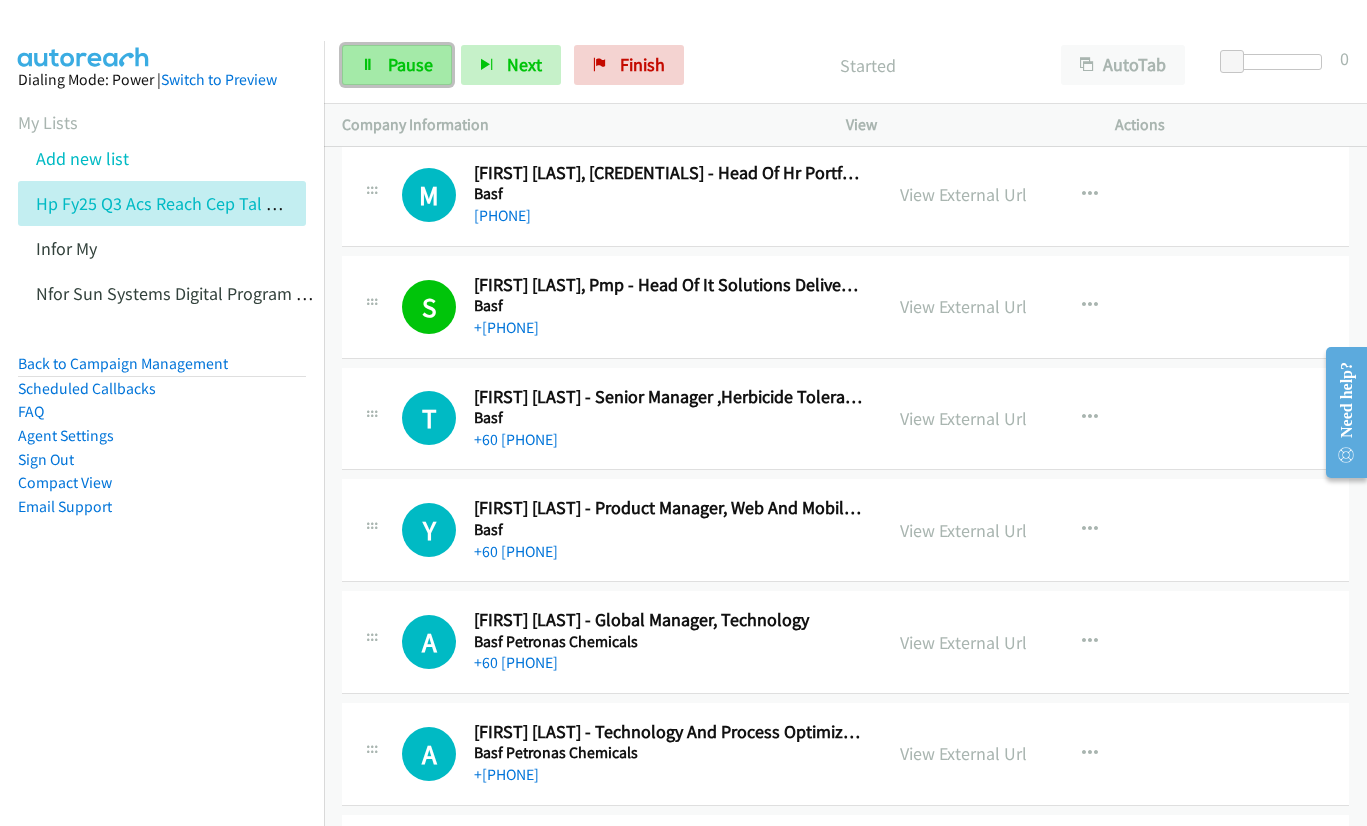 click on "Pause" at bounding box center [397, 65] 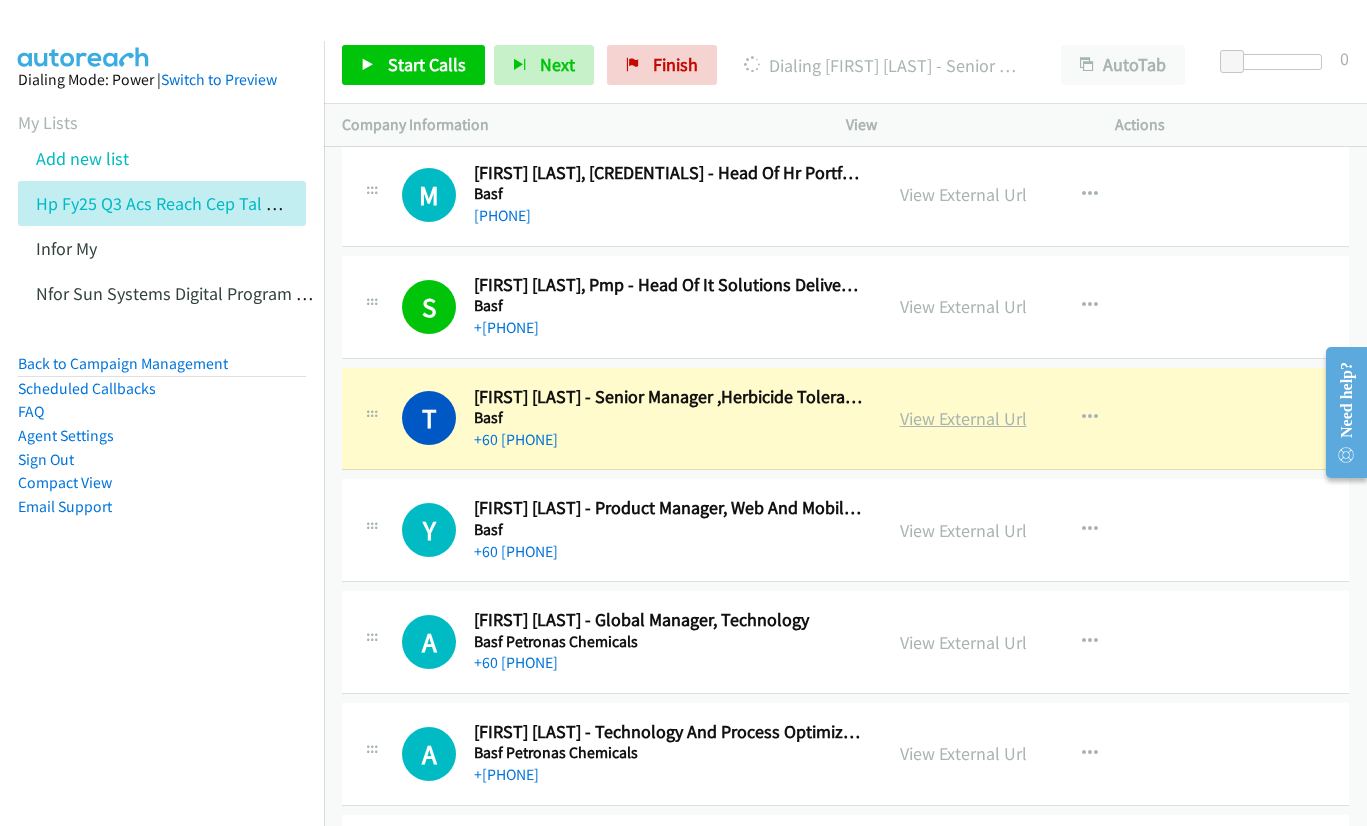 click on "View External Url" at bounding box center (963, 418) 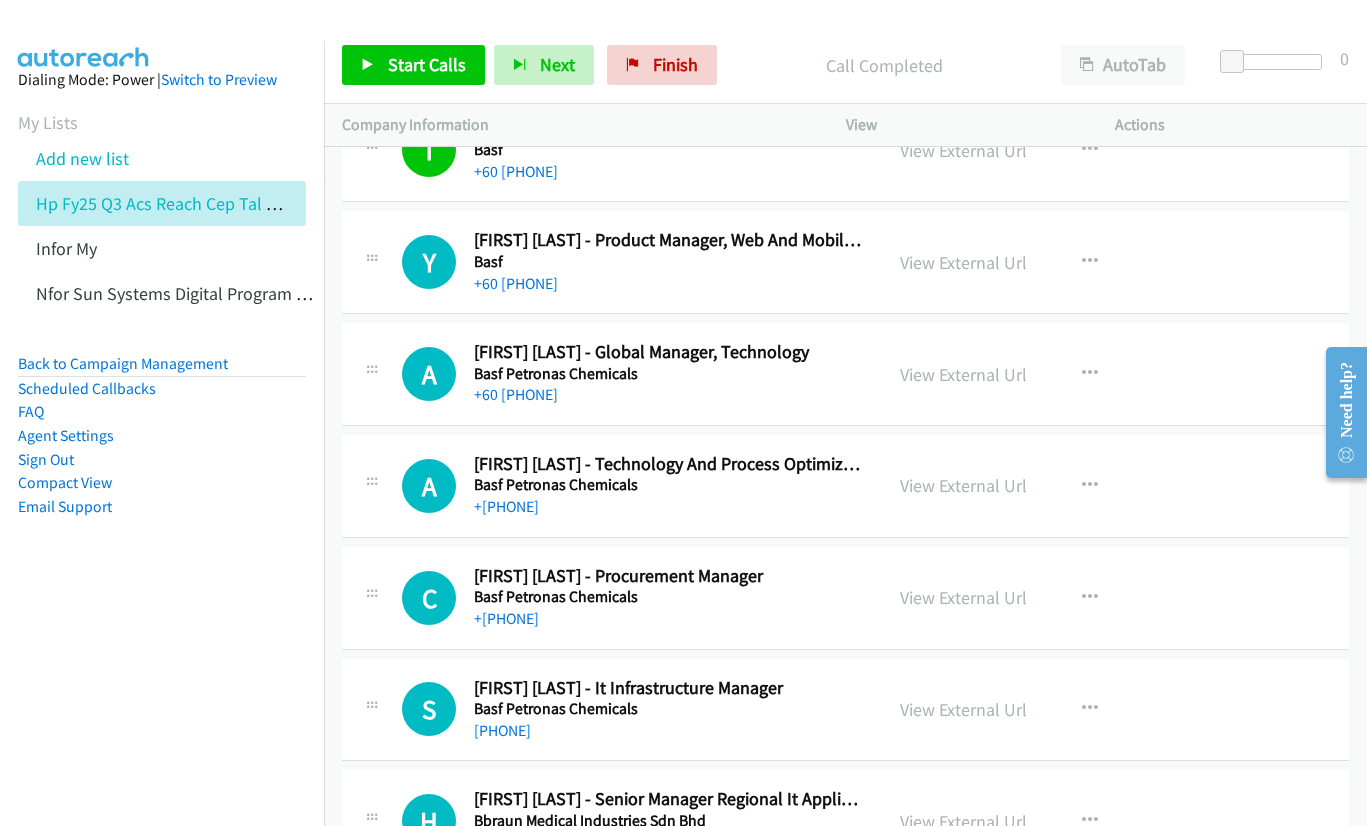 scroll, scrollTop: 12000, scrollLeft: 0, axis: vertical 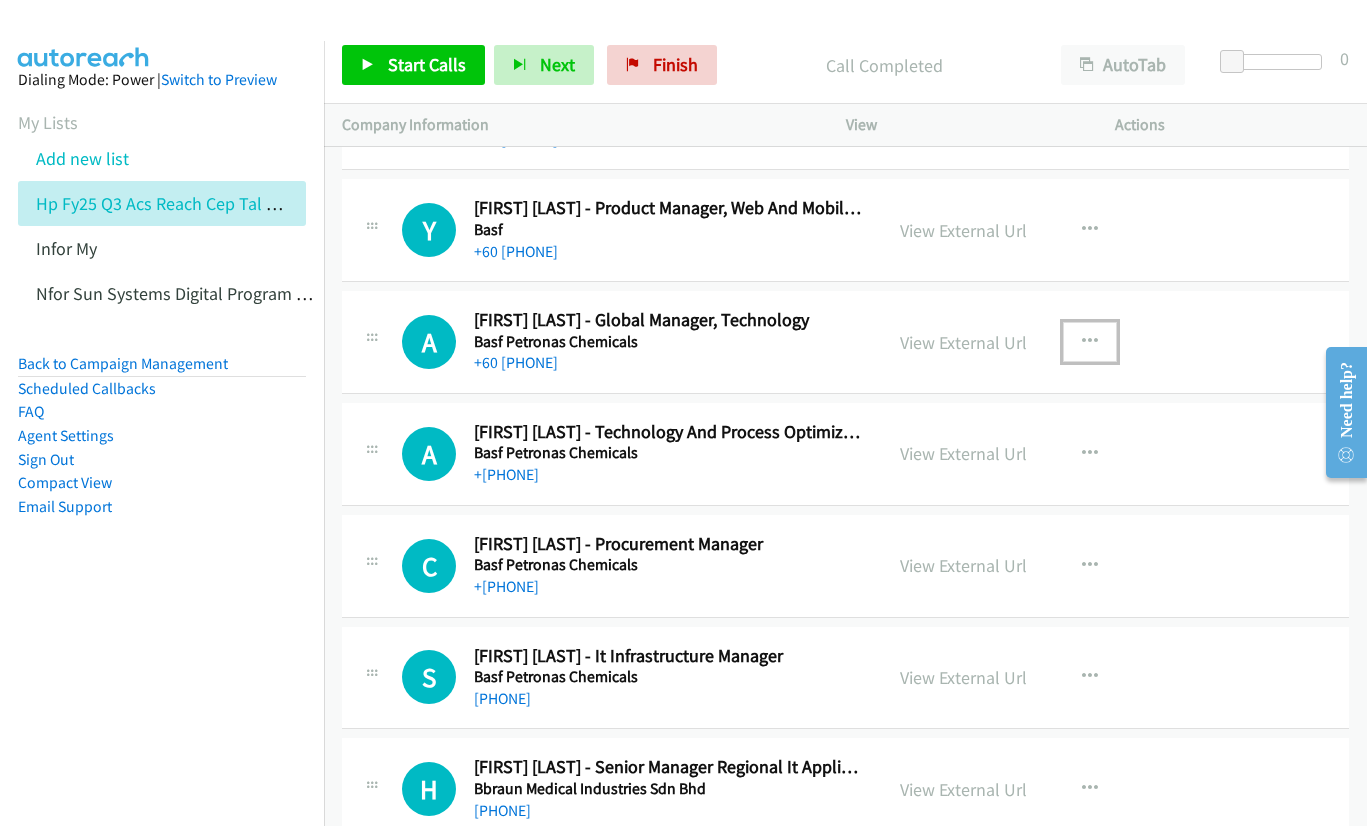 click at bounding box center [1090, 342] 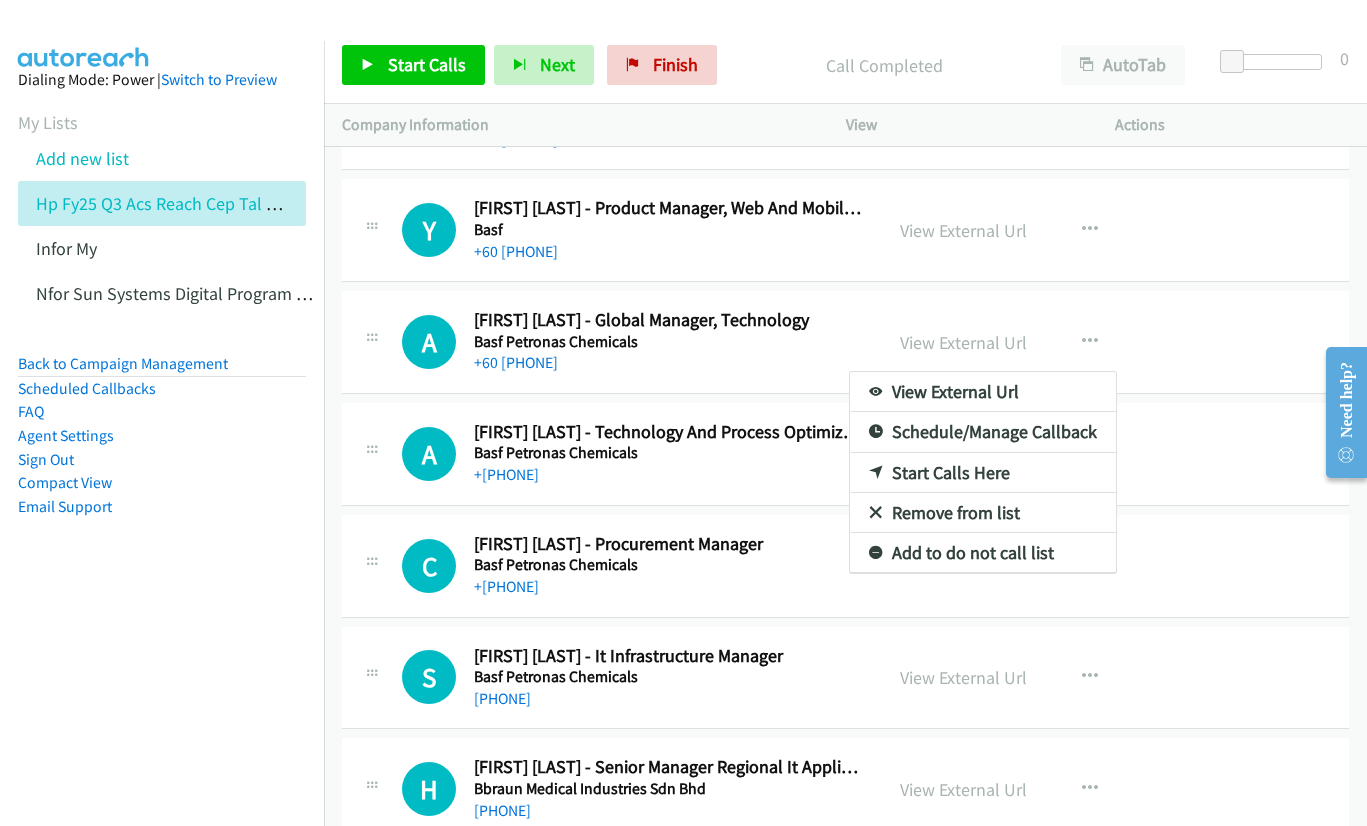 click at bounding box center (683, 413) 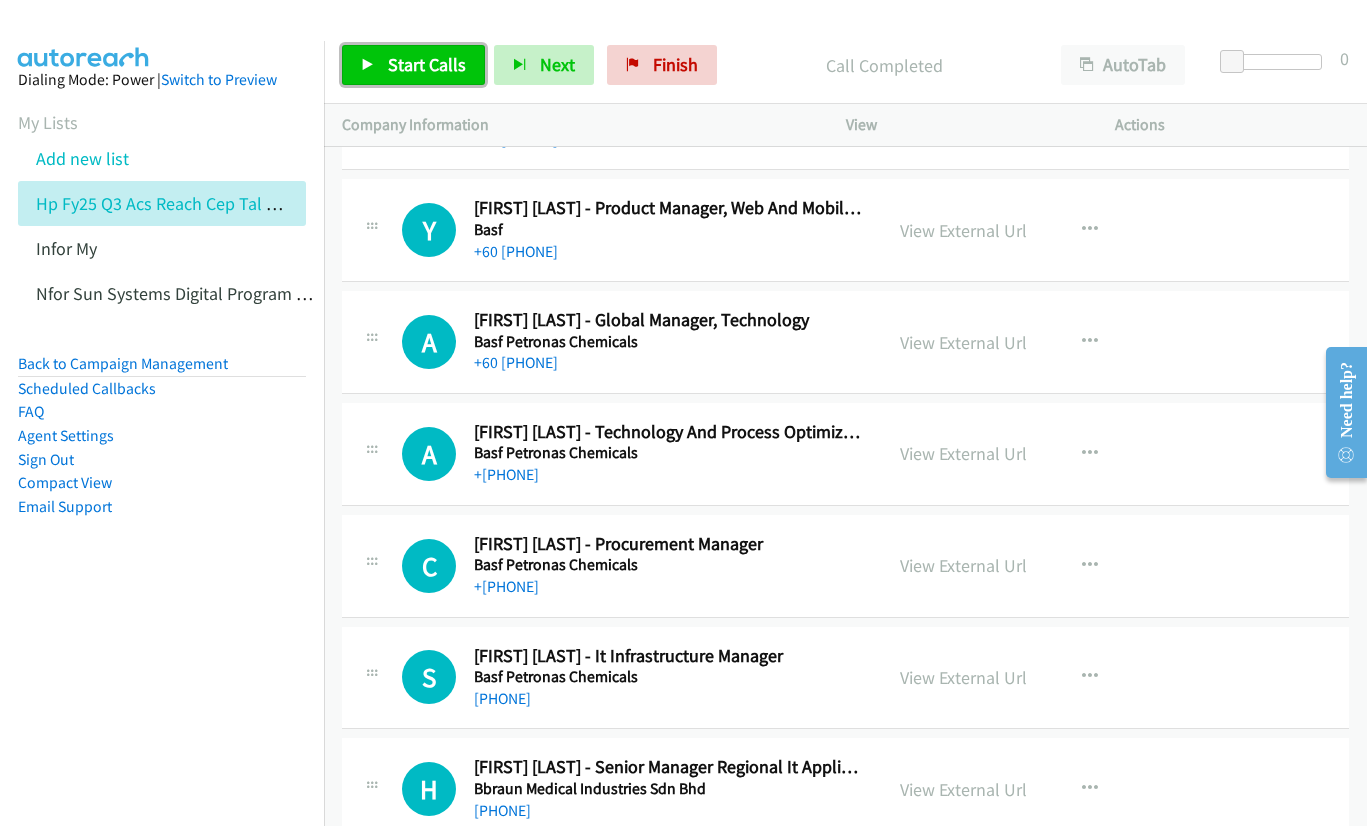 click on "Start Calls" at bounding box center [427, 64] 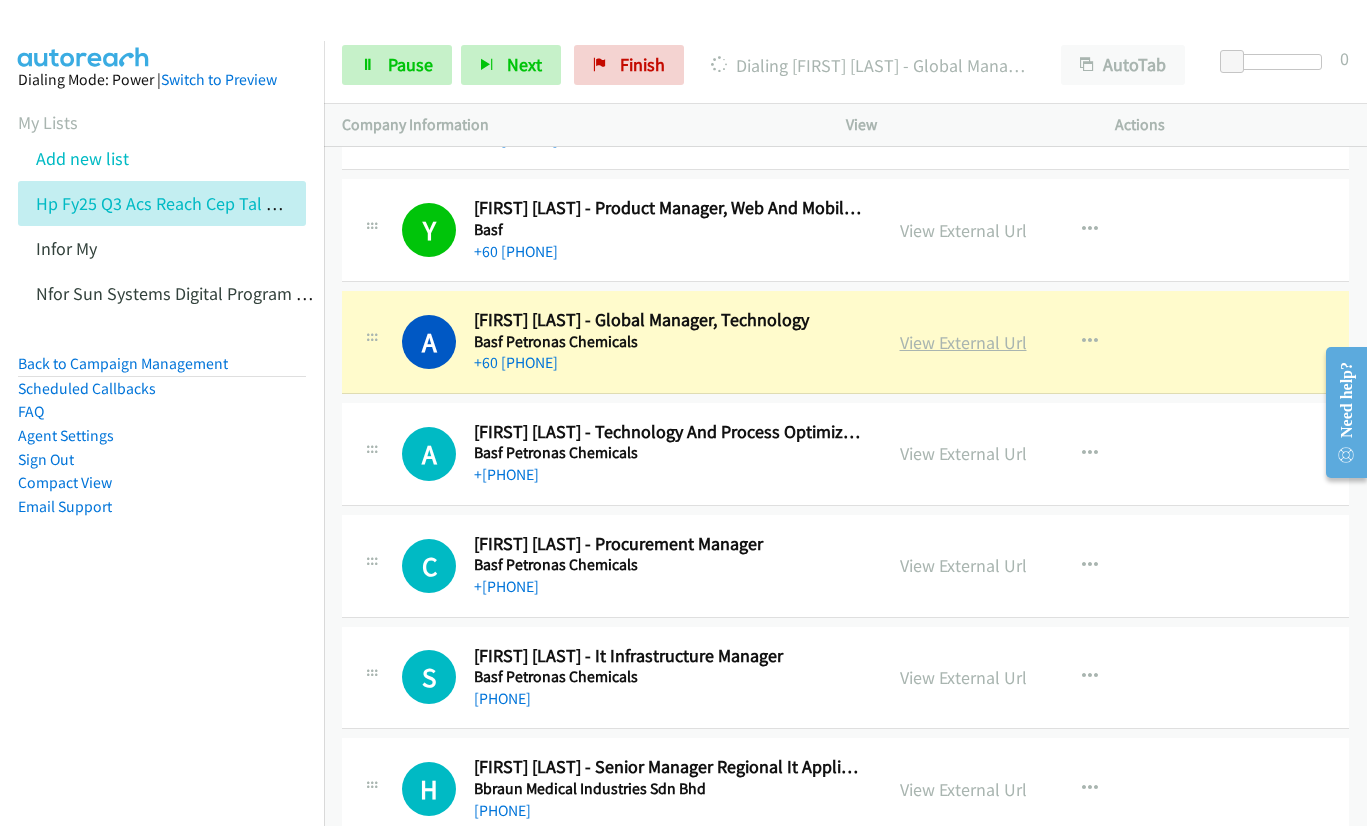 click on "View External Url" at bounding box center [963, 342] 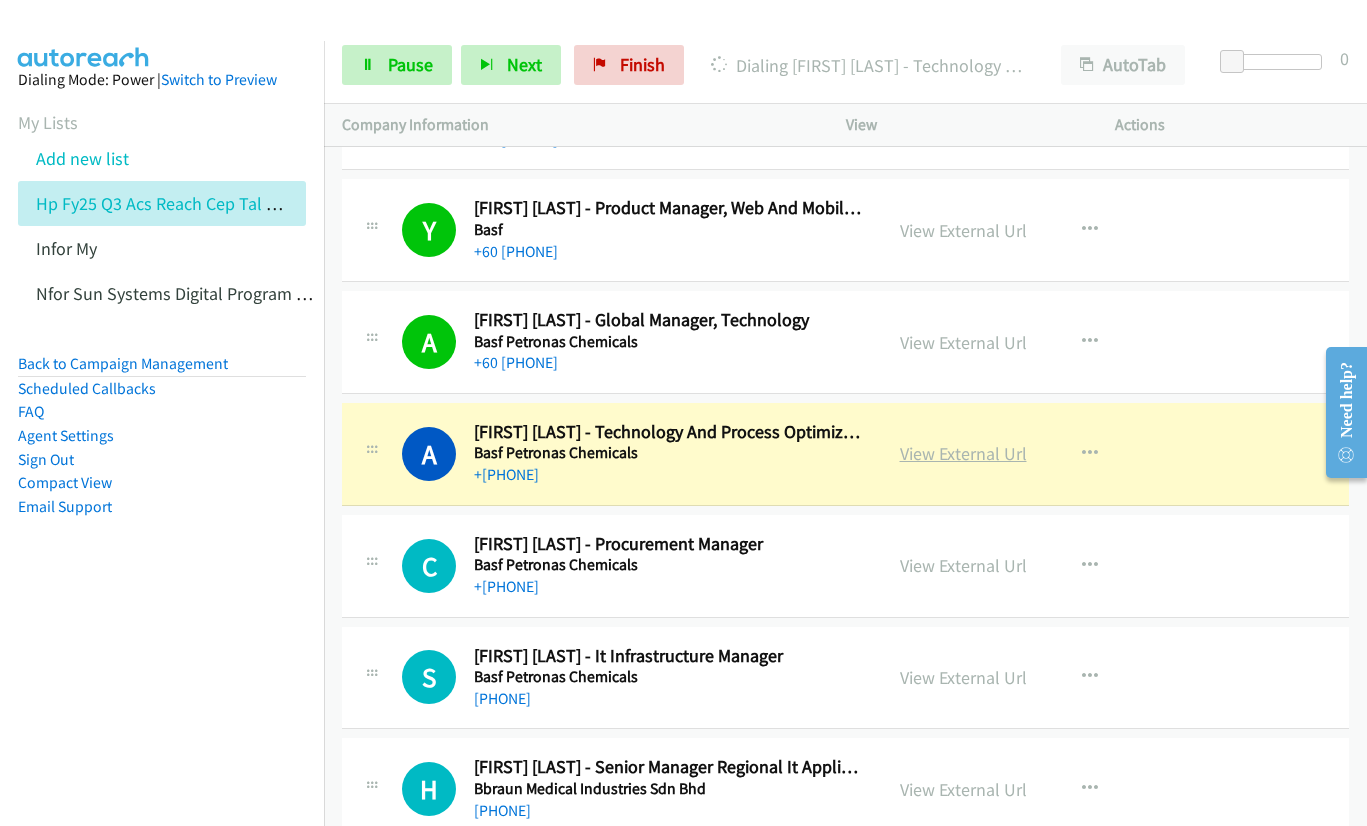 click on "View External Url" at bounding box center [963, 453] 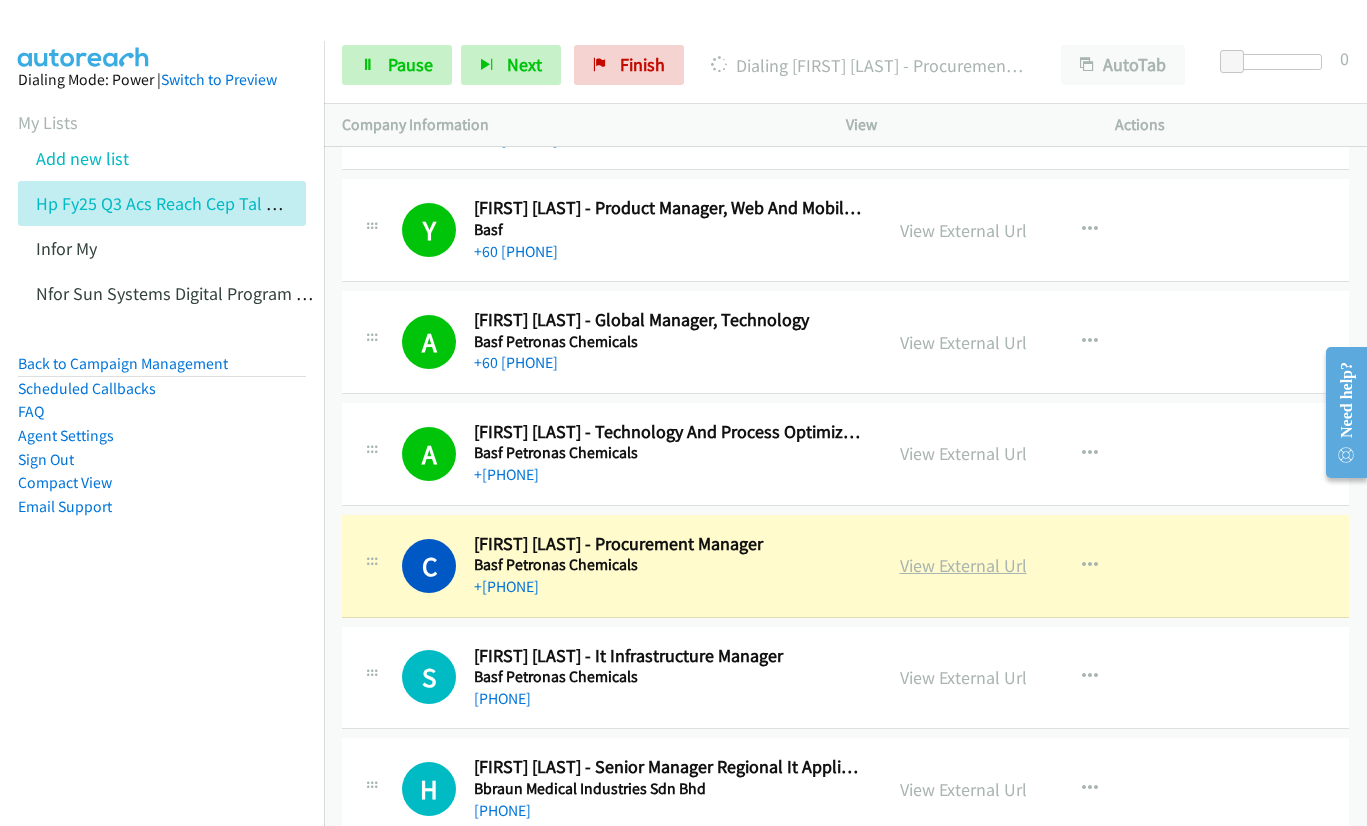 click on "View External Url" at bounding box center (963, 565) 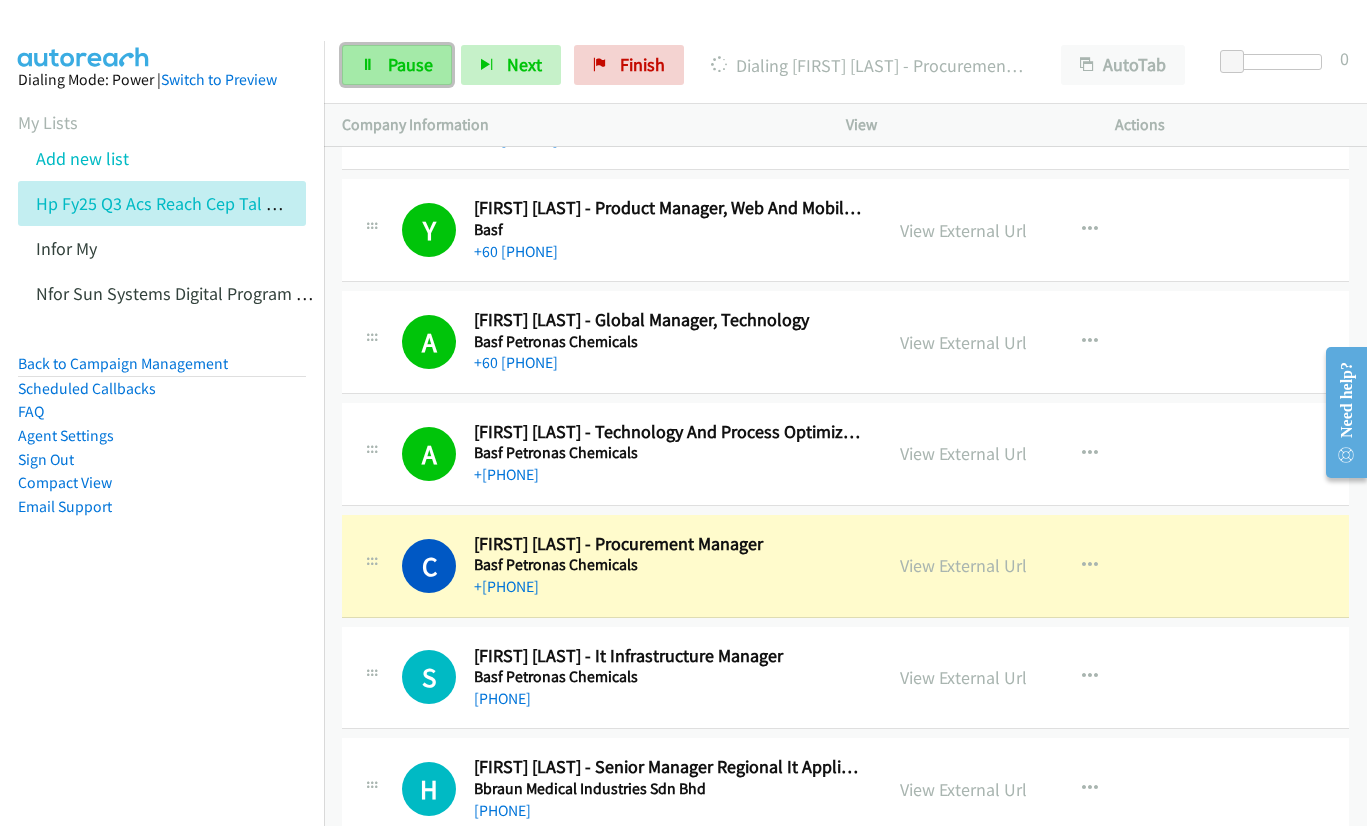 click on "Pause" at bounding box center [397, 65] 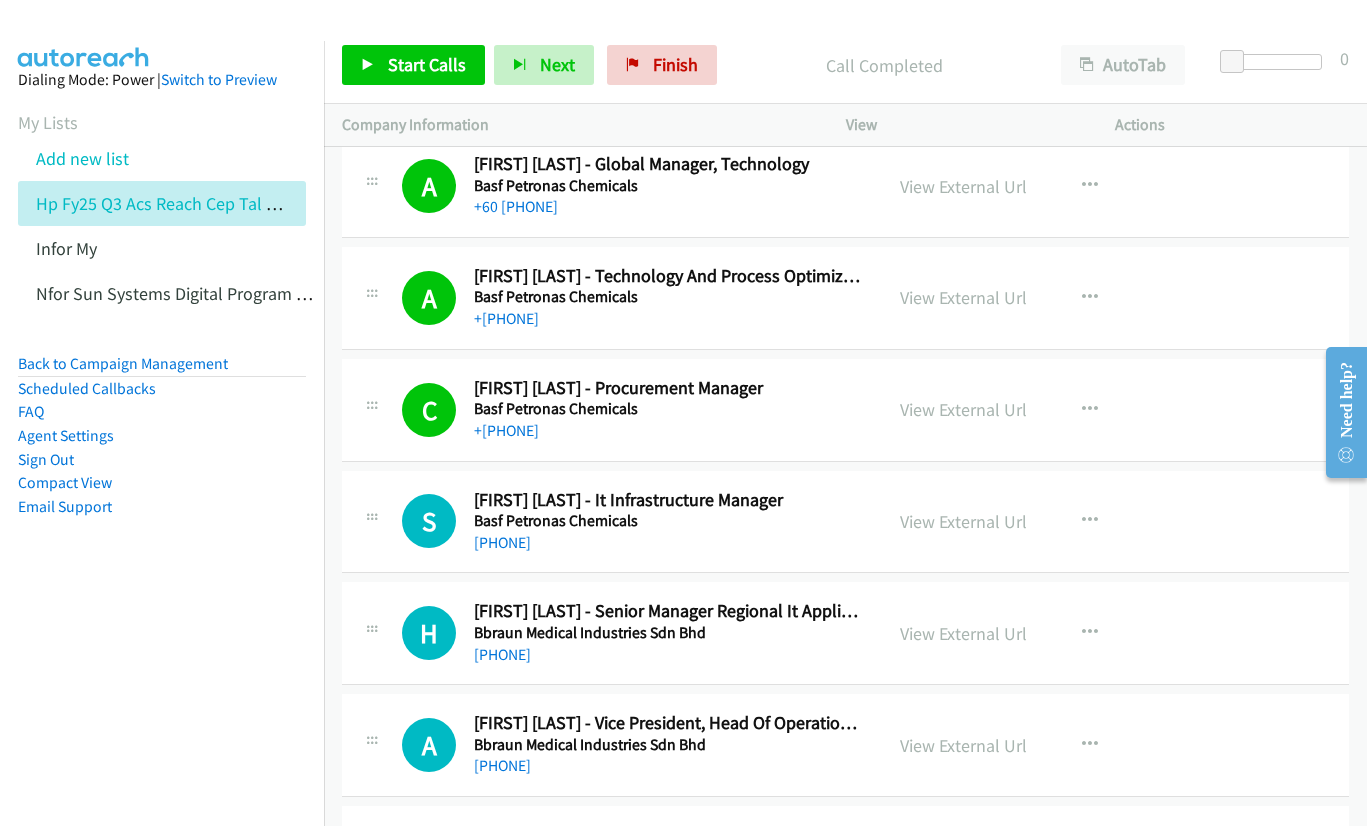 scroll, scrollTop: 12200, scrollLeft: 0, axis: vertical 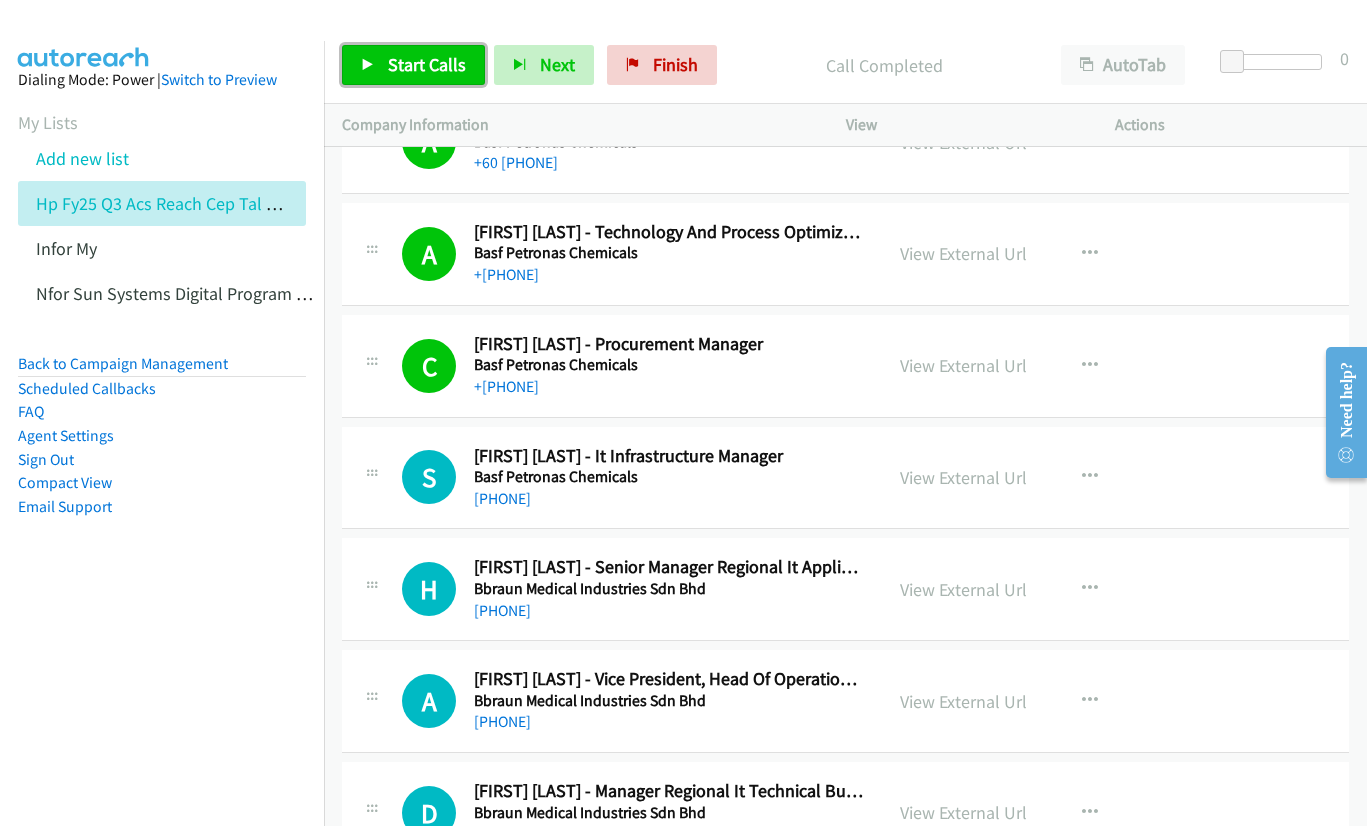 click on "Start Calls" at bounding box center (413, 65) 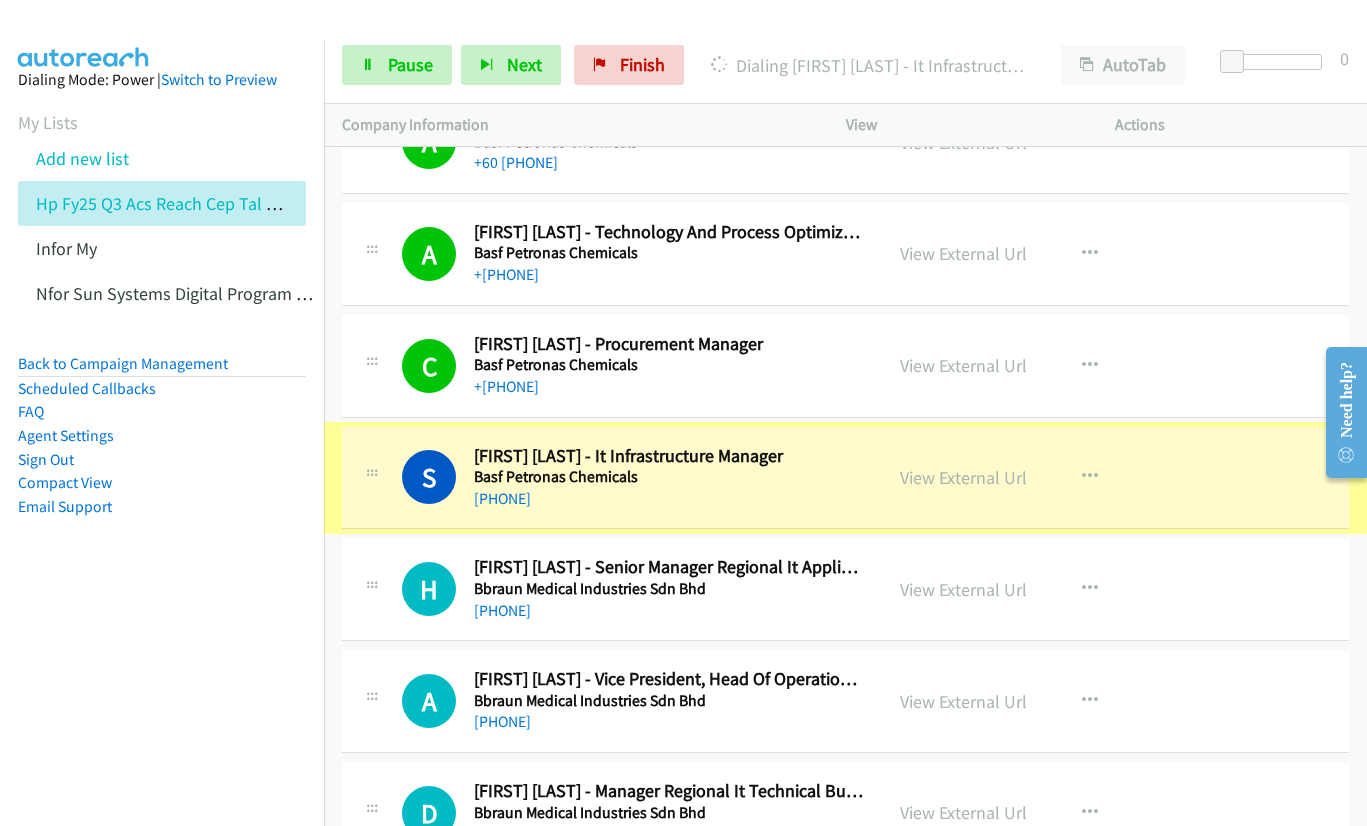 click on "View External Url" at bounding box center [963, 477] 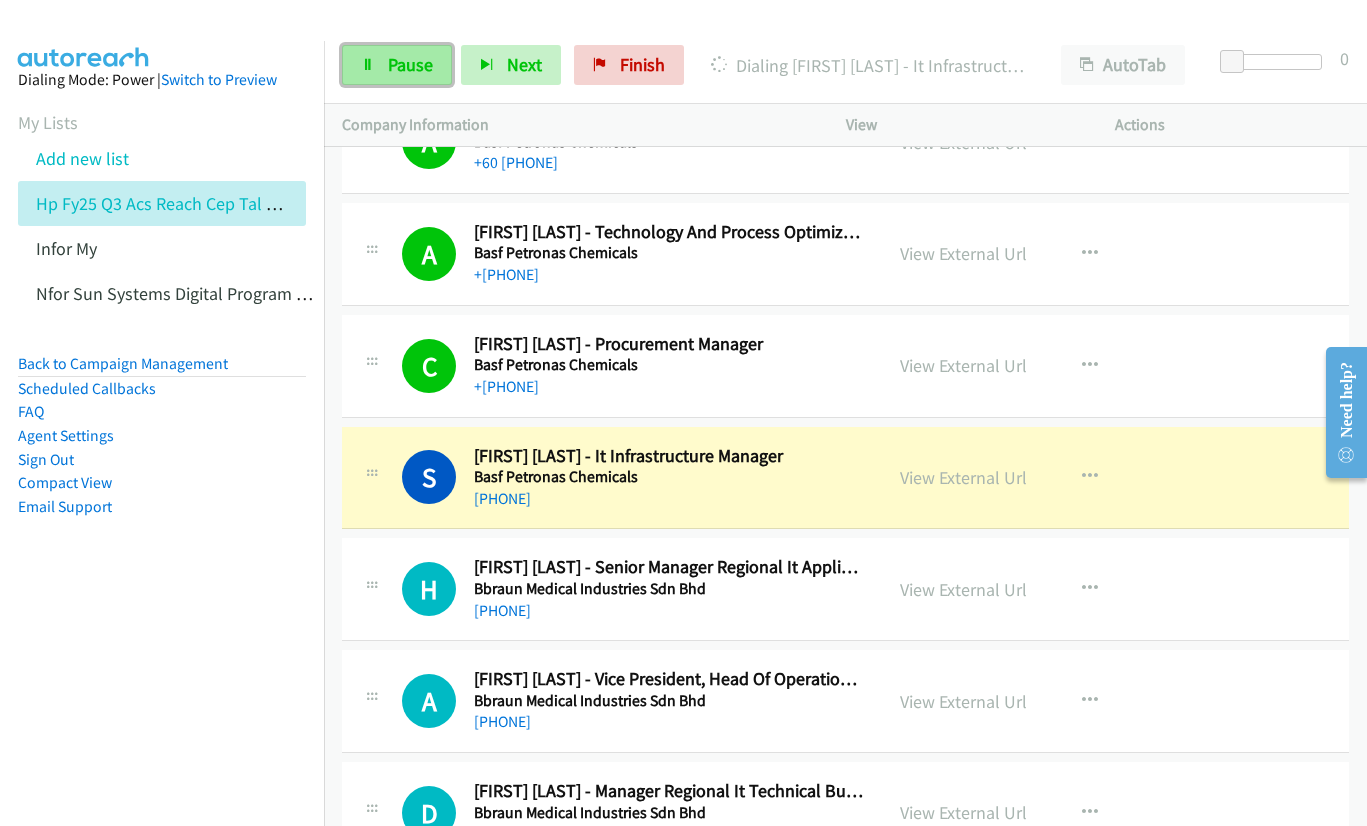 click at bounding box center (368, 66) 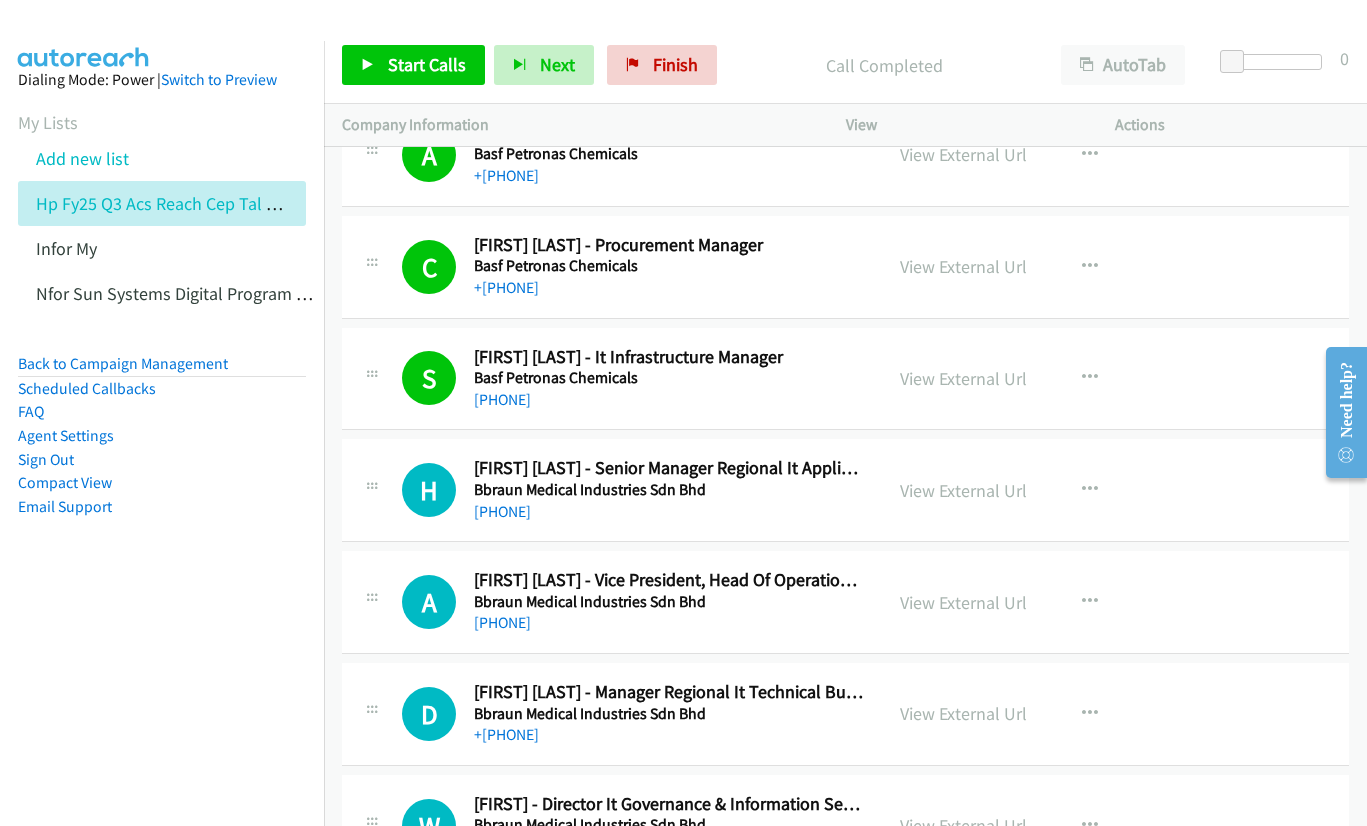 scroll, scrollTop: 12300, scrollLeft: 0, axis: vertical 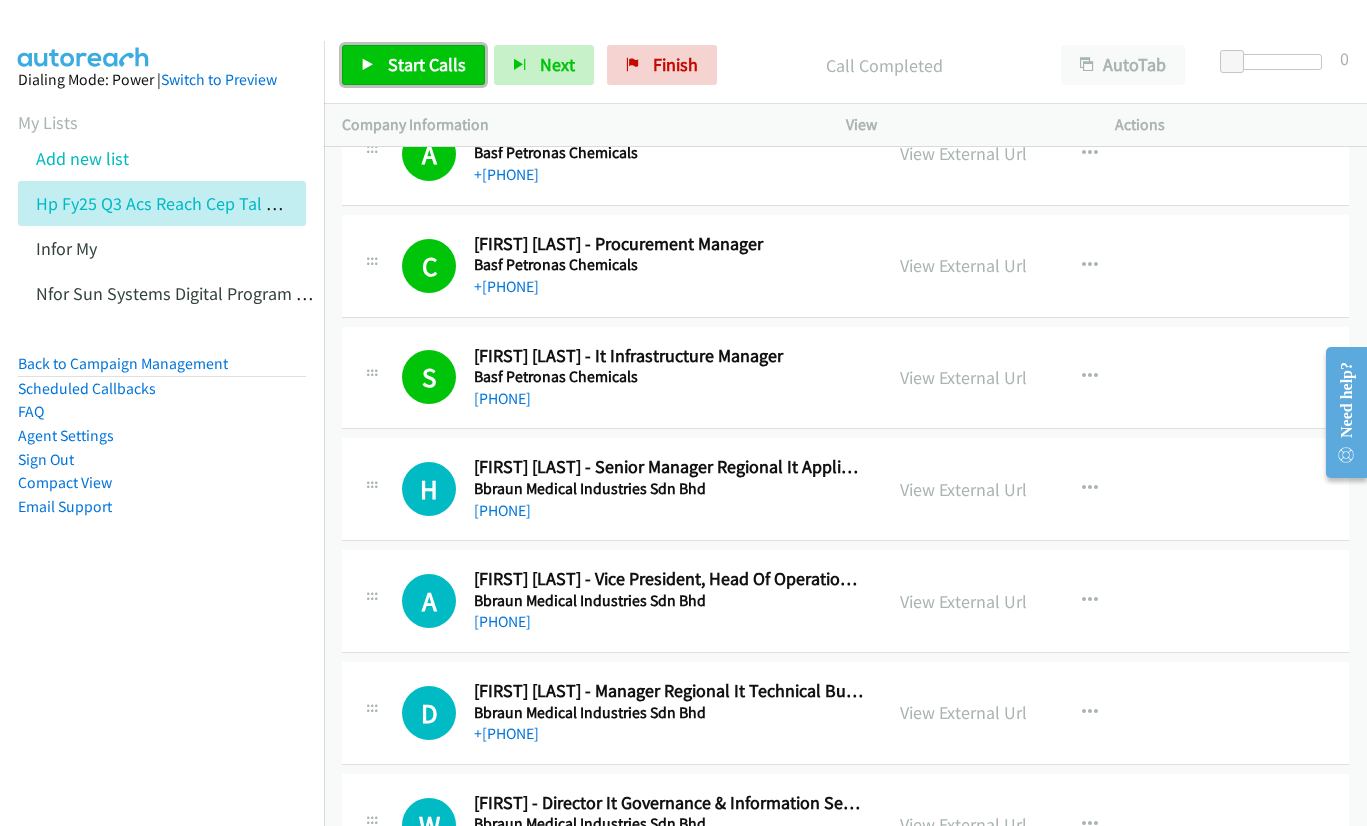click on "Start Calls" at bounding box center (427, 64) 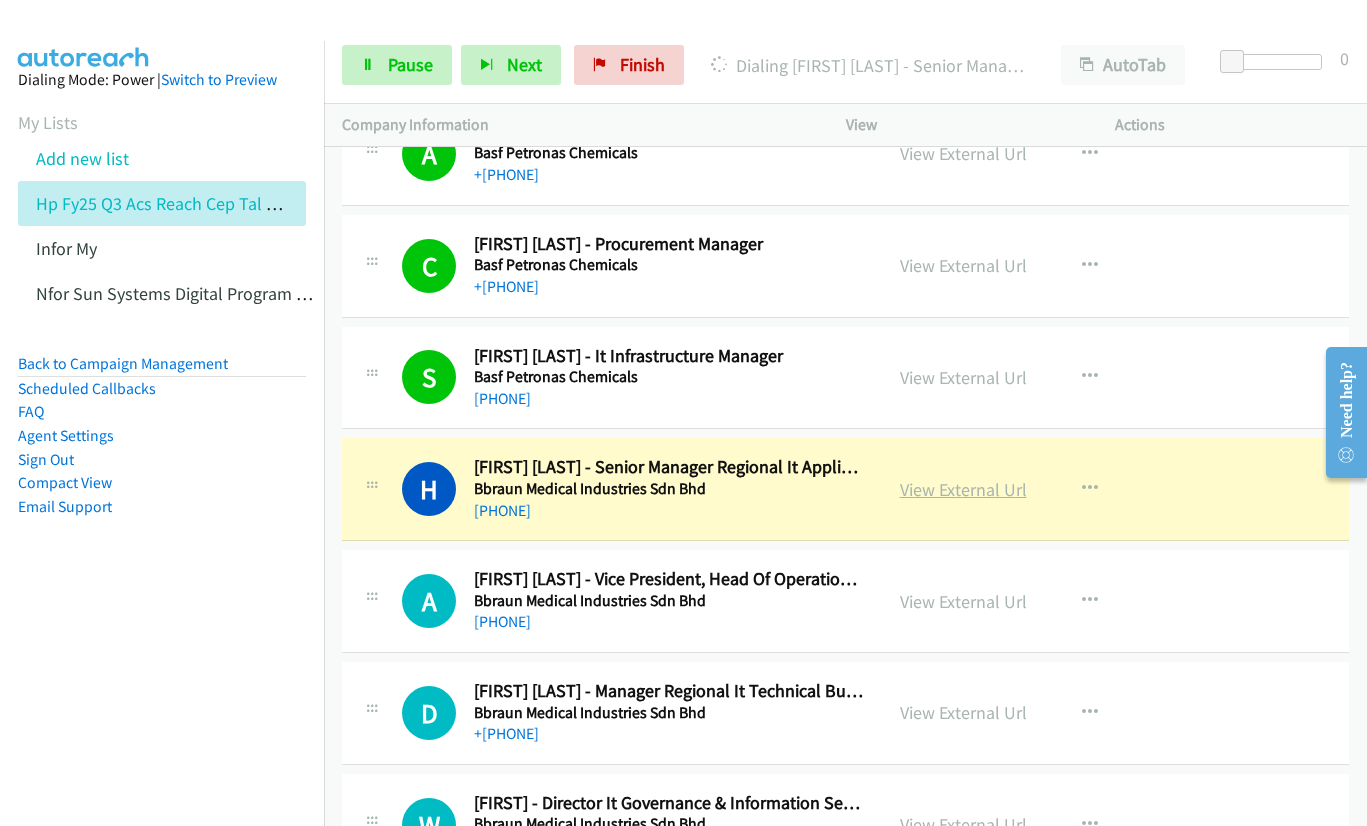 click on "View External Url" at bounding box center [963, 489] 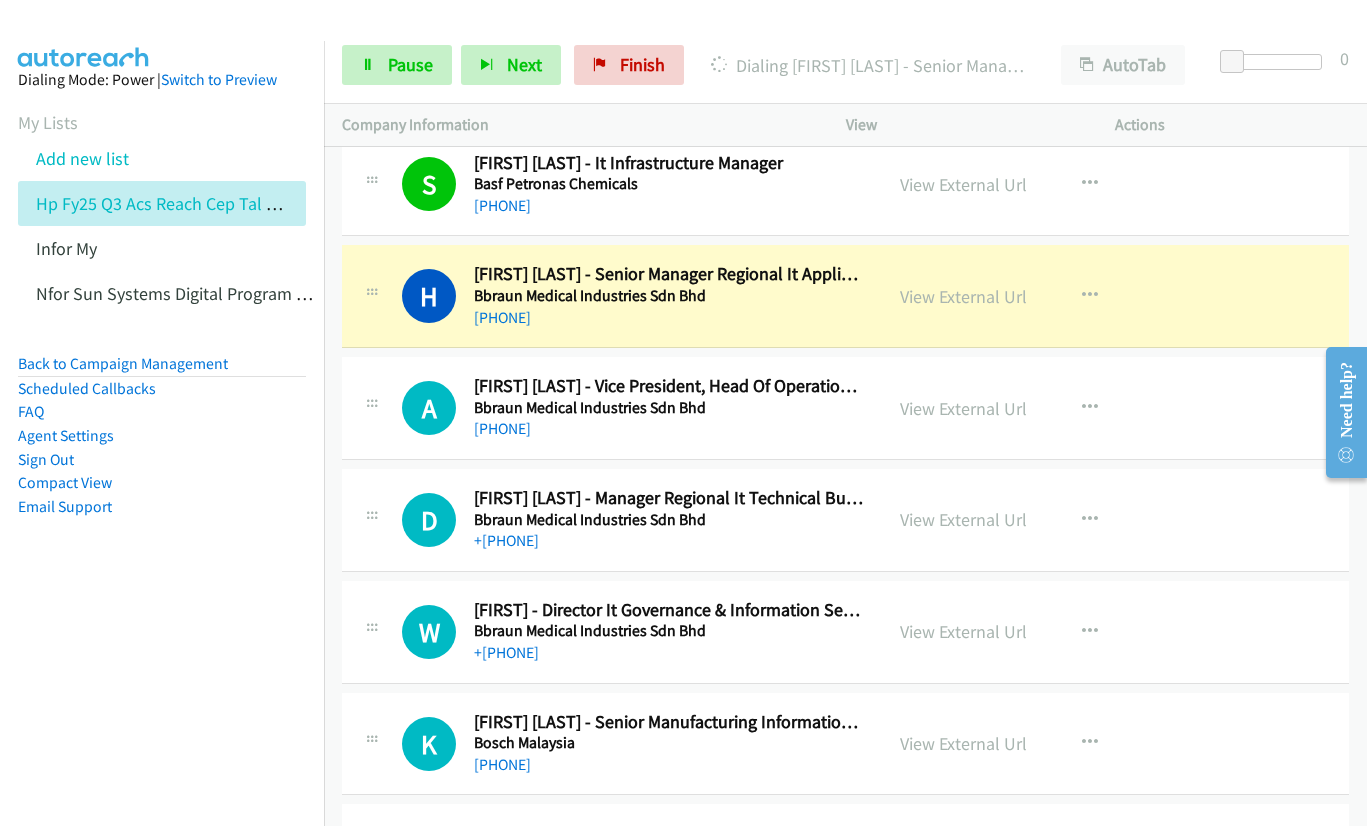 scroll, scrollTop: 12500, scrollLeft: 0, axis: vertical 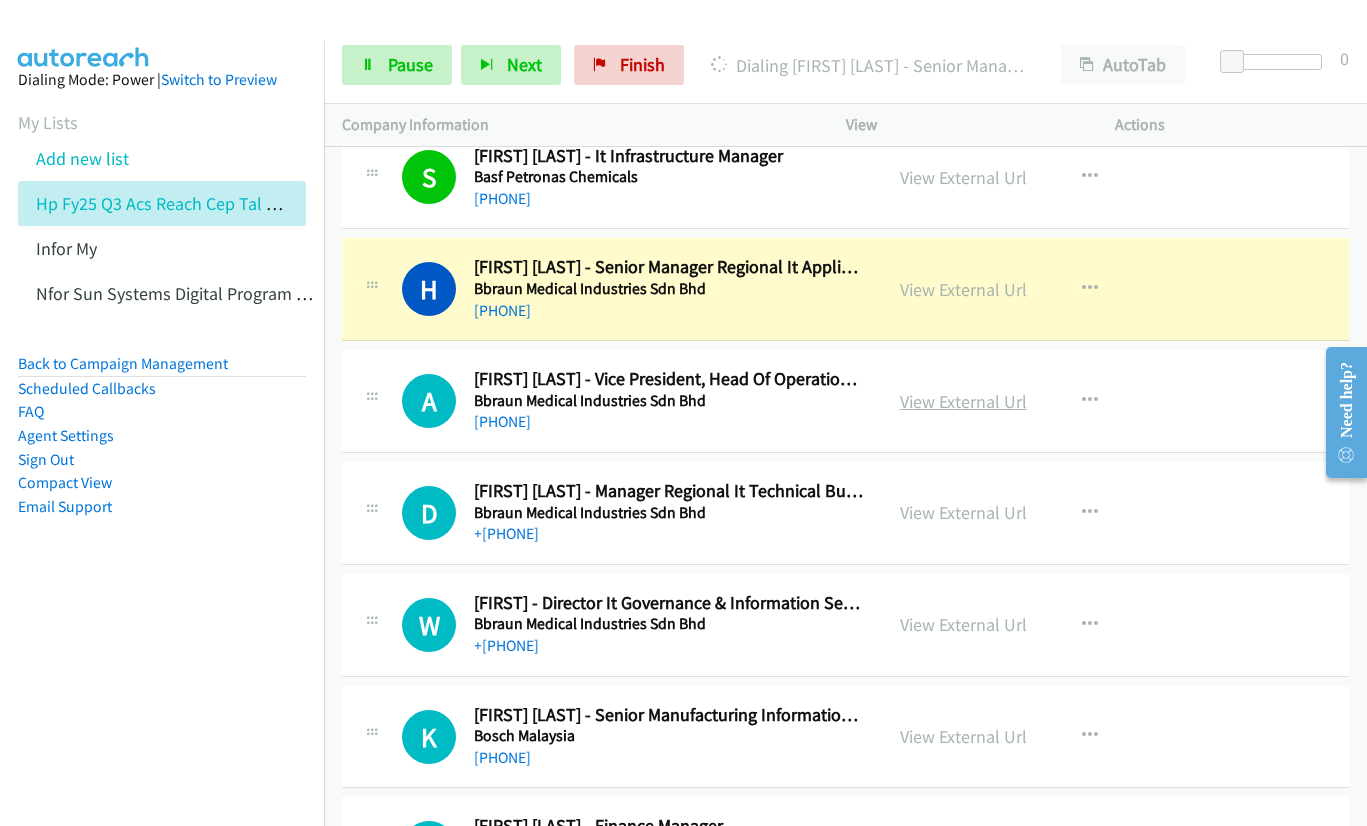 click on "View External Url" at bounding box center [963, 401] 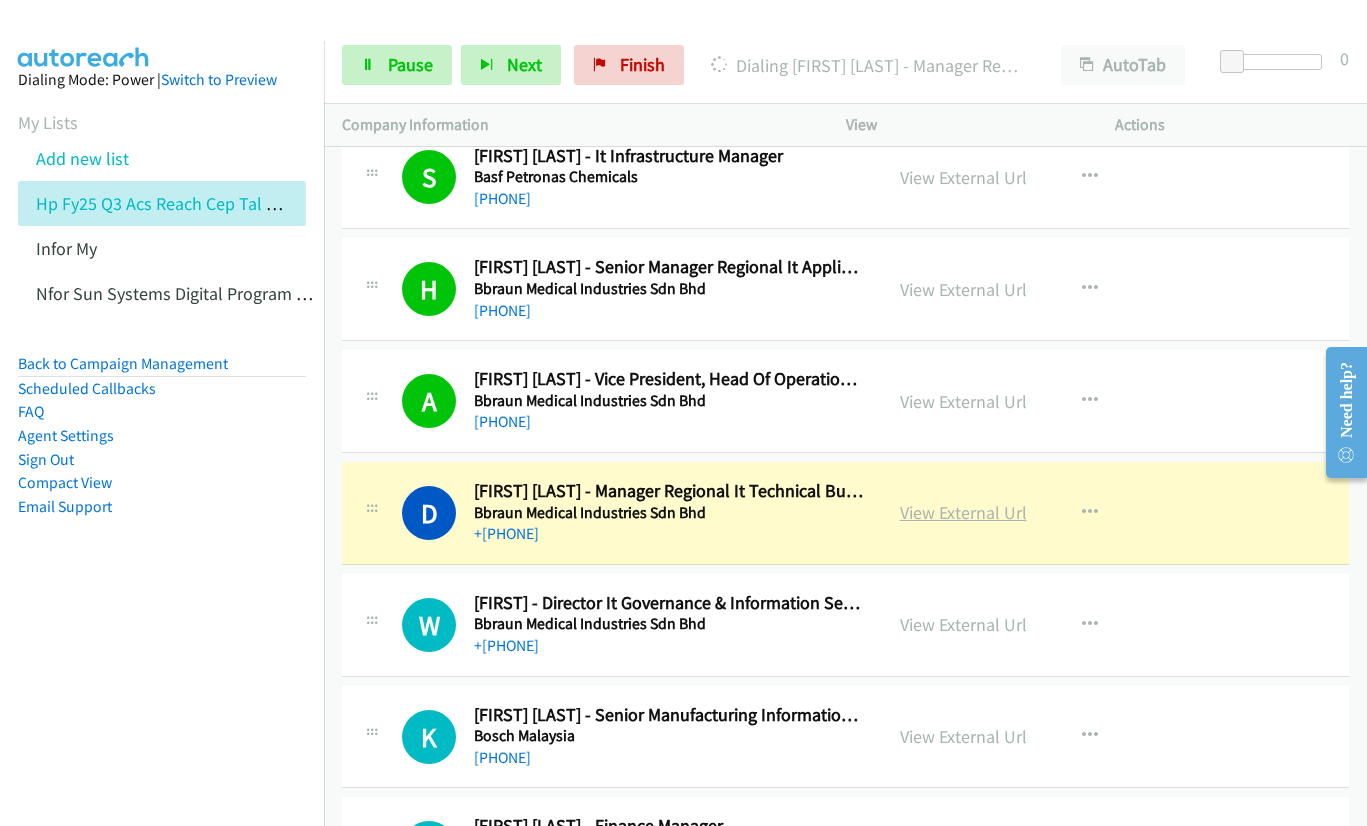 click on "View External Url" at bounding box center (963, 512) 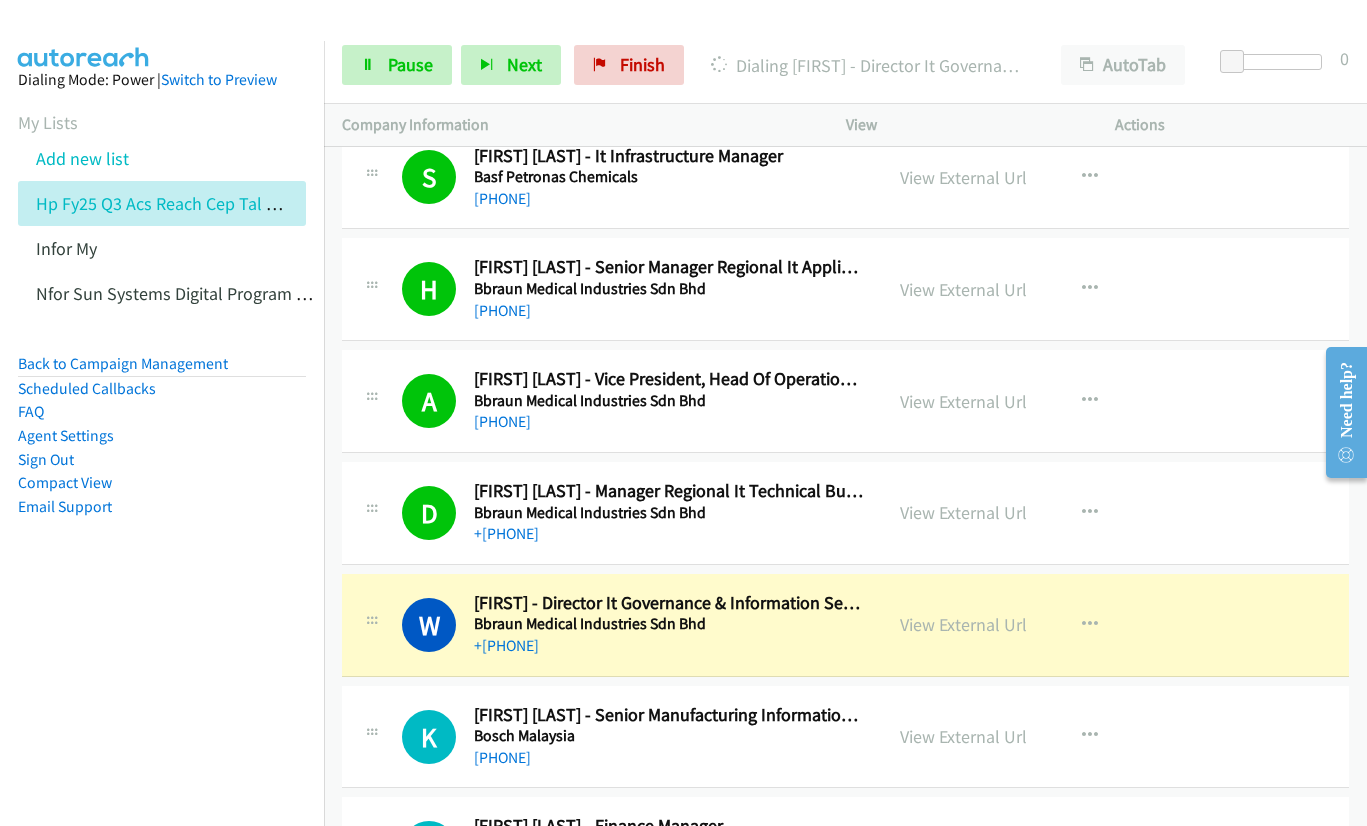 click on "[PHONE]" at bounding box center [669, 646] 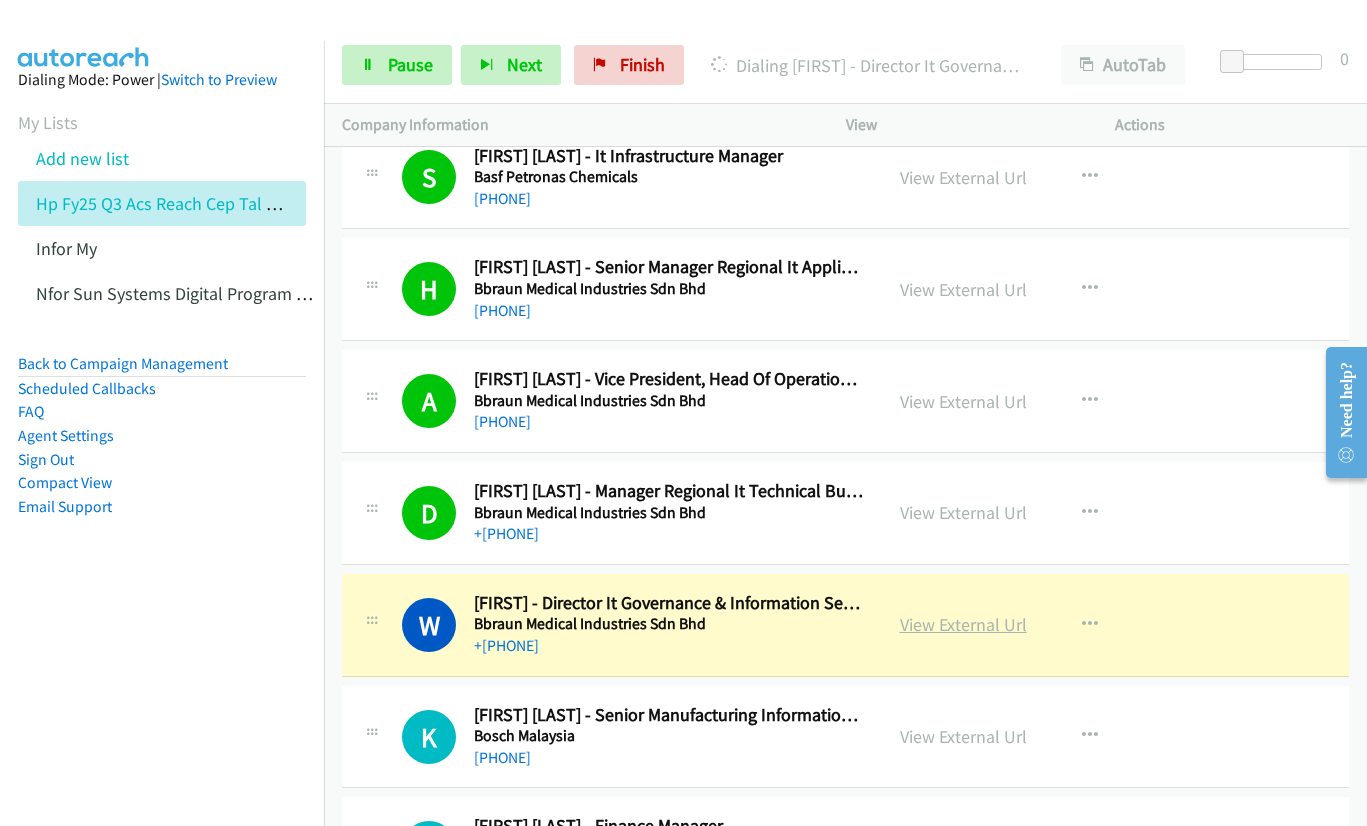click on "View External Url" at bounding box center [963, 624] 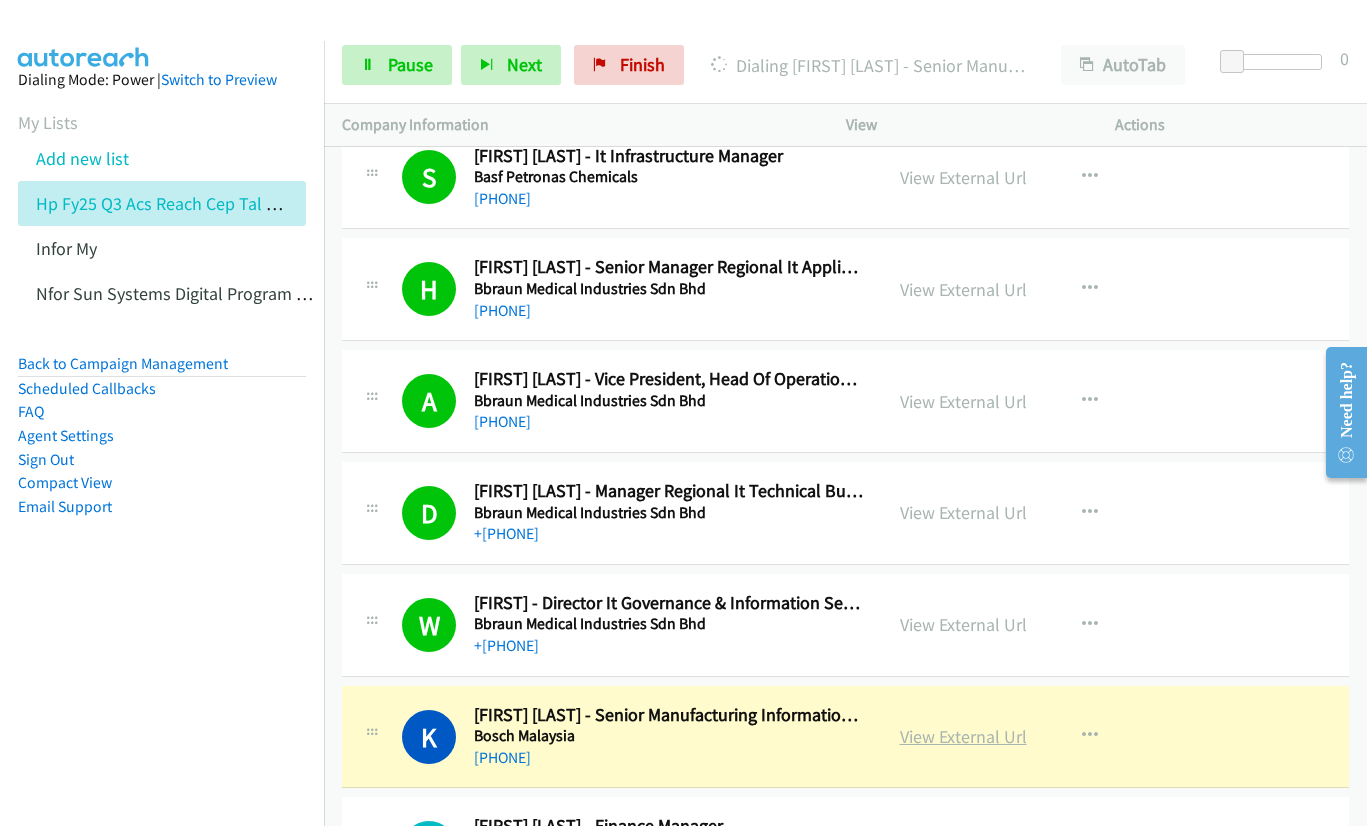 click on "View External Url" at bounding box center [963, 736] 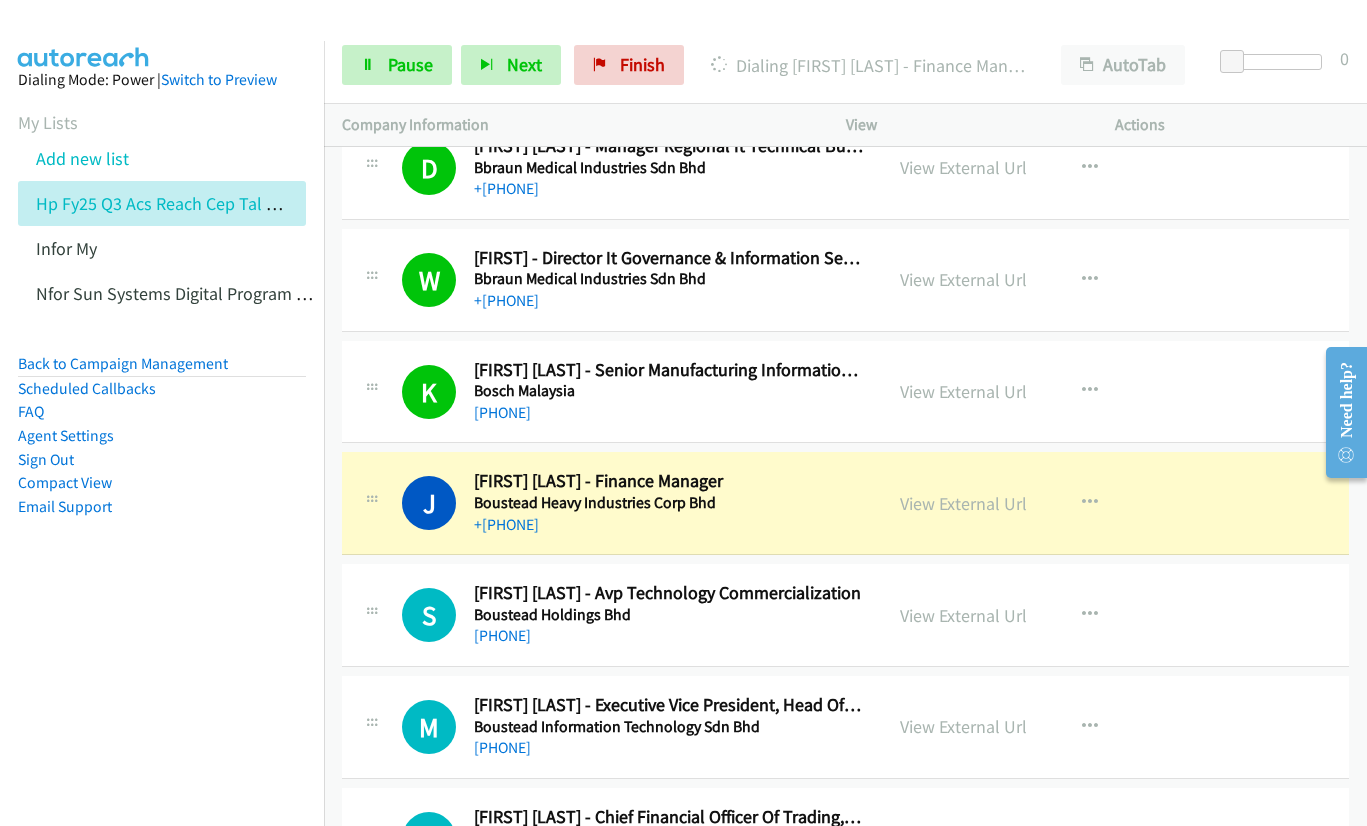 scroll, scrollTop: 12900, scrollLeft: 0, axis: vertical 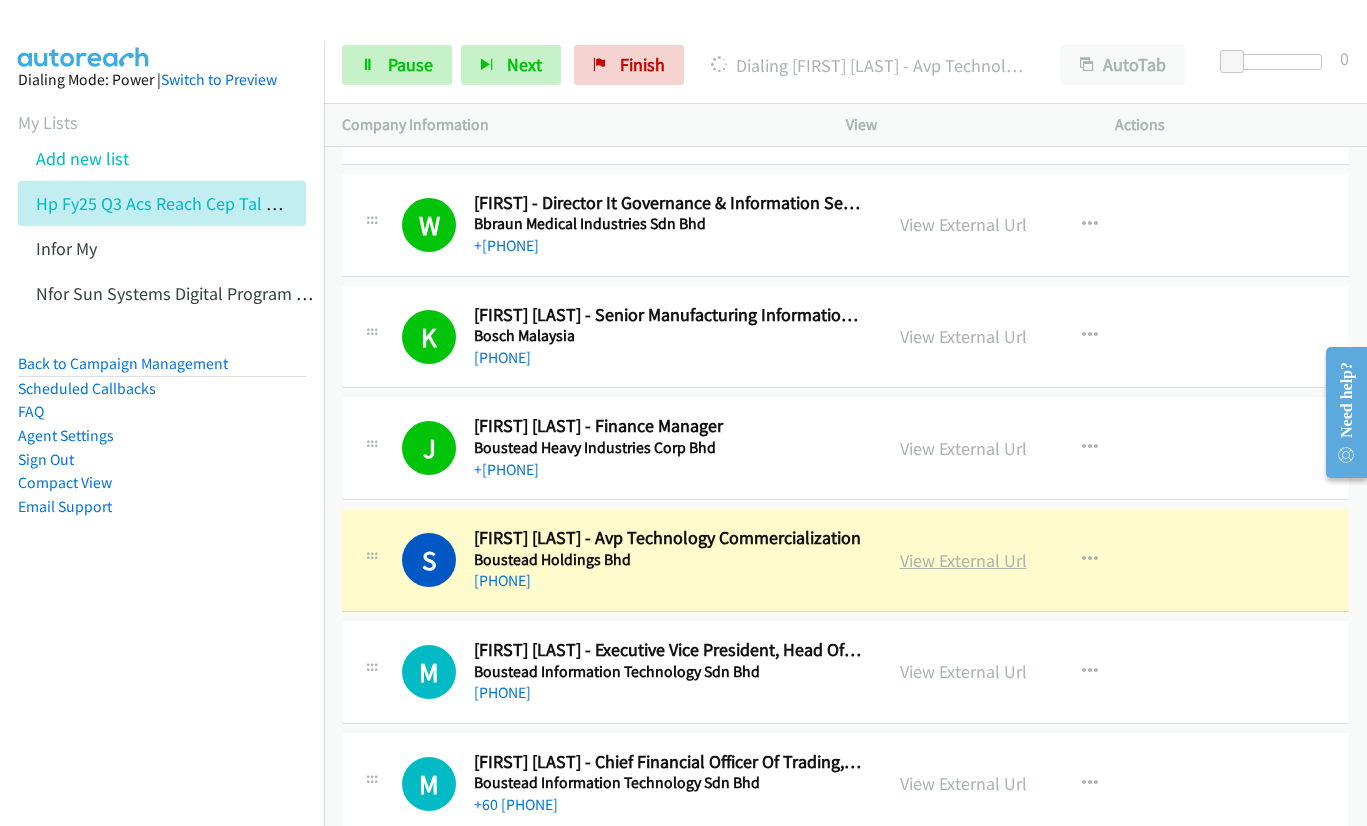 click on "View External Url" at bounding box center [963, 560] 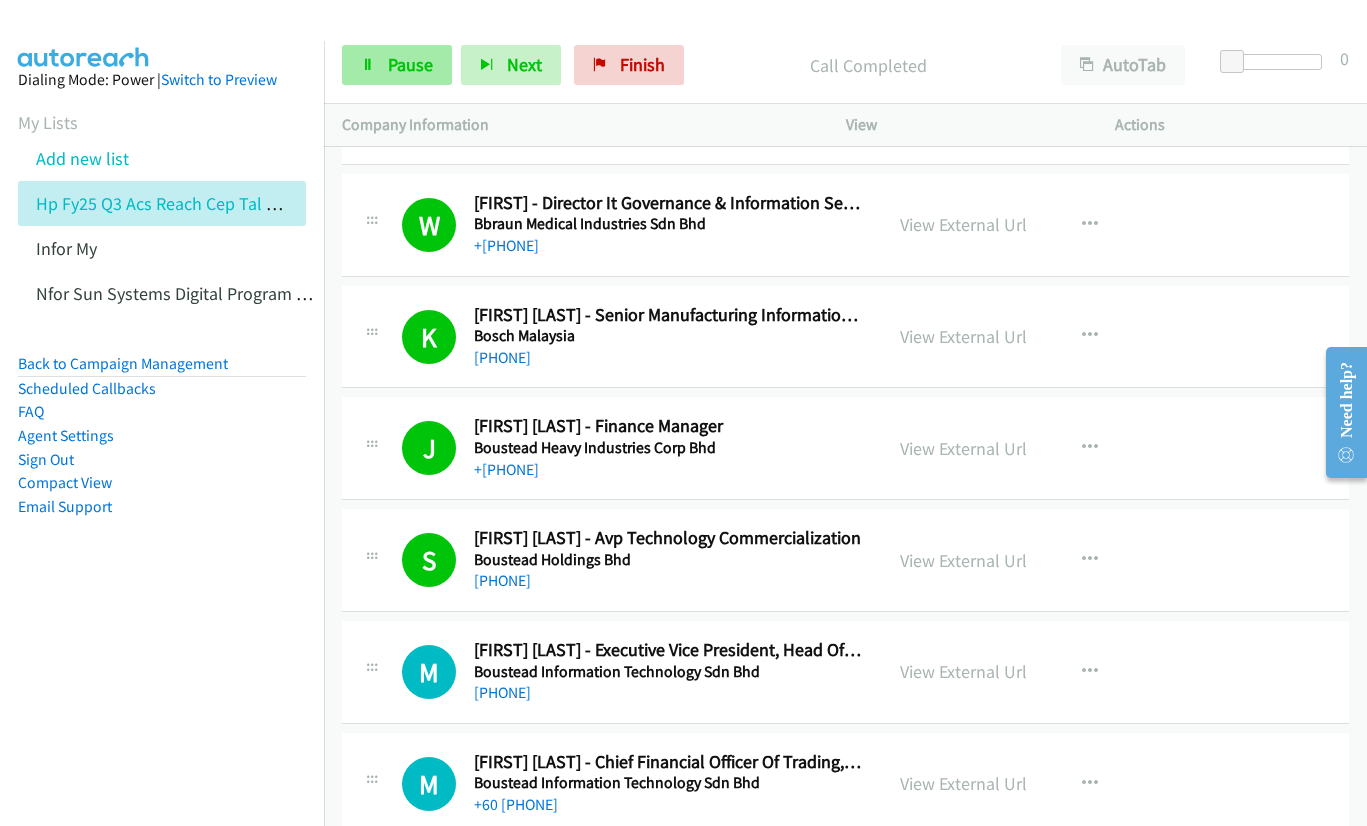 click on "Pause" at bounding box center (410, 64) 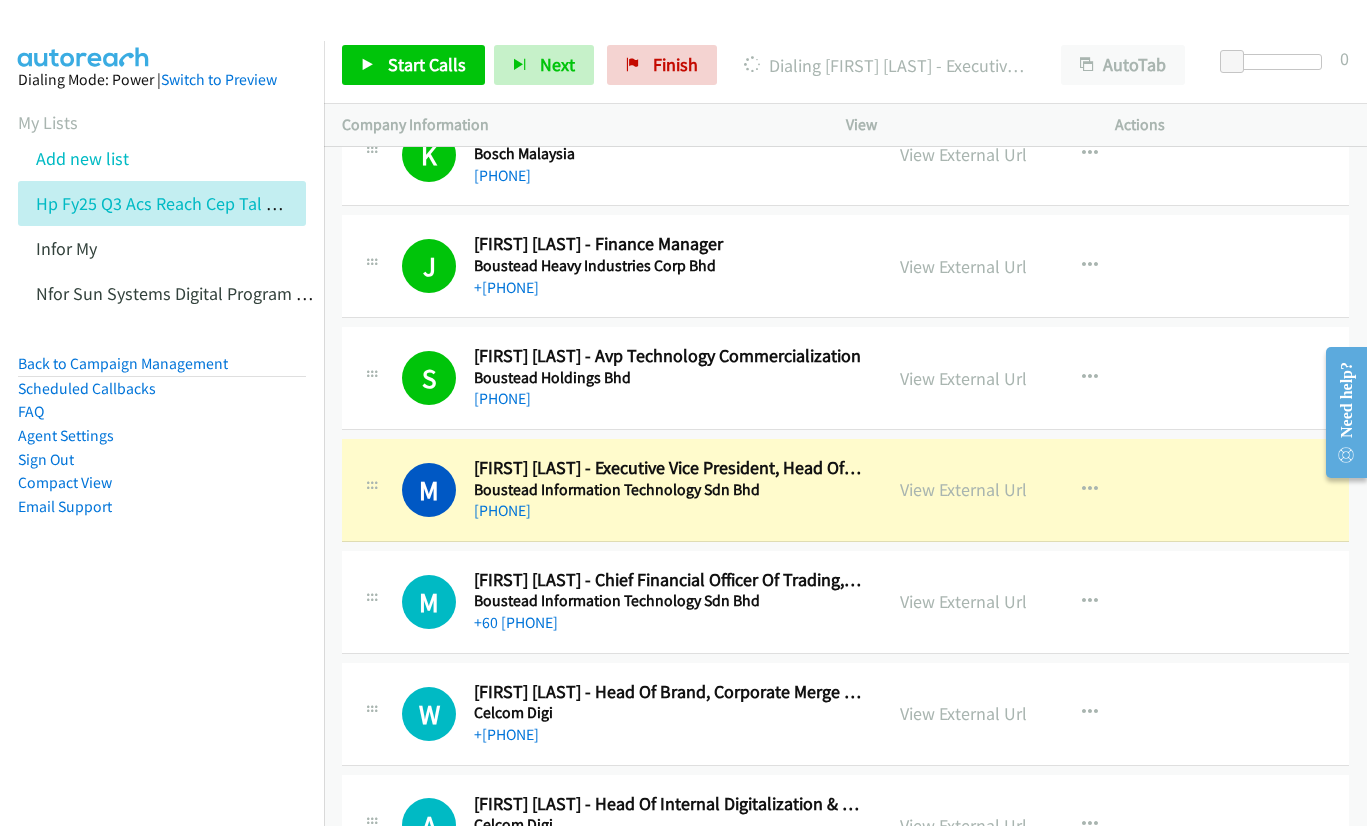 scroll, scrollTop: 13100, scrollLeft: 0, axis: vertical 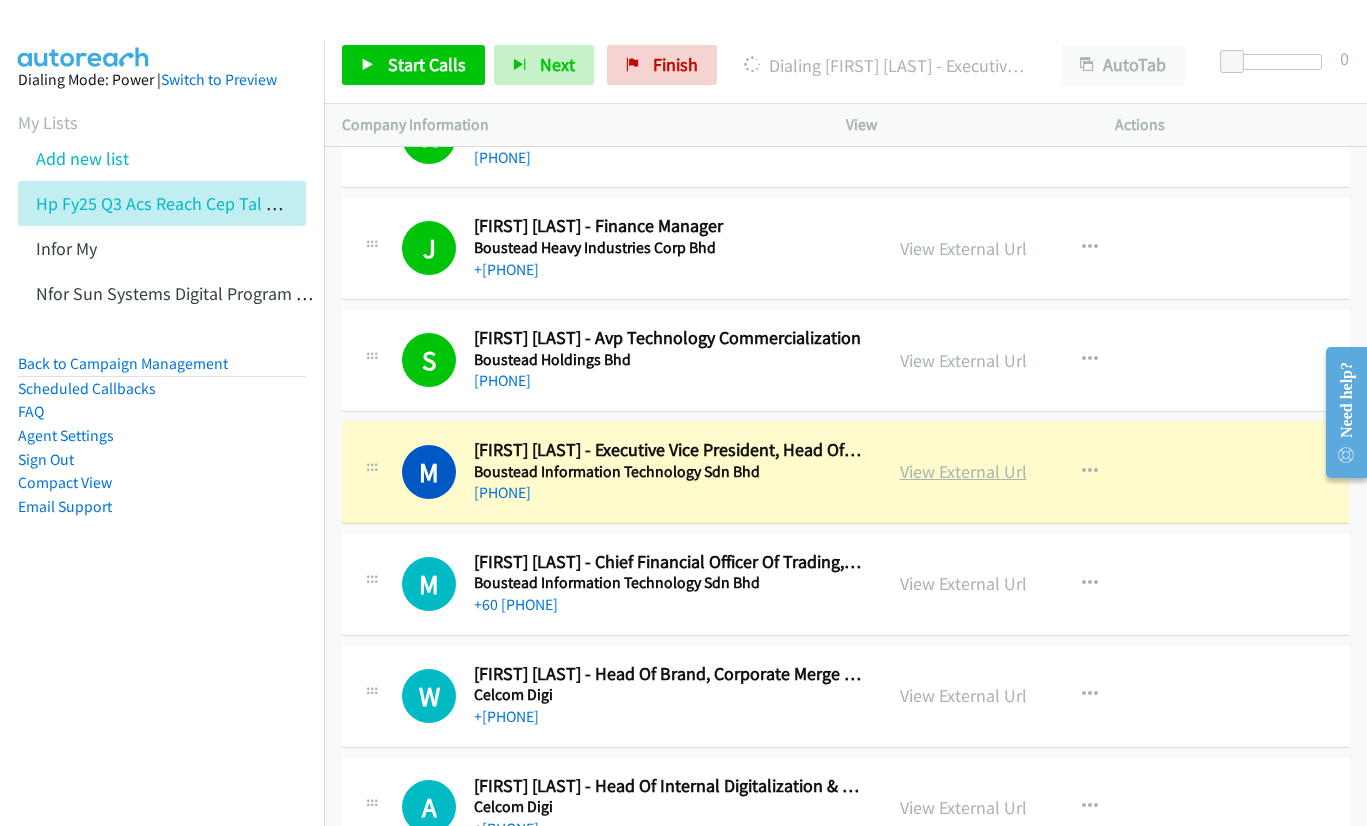 click on "View External Url" at bounding box center (963, 471) 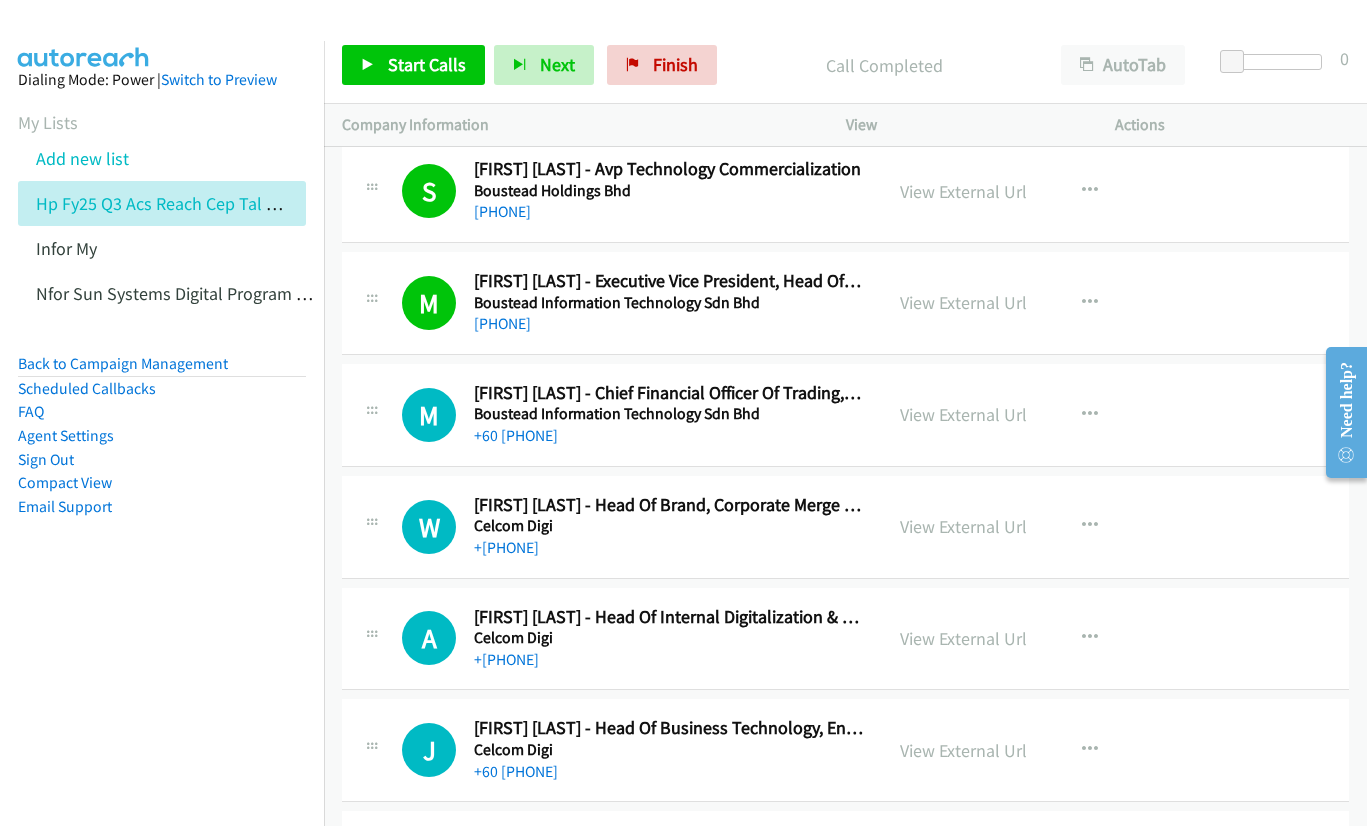 scroll, scrollTop: 13300, scrollLeft: 0, axis: vertical 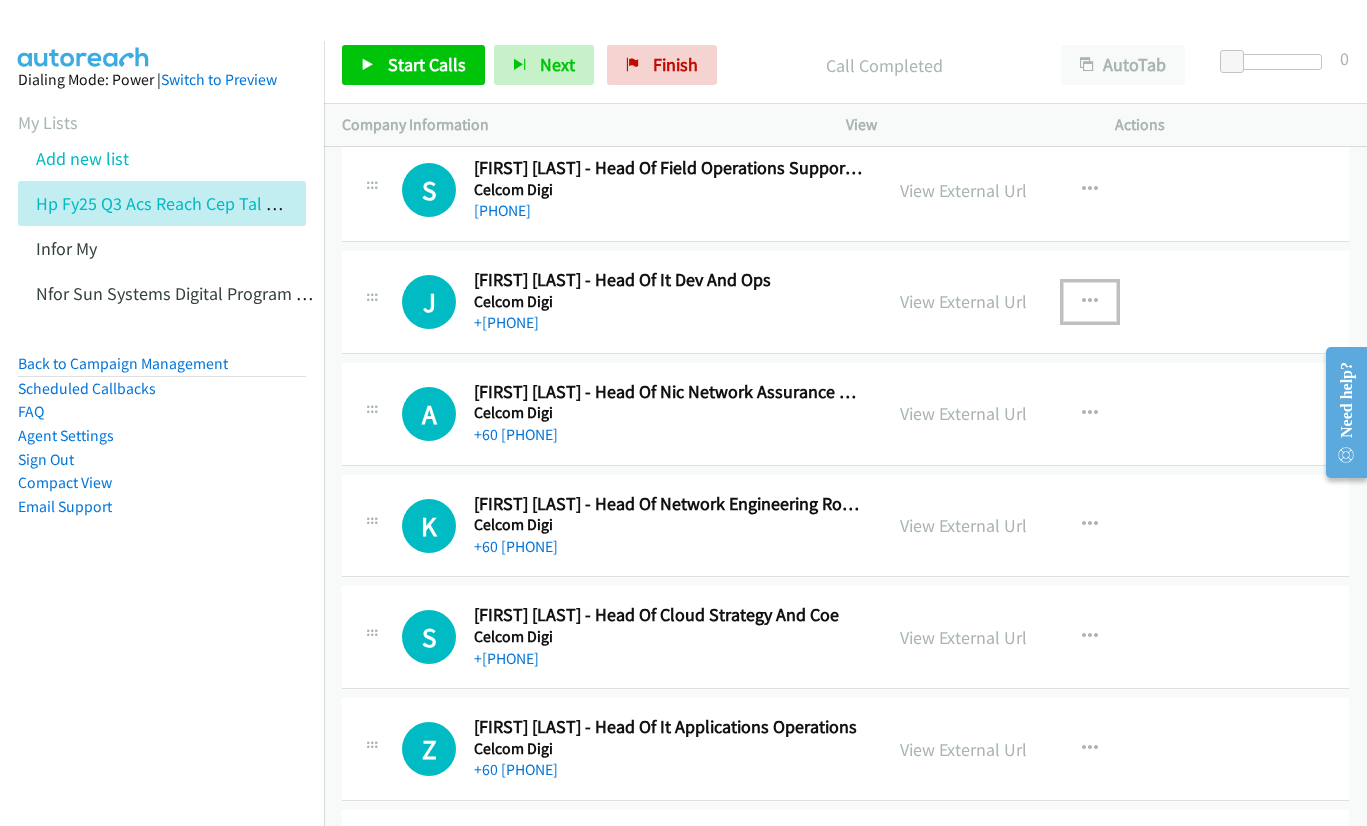 click at bounding box center [1090, 302] 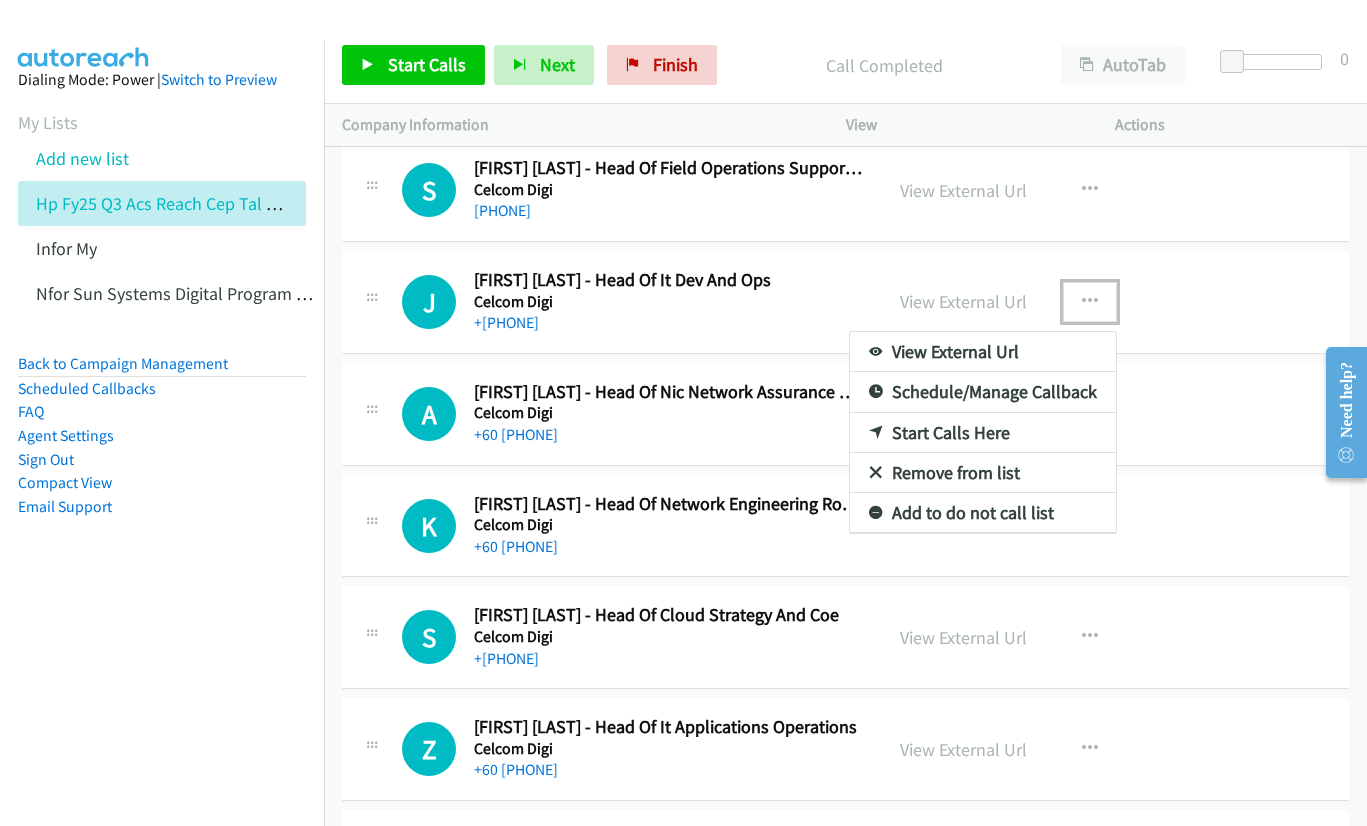 click on "Start Calls Here" at bounding box center [983, 433] 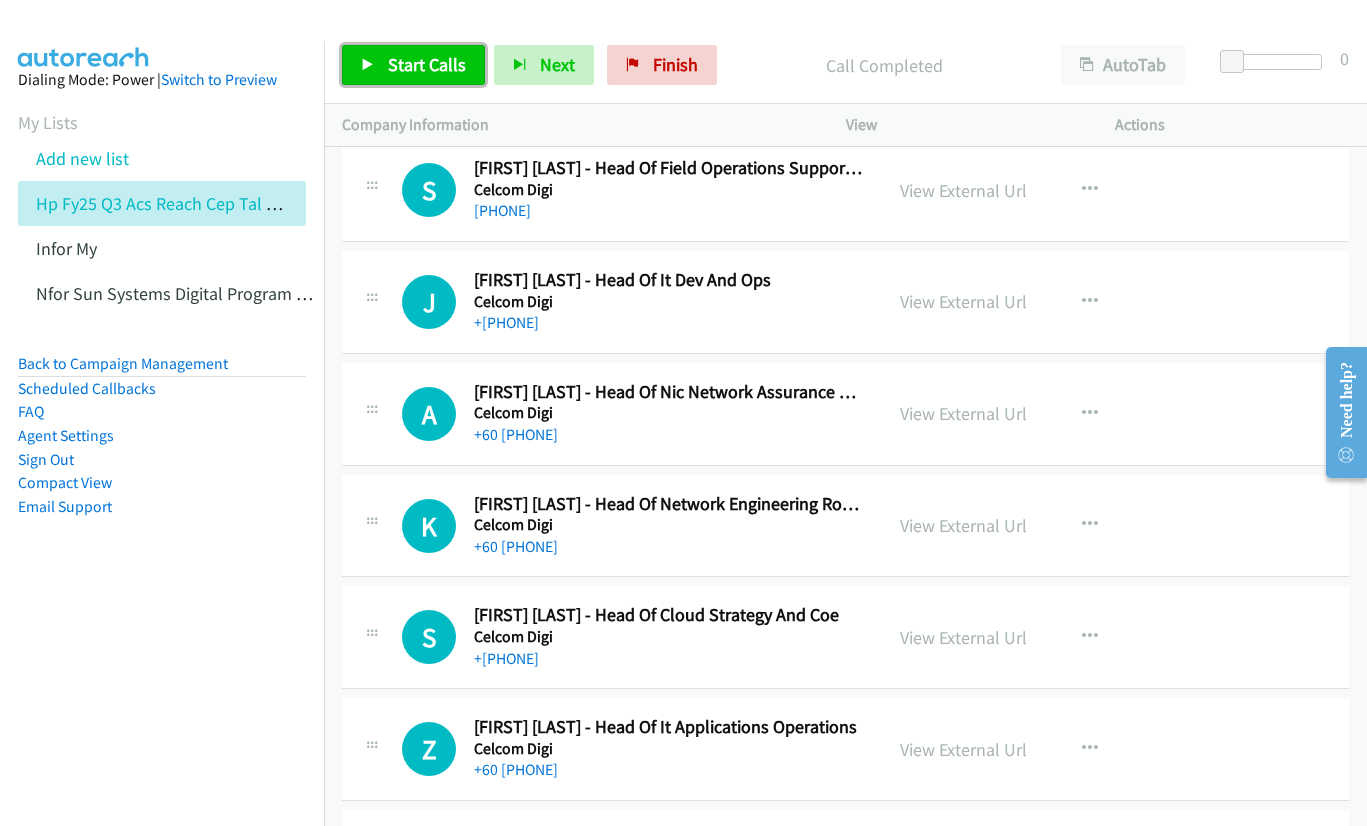 click on "Start Calls" at bounding box center [427, 64] 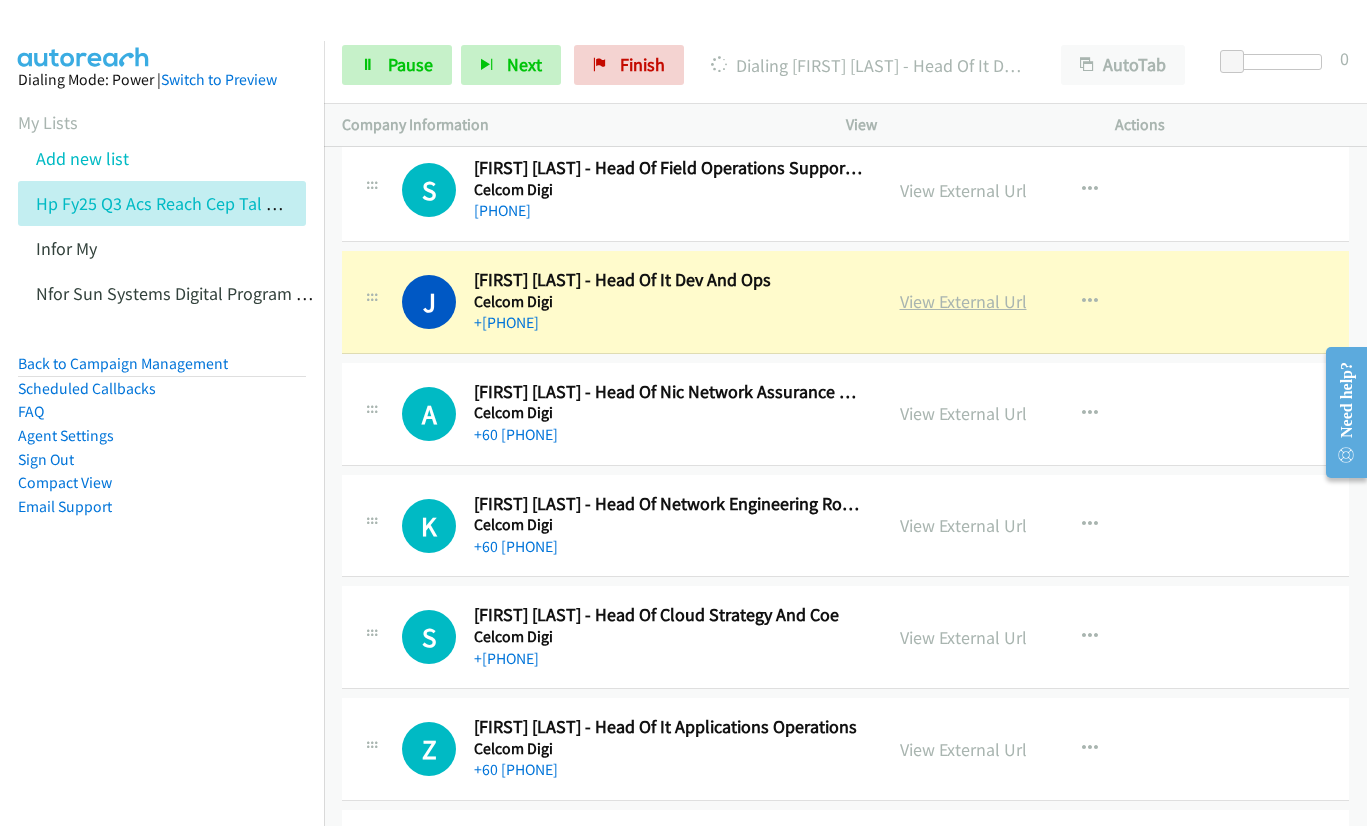 click on "View External Url" at bounding box center (963, 301) 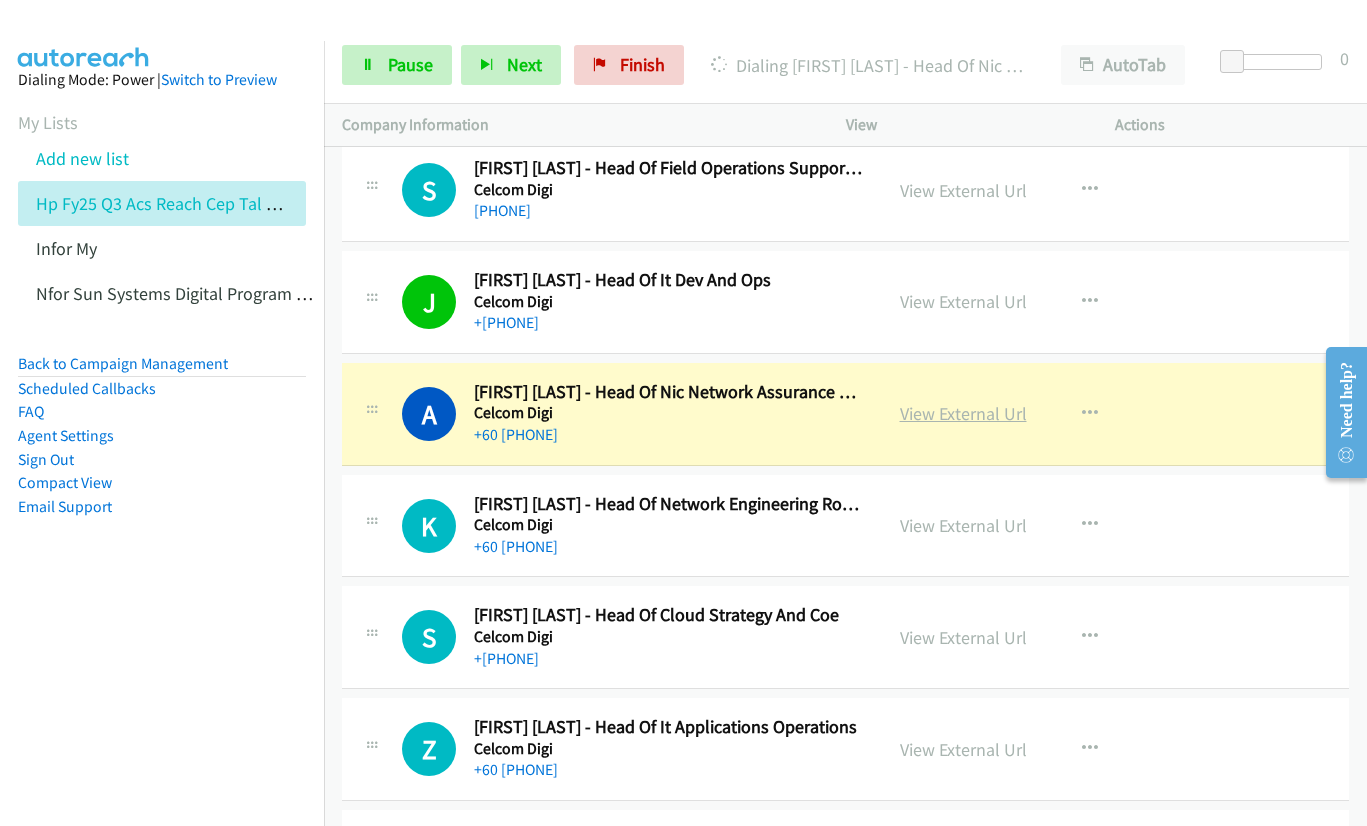 click on "View External Url" at bounding box center [963, 413] 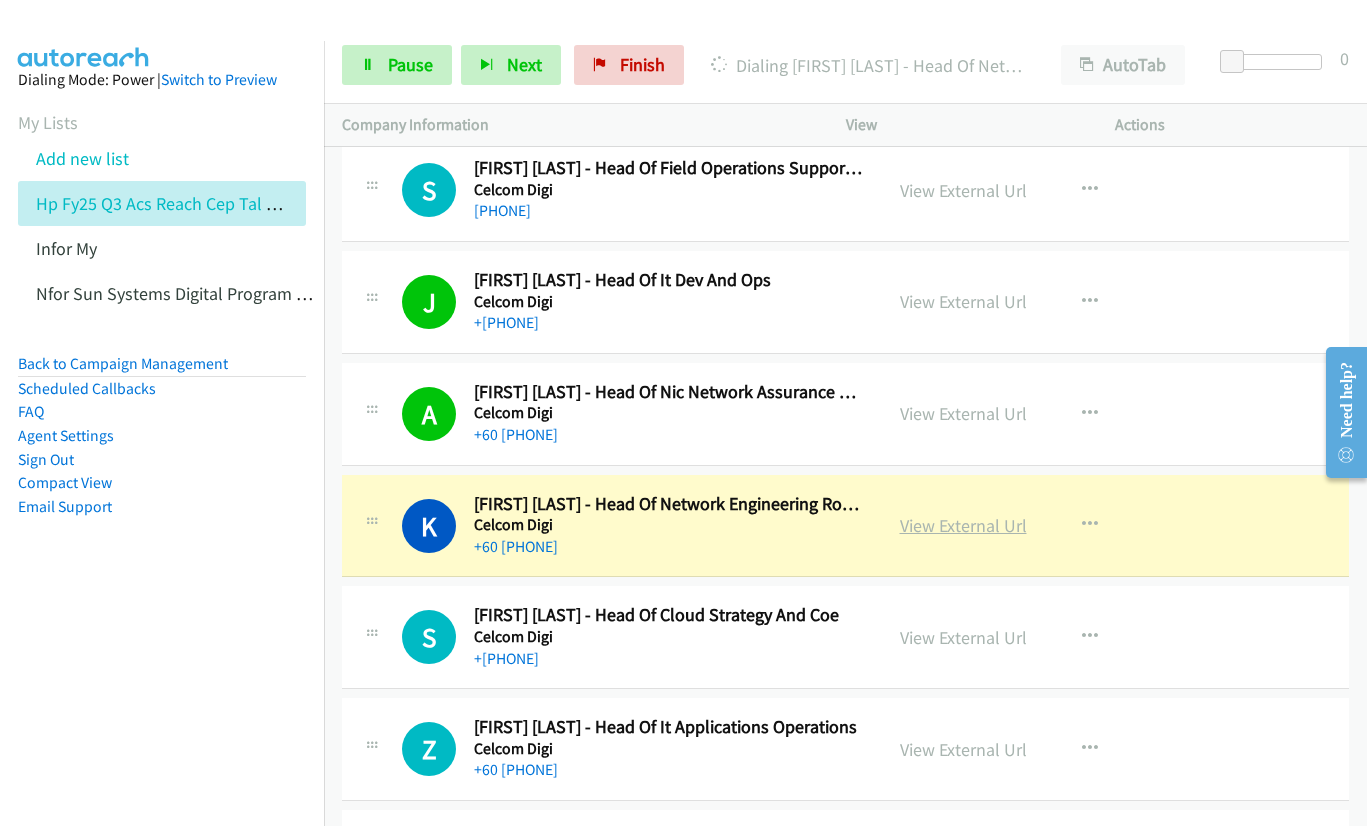 click on "View External Url" at bounding box center [963, 525] 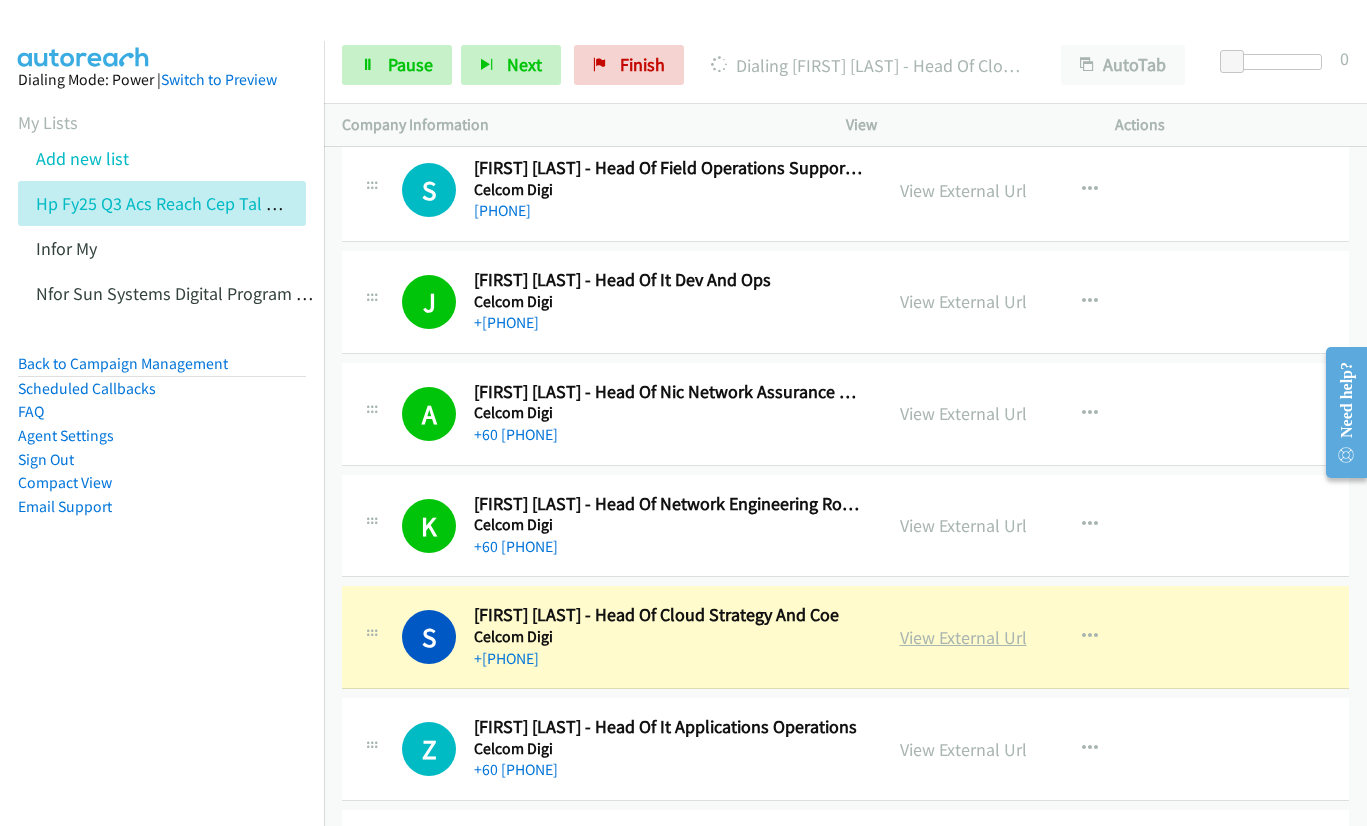 click on "View External Url" at bounding box center [963, 637] 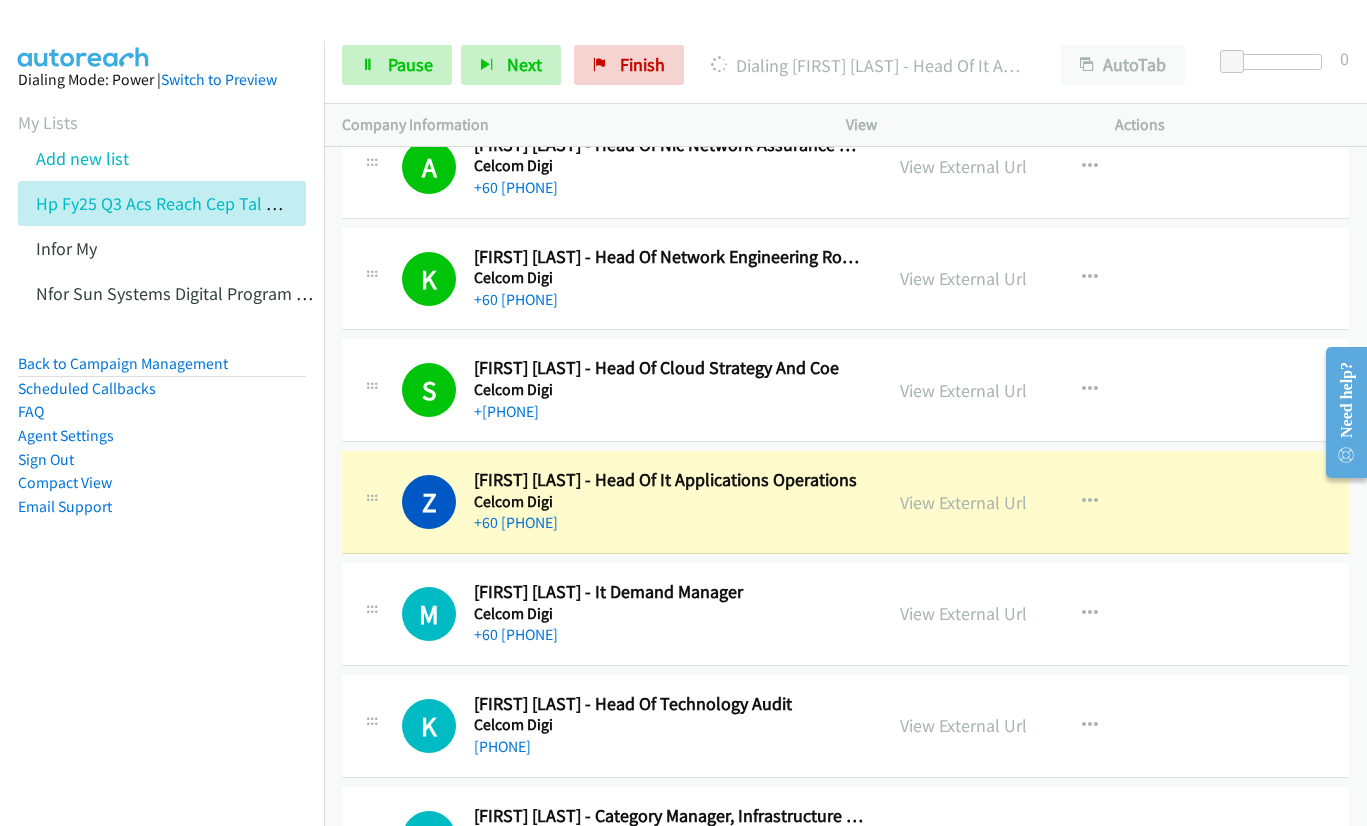 scroll, scrollTop: 14800, scrollLeft: 0, axis: vertical 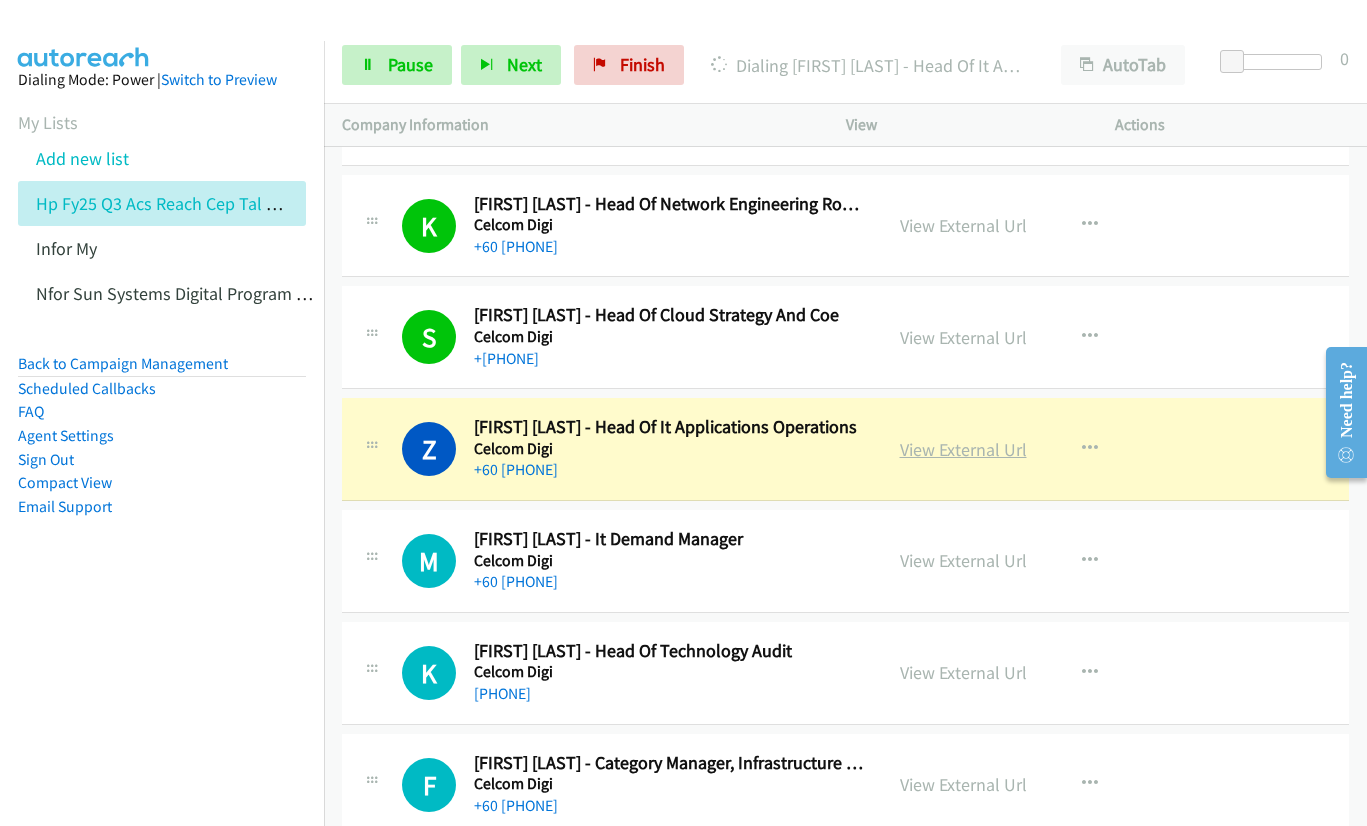 click on "View External Url" at bounding box center (963, 449) 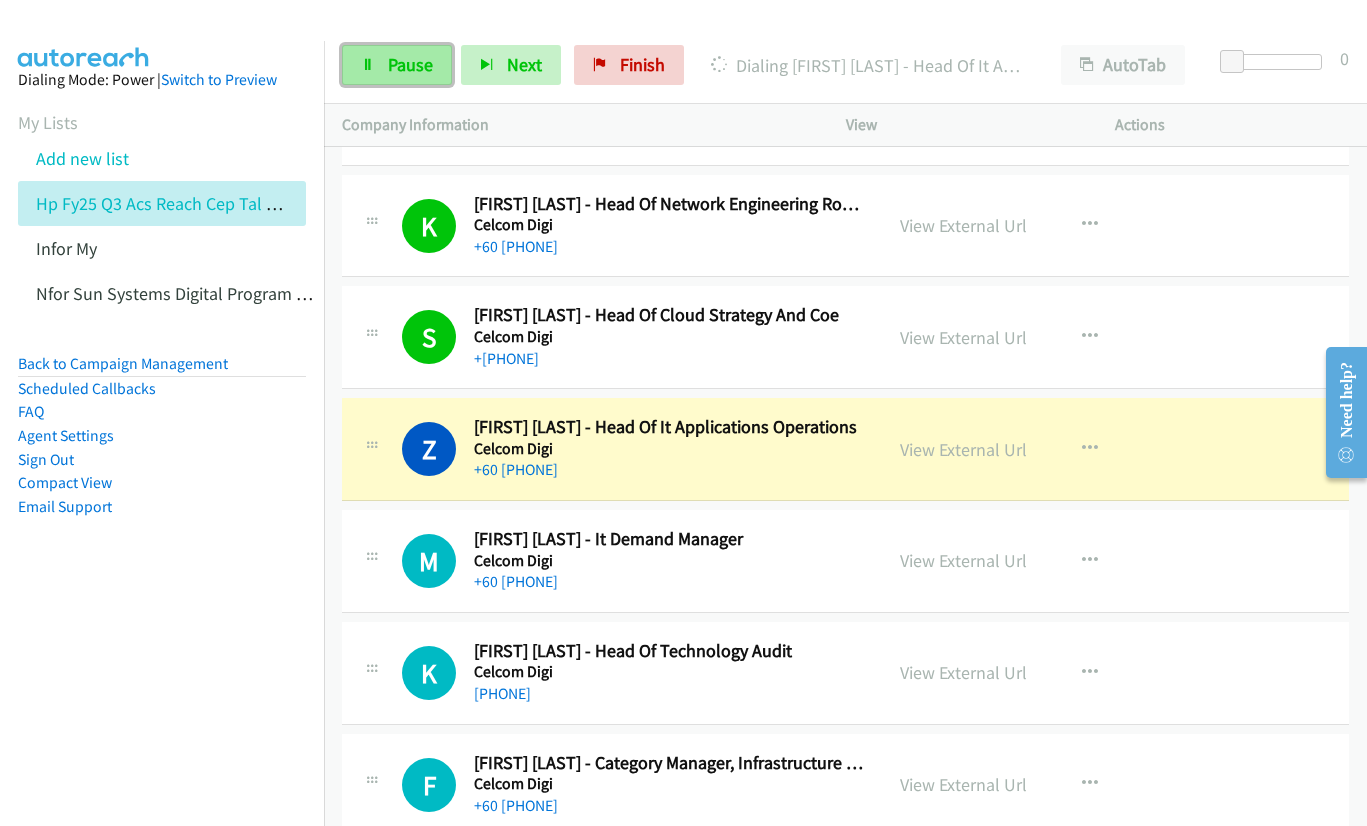 click on "Pause" at bounding box center [397, 65] 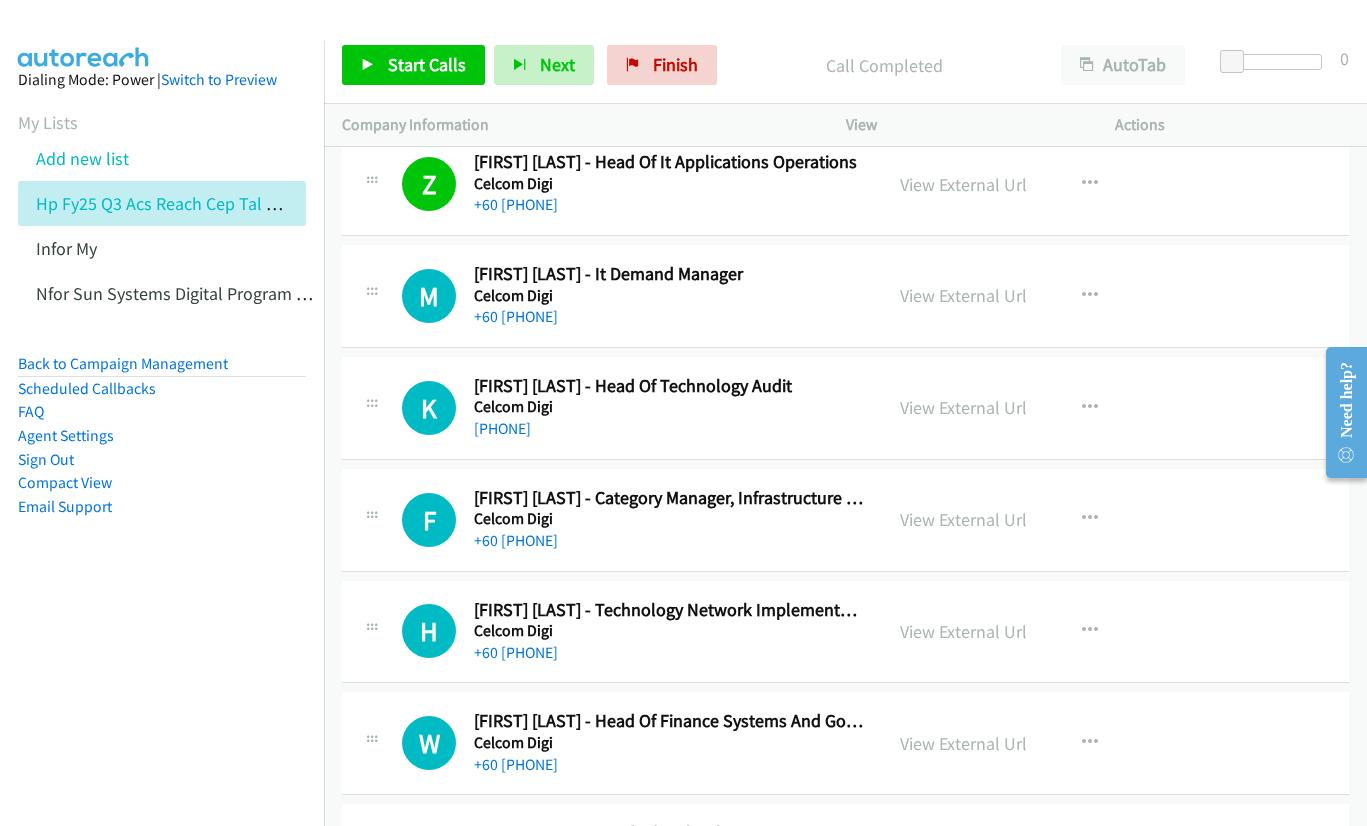 scroll, scrollTop: 15100, scrollLeft: 0, axis: vertical 